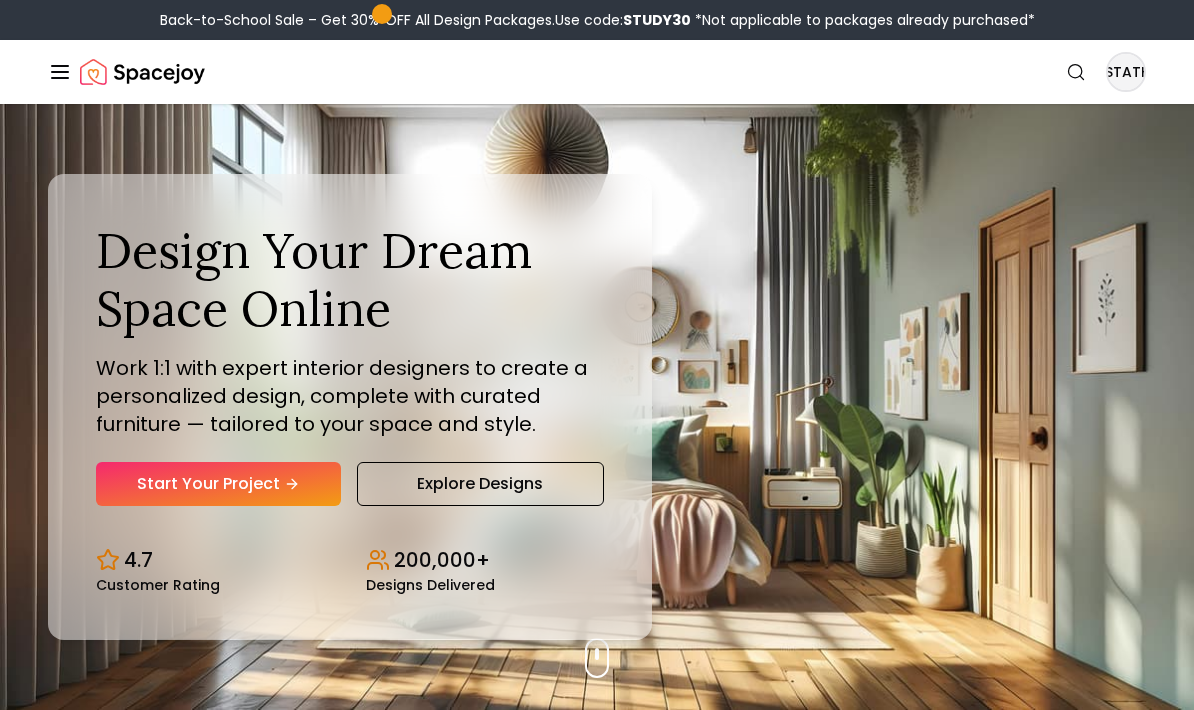 scroll, scrollTop: 0, scrollLeft: 0, axis: both 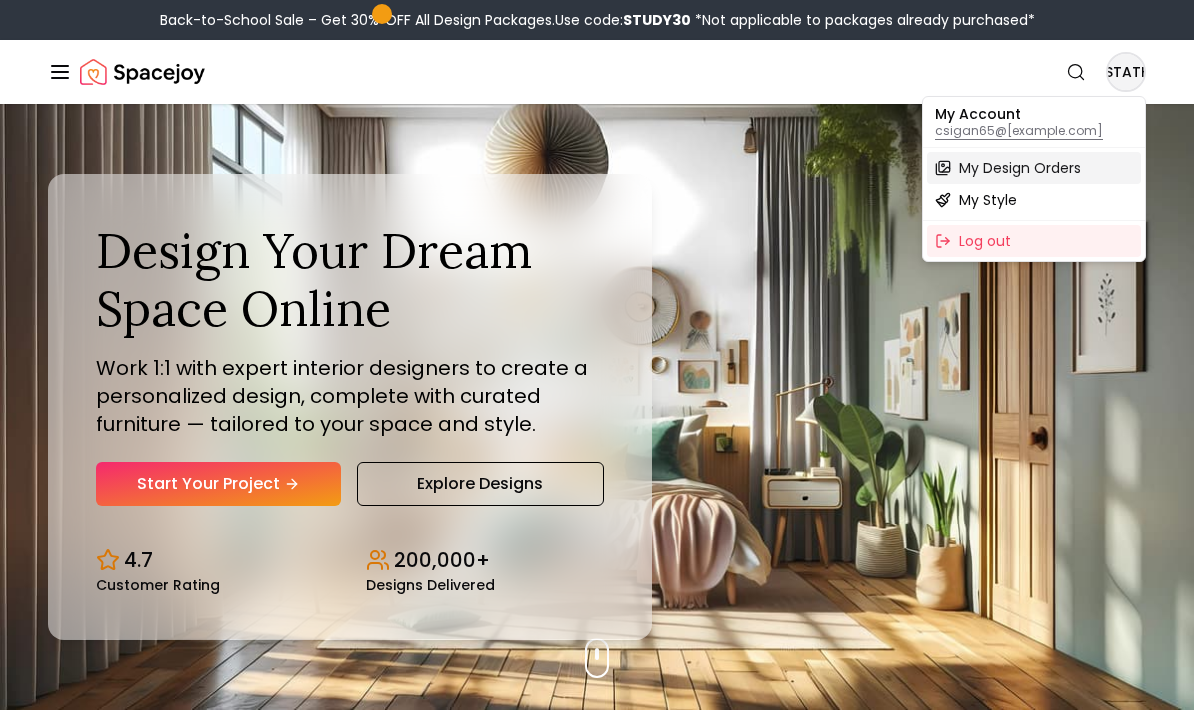 click on "My Design Orders" at bounding box center [1020, 168] 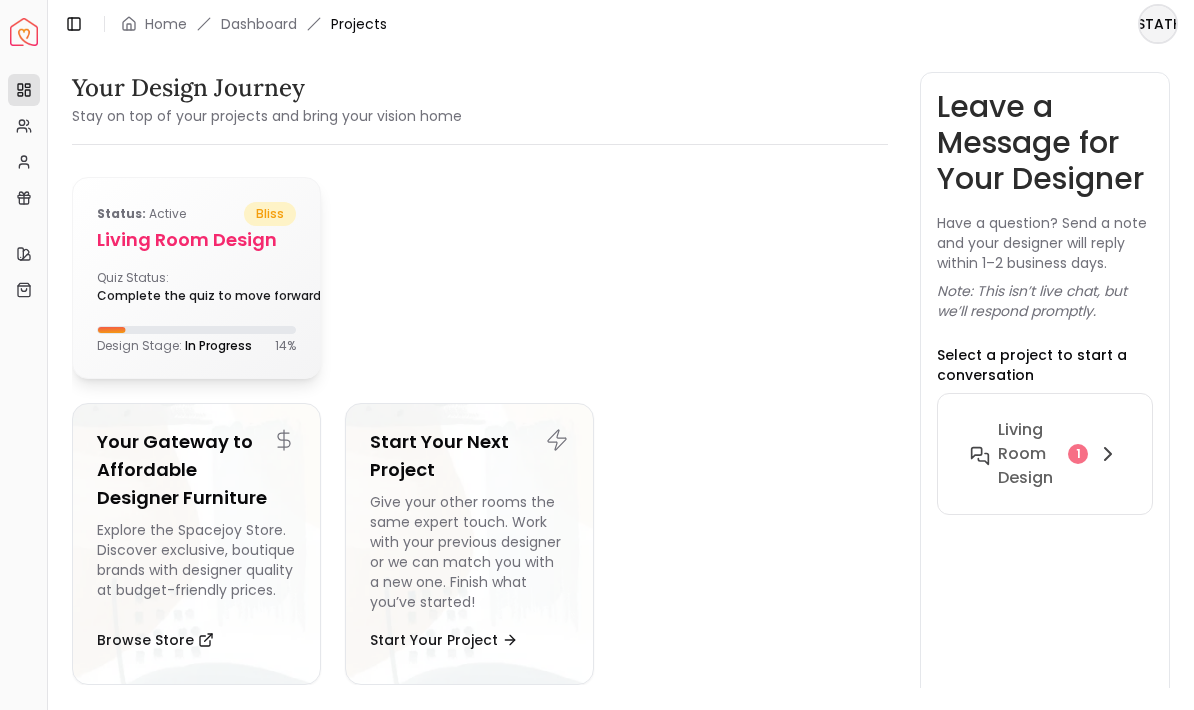 click on "bliss" at bounding box center [270, 214] 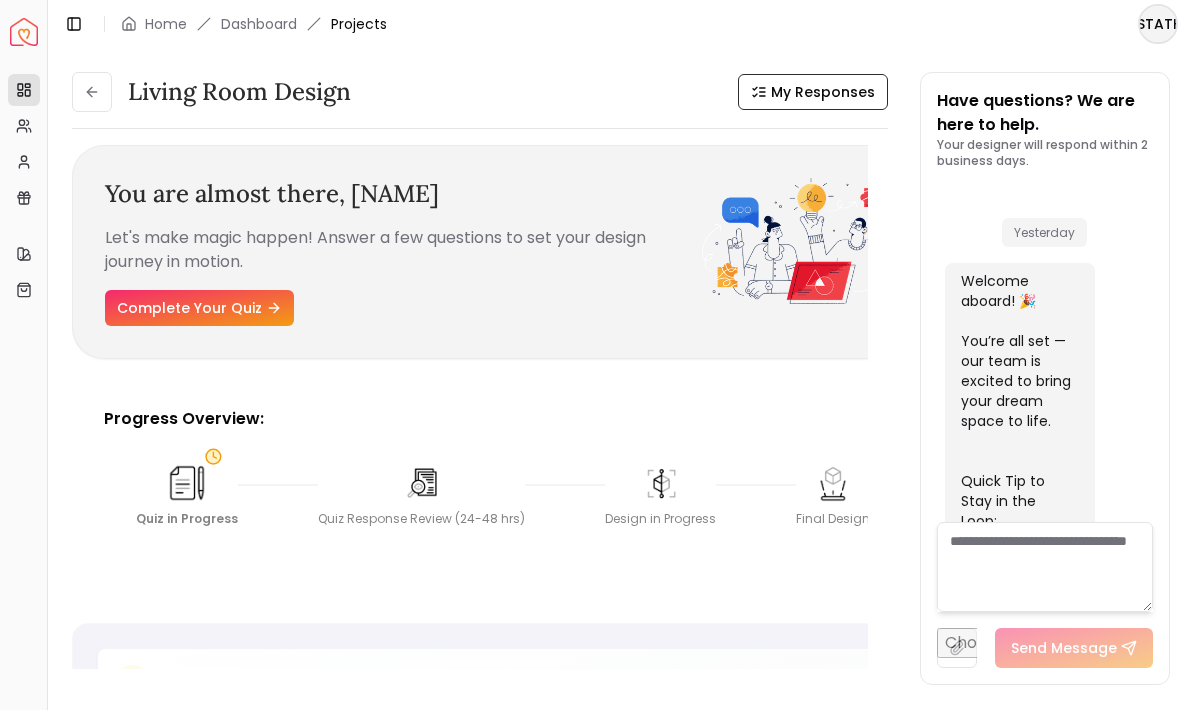 scroll, scrollTop: 1063, scrollLeft: 0, axis: vertical 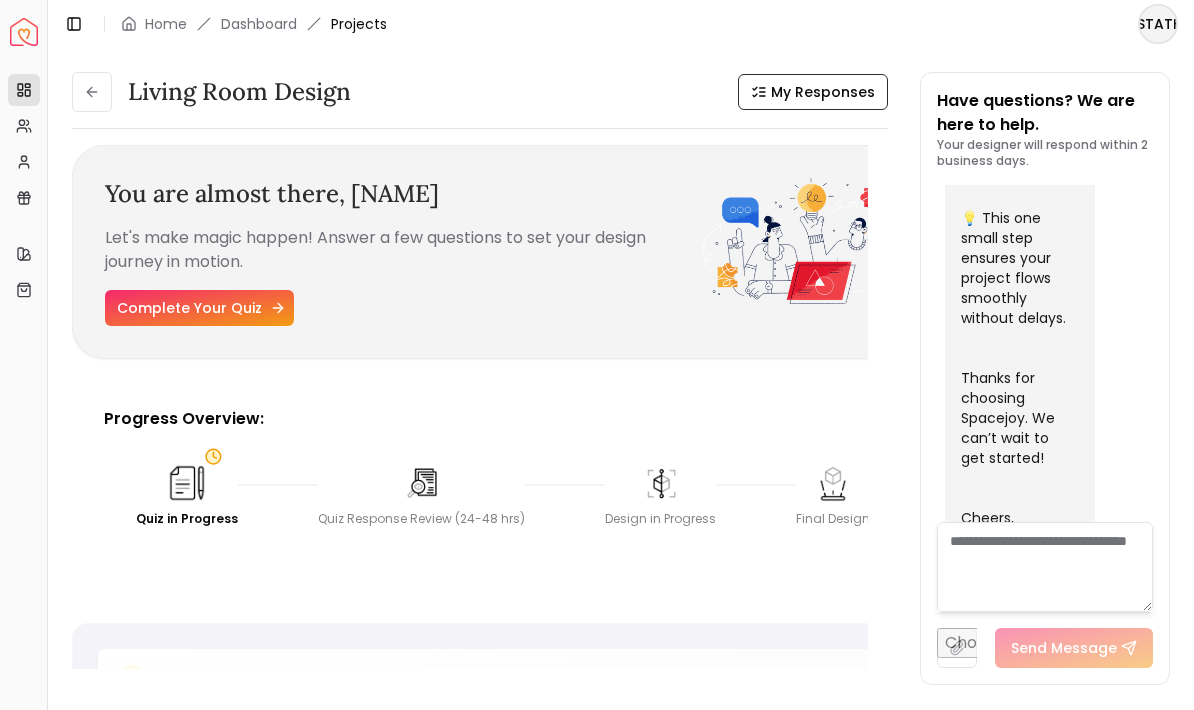 click on "Complete Your Quiz" at bounding box center (199, 308) 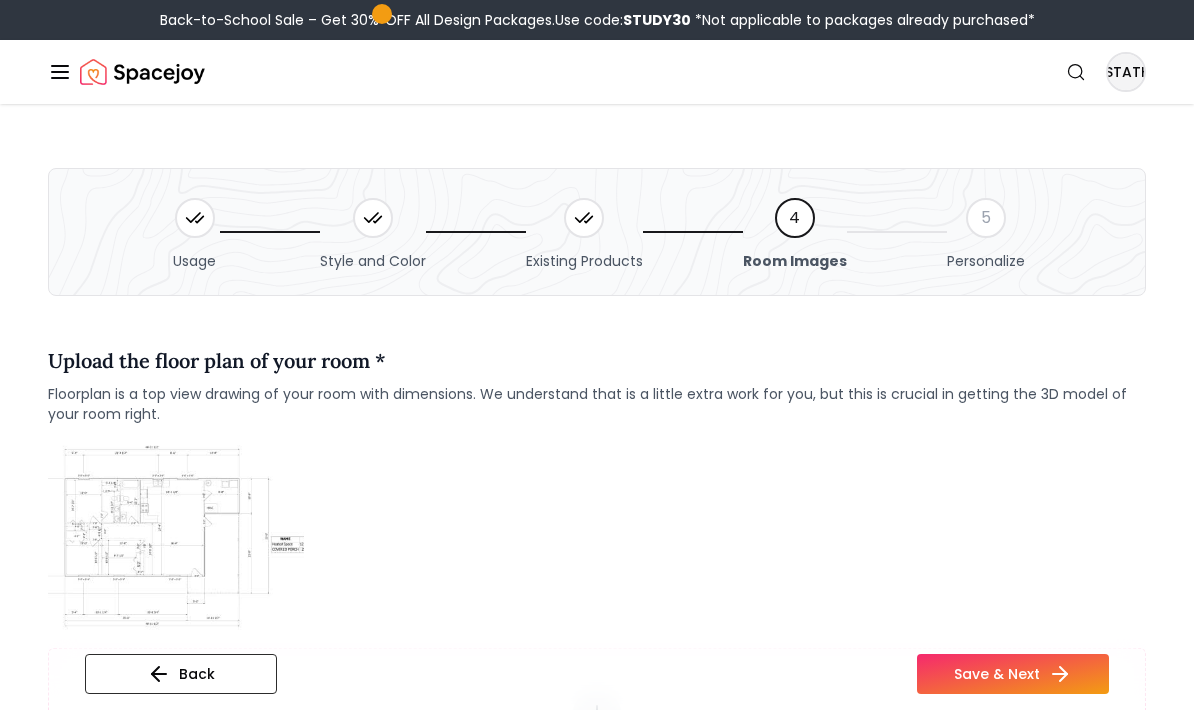 scroll, scrollTop: 22, scrollLeft: 0, axis: vertical 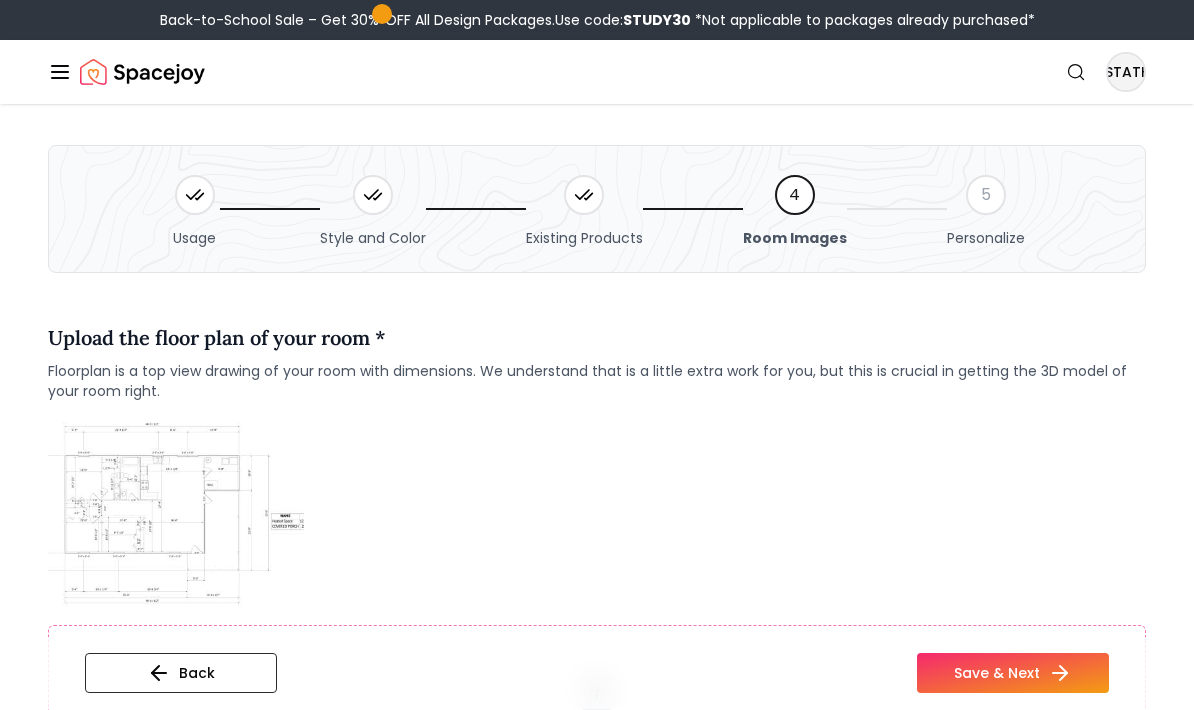 click 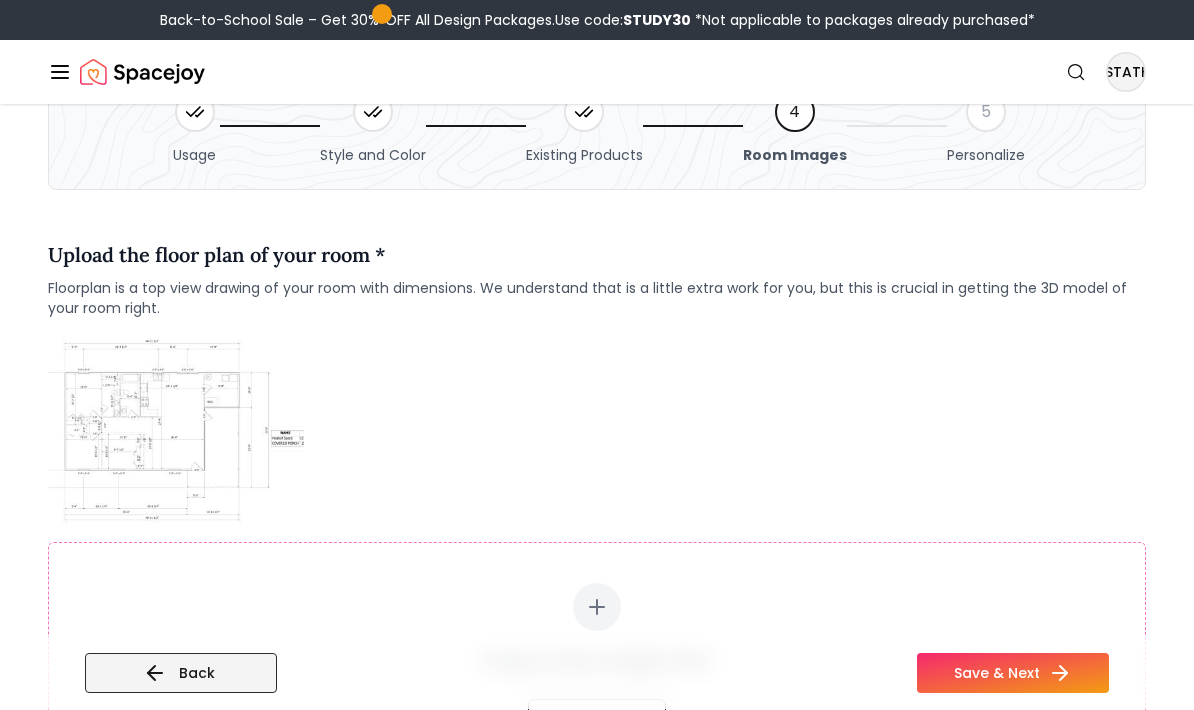 click on "Back" at bounding box center (181, 674) 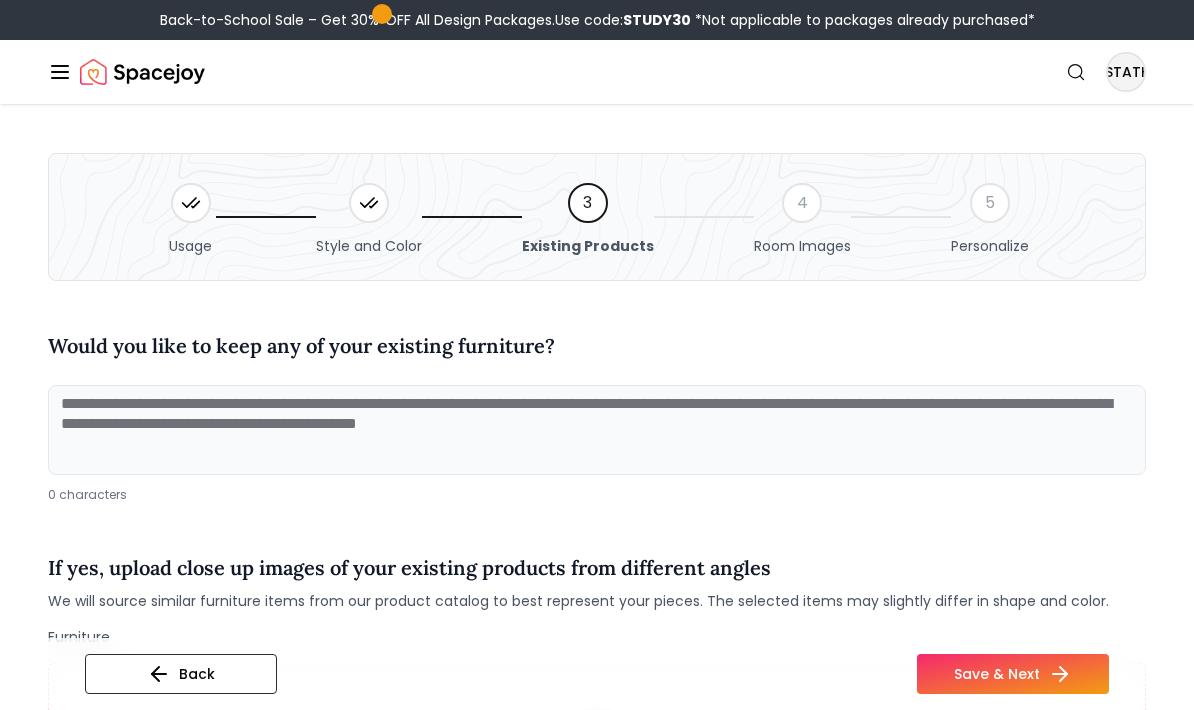 scroll, scrollTop: 21, scrollLeft: 0, axis: vertical 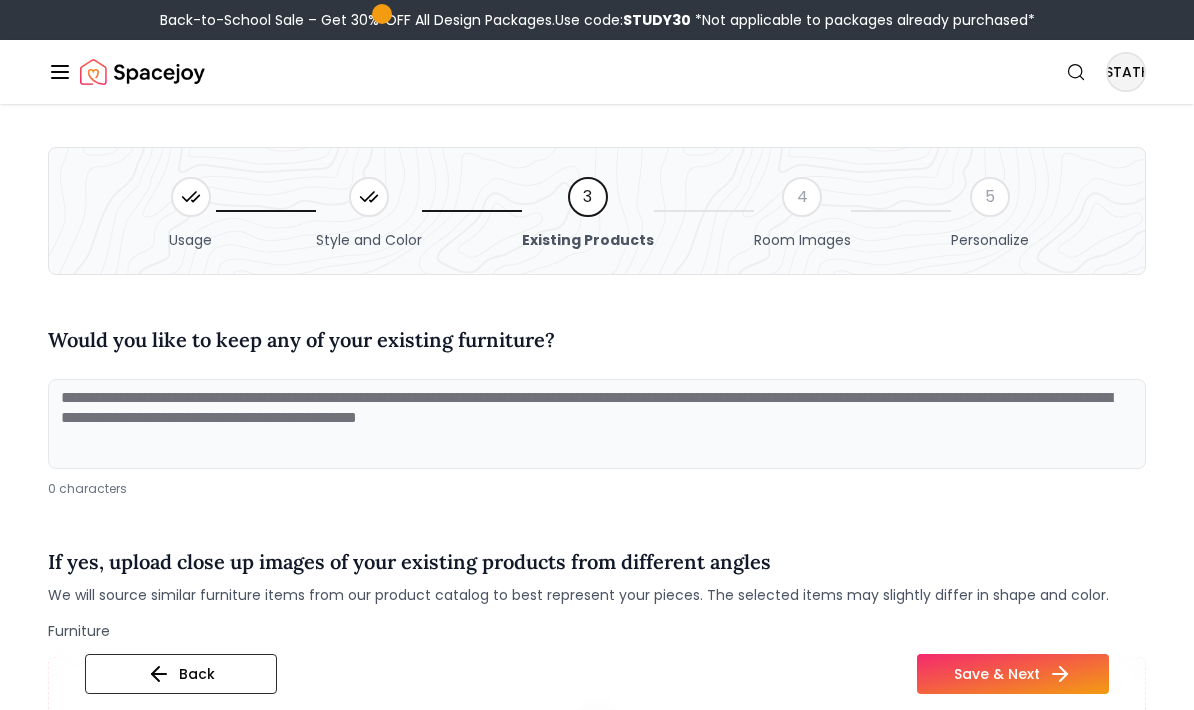click at bounding box center (597, 424) 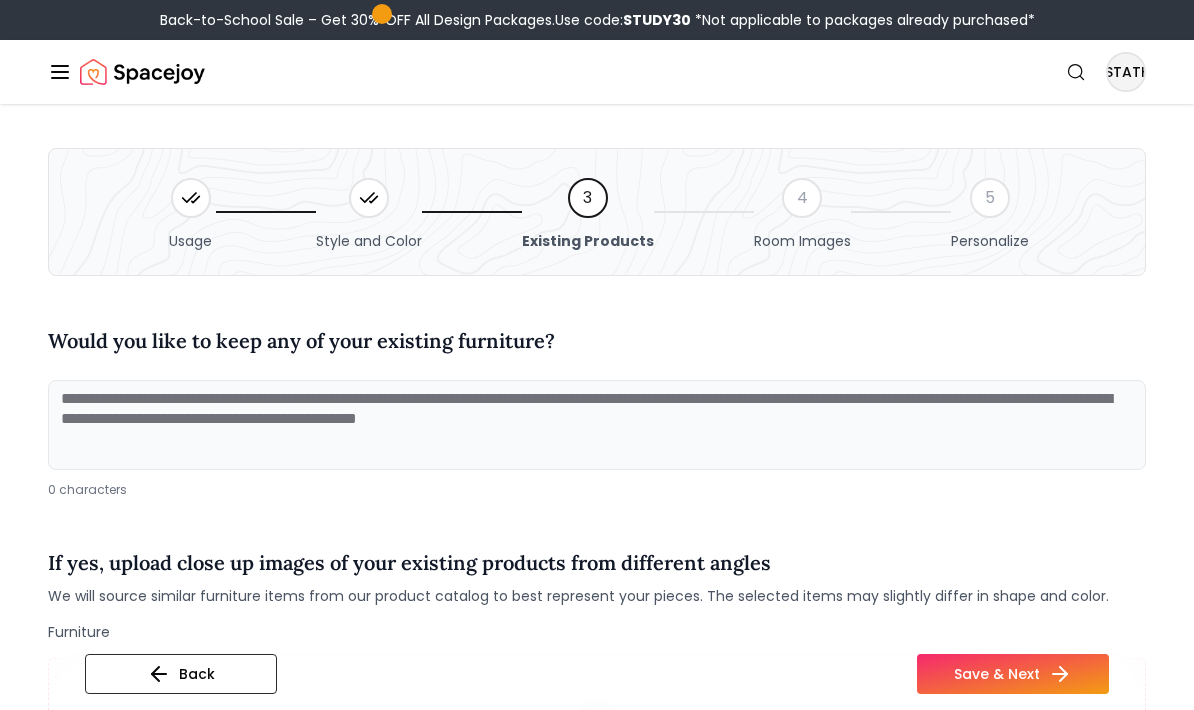 scroll, scrollTop: 0, scrollLeft: 0, axis: both 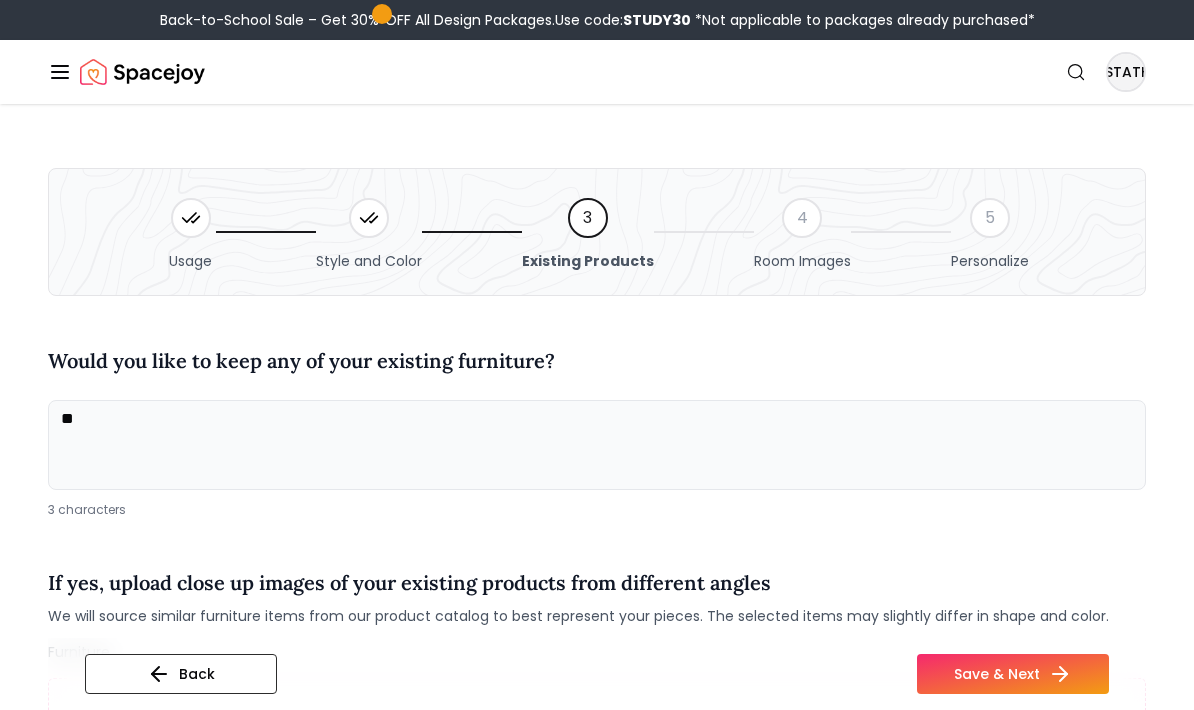 type on "*" 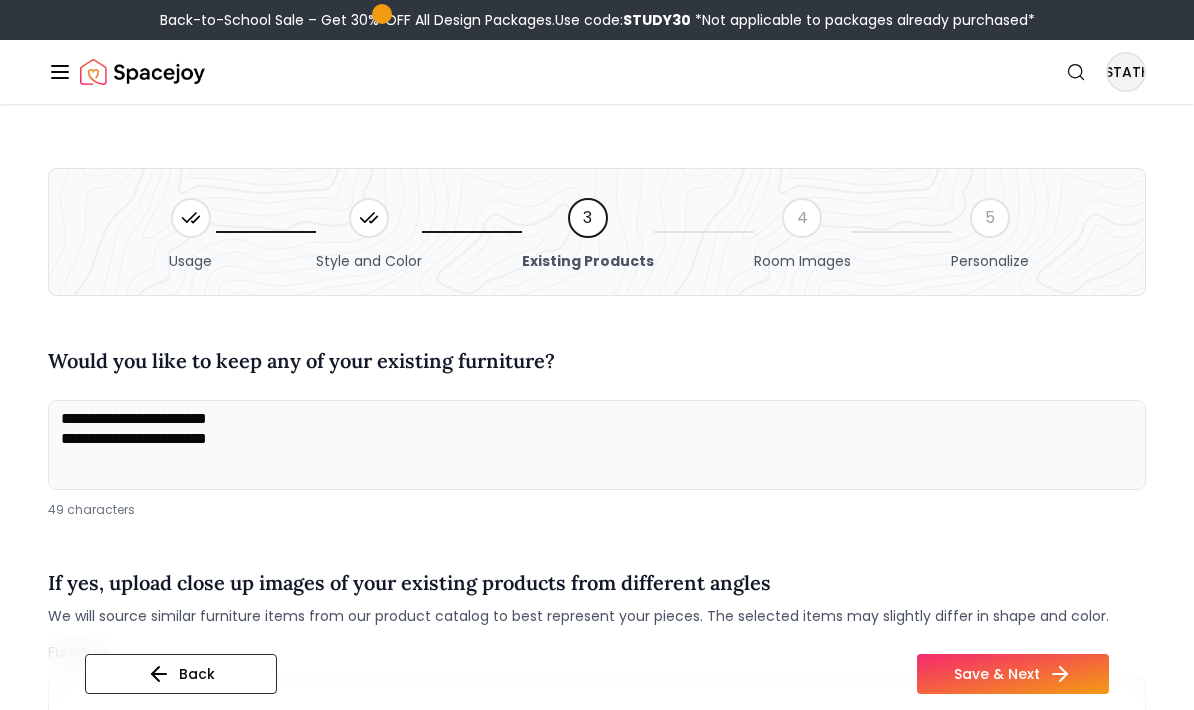 click on "**********" at bounding box center [597, 445] 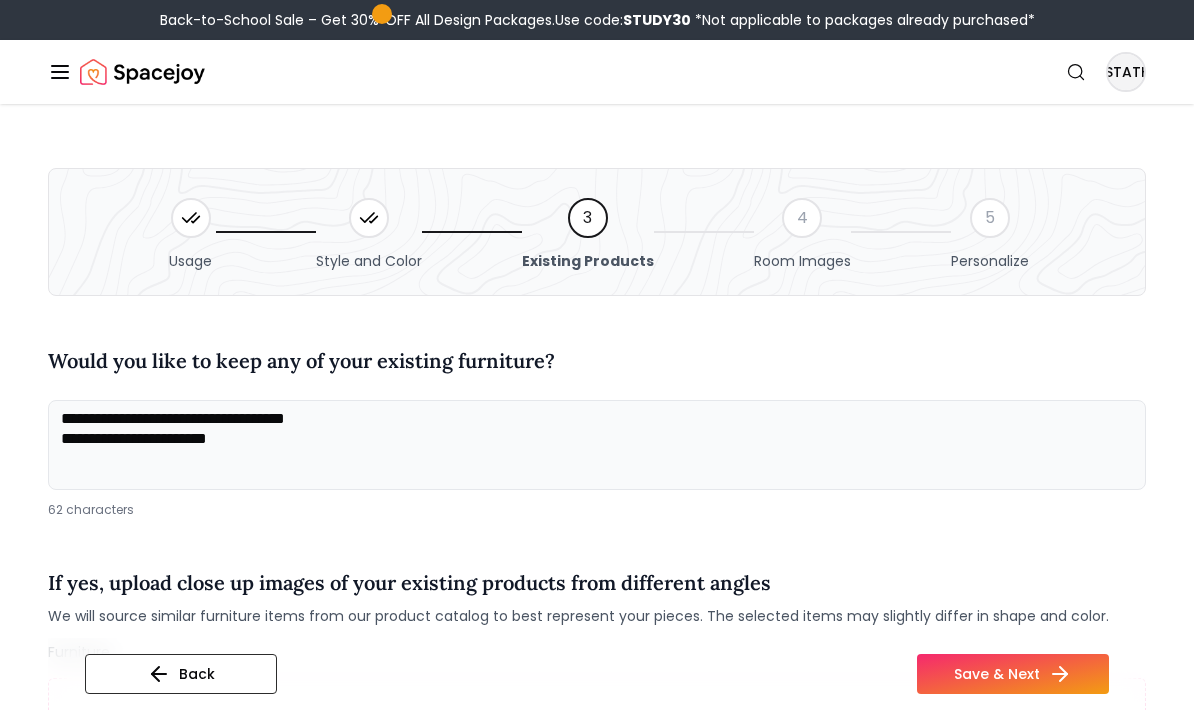 click on "**********" at bounding box center [597, 445] 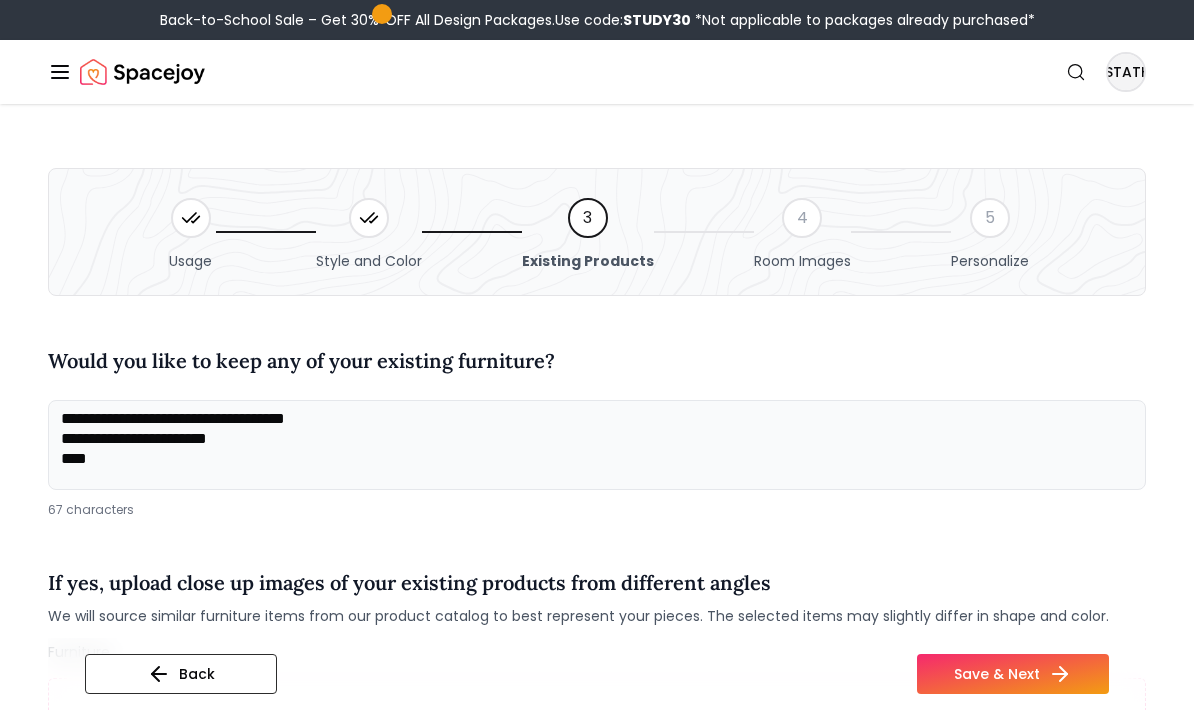 click on "**********" at bounding box center (597, 445) 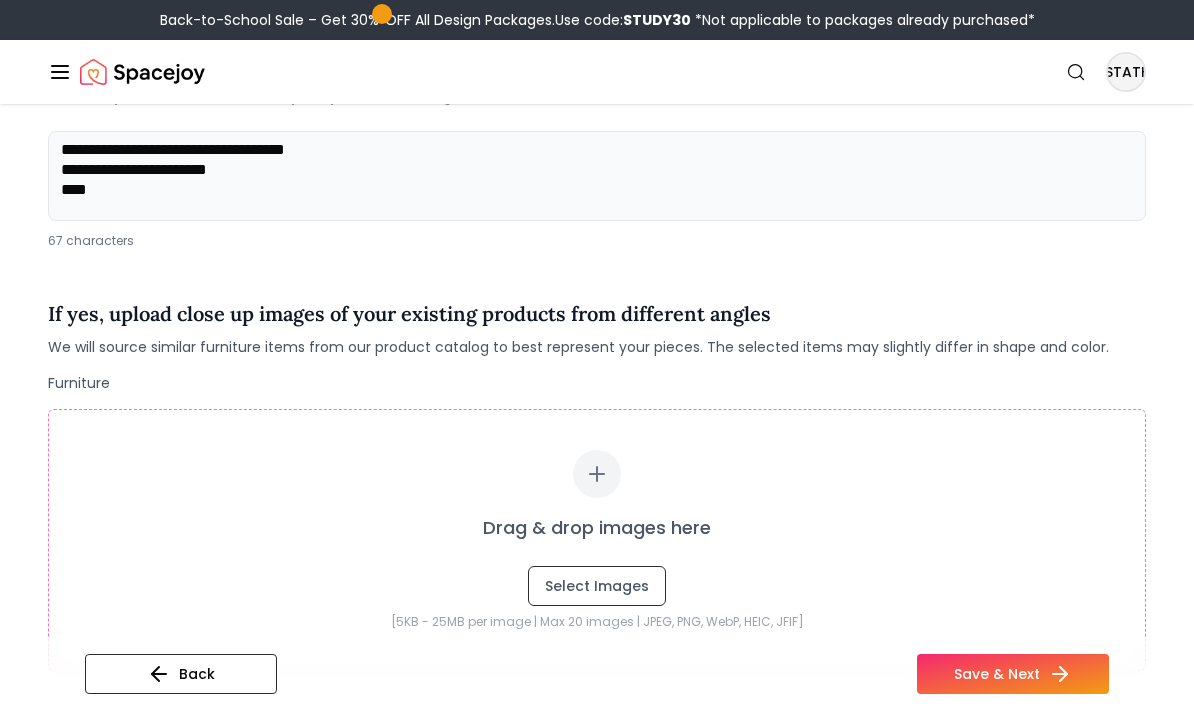 scroll, scrollTop: 61, scrollLeft: 0, axis: vertical 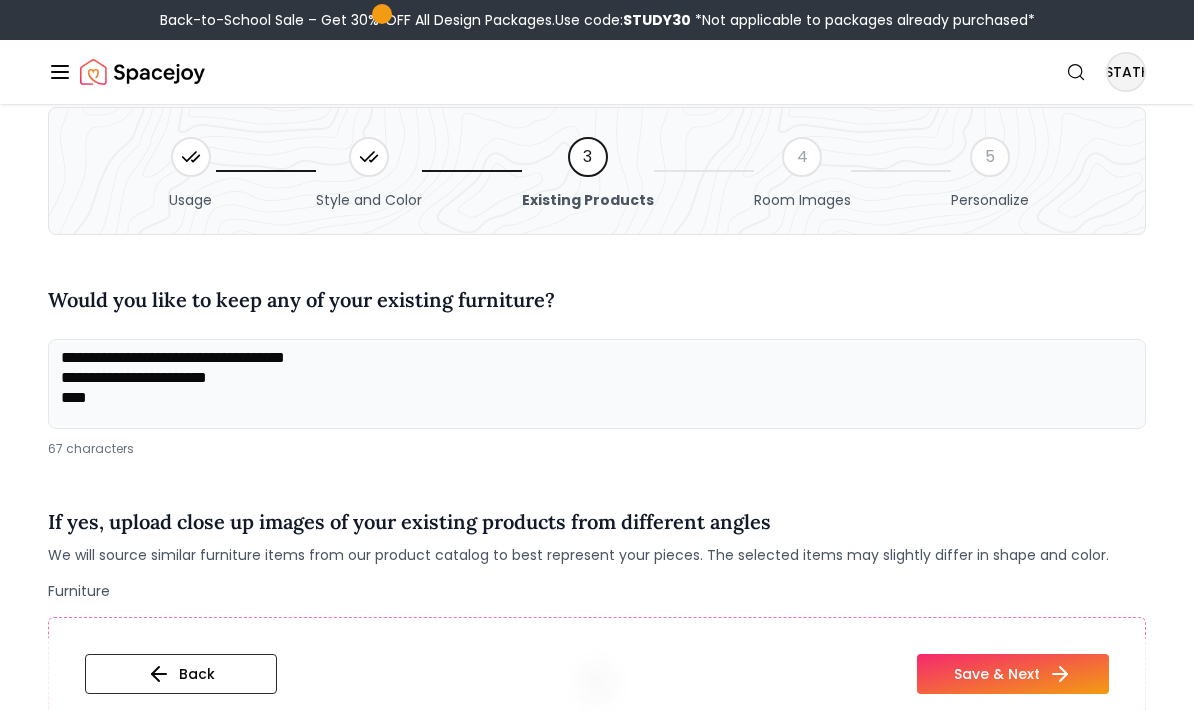 click on "**********" at bounding box center (597, 384) 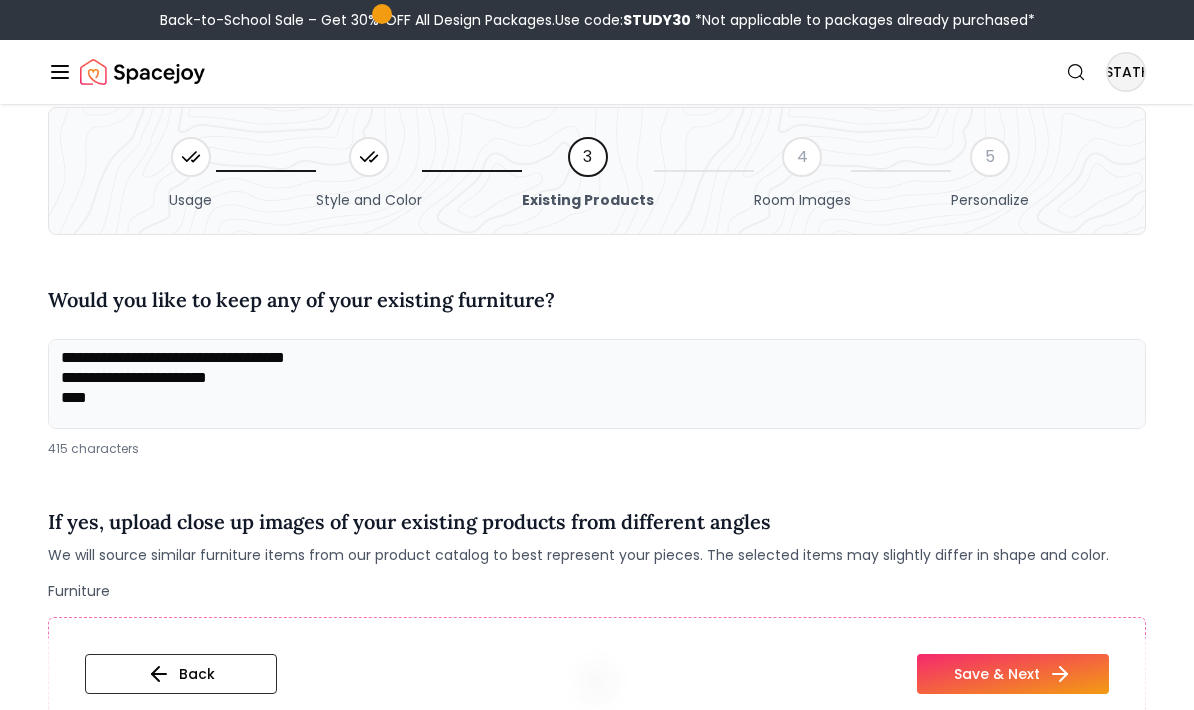 scroll, scrollTop: 0, scrollLeft: 0, axis: both 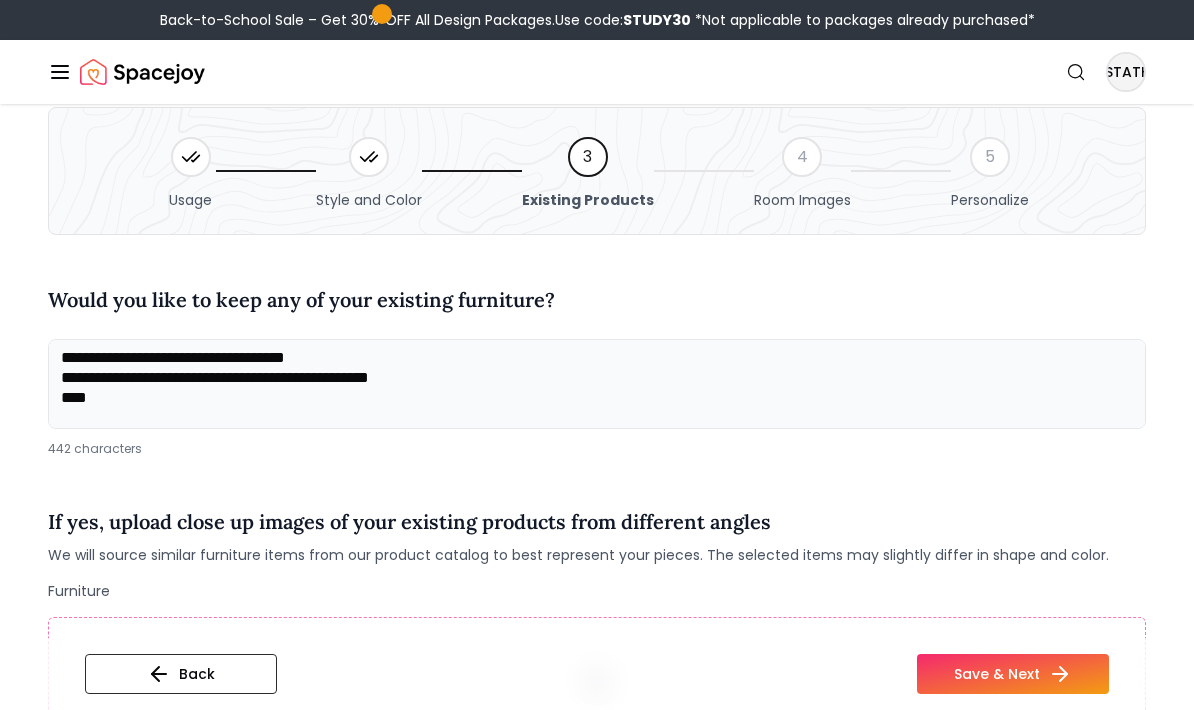 click on "**********" at bounding box center [597, 384] 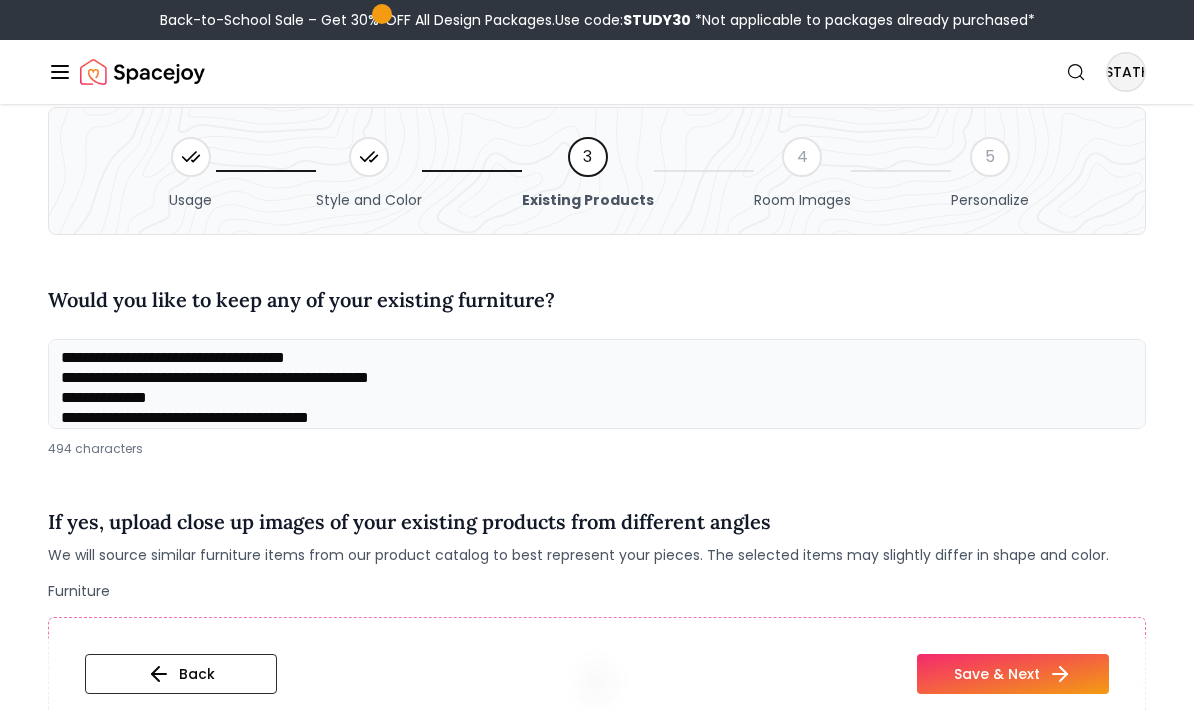 scroll, scrollTop: 0, scrollLeft: 0, axis: both 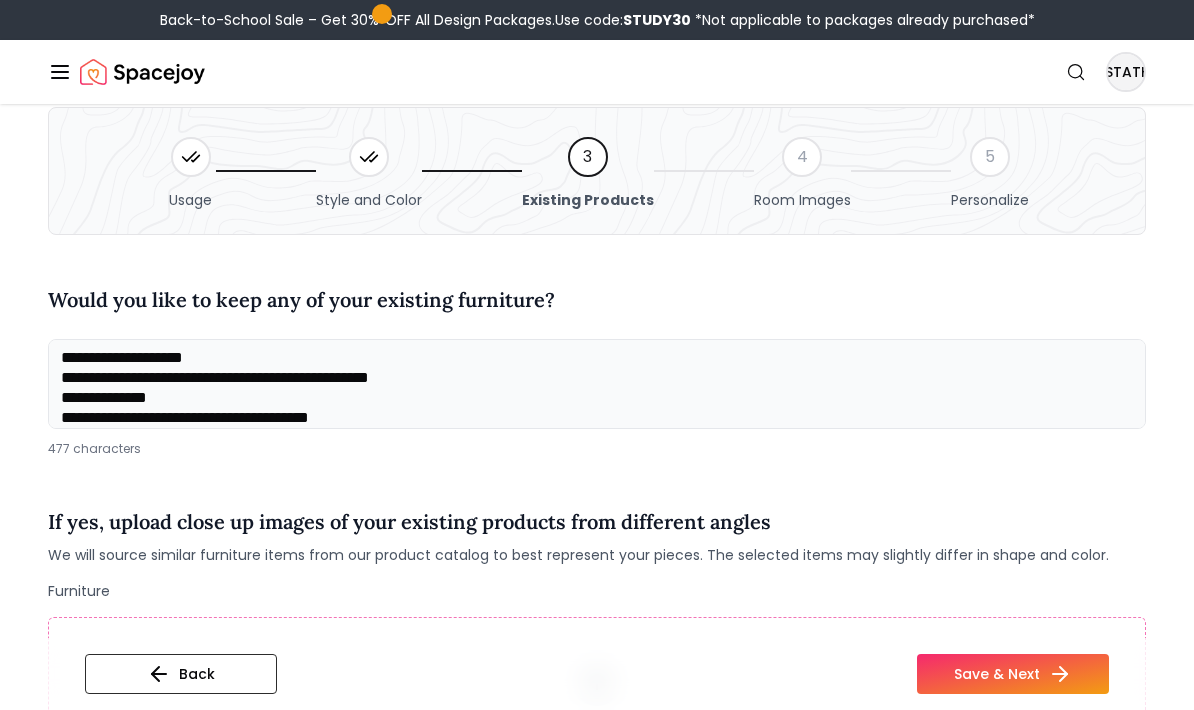 click on "**********" at bounding box center [597, 384] 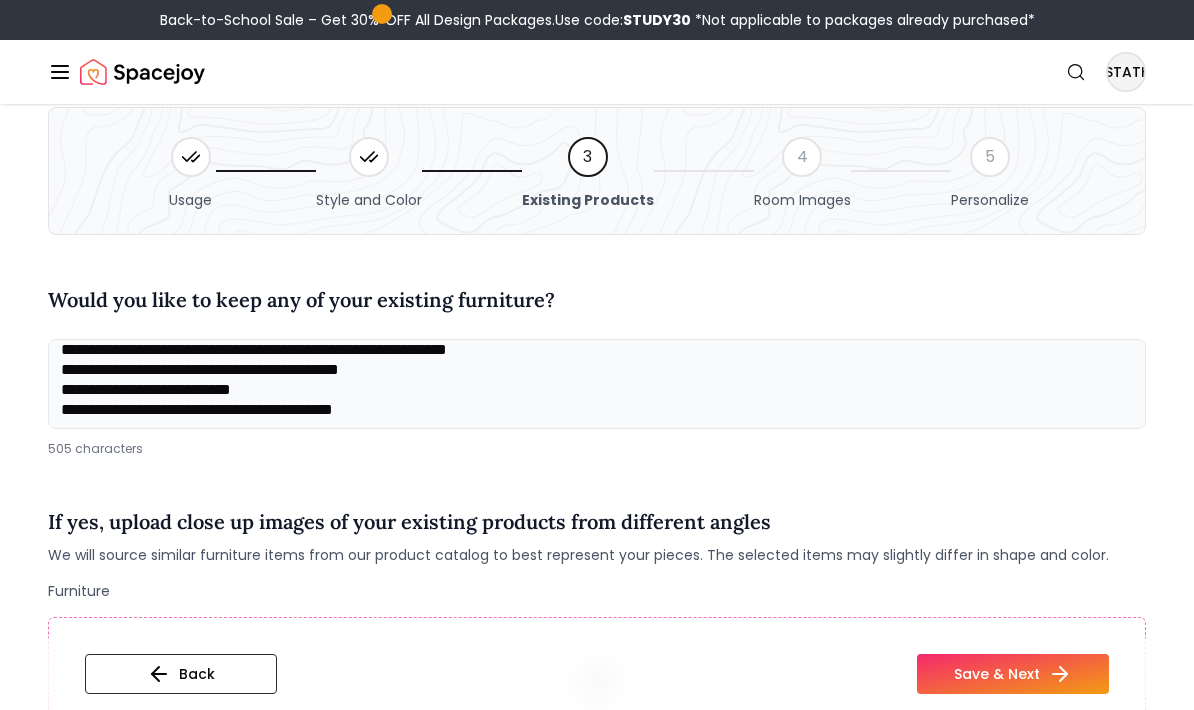 scroll, scrollTop: 148, scrollLeft: 0, axis: vertical 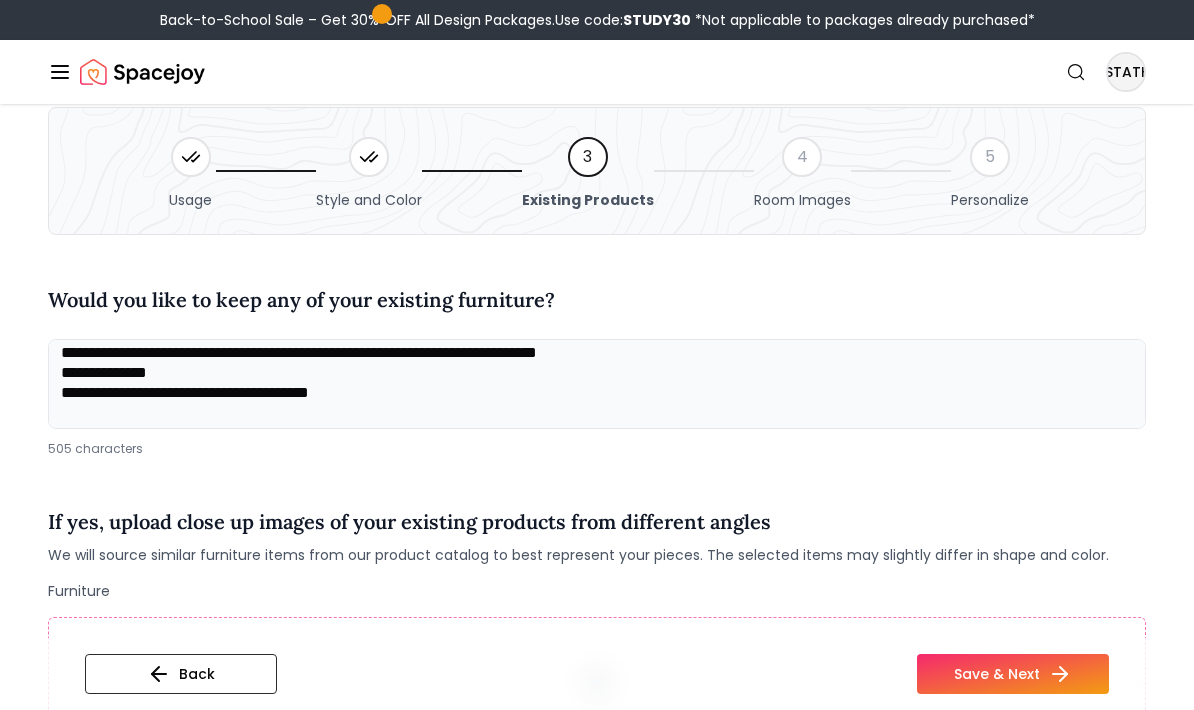 click on "**********" at bounding box center (597, 384) 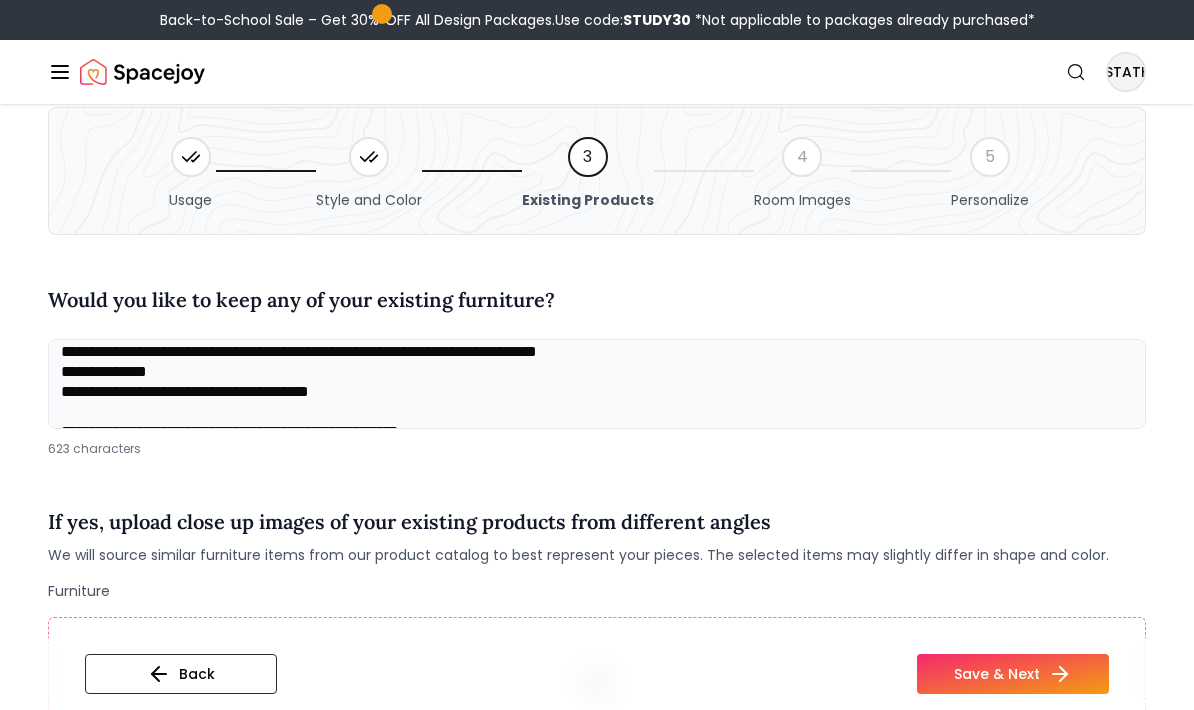 scroll, scrollTop: 32, scrollLeft: 0, axis: vertical 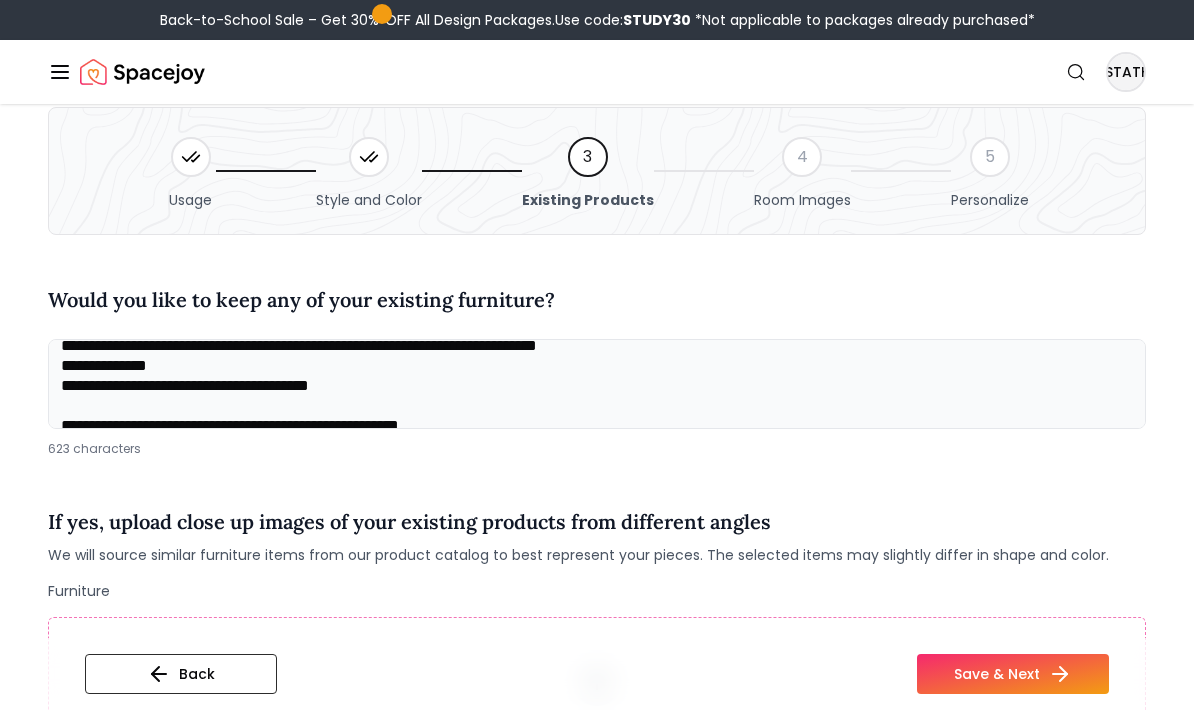 click on "**********" at bounding box center (597, 384) 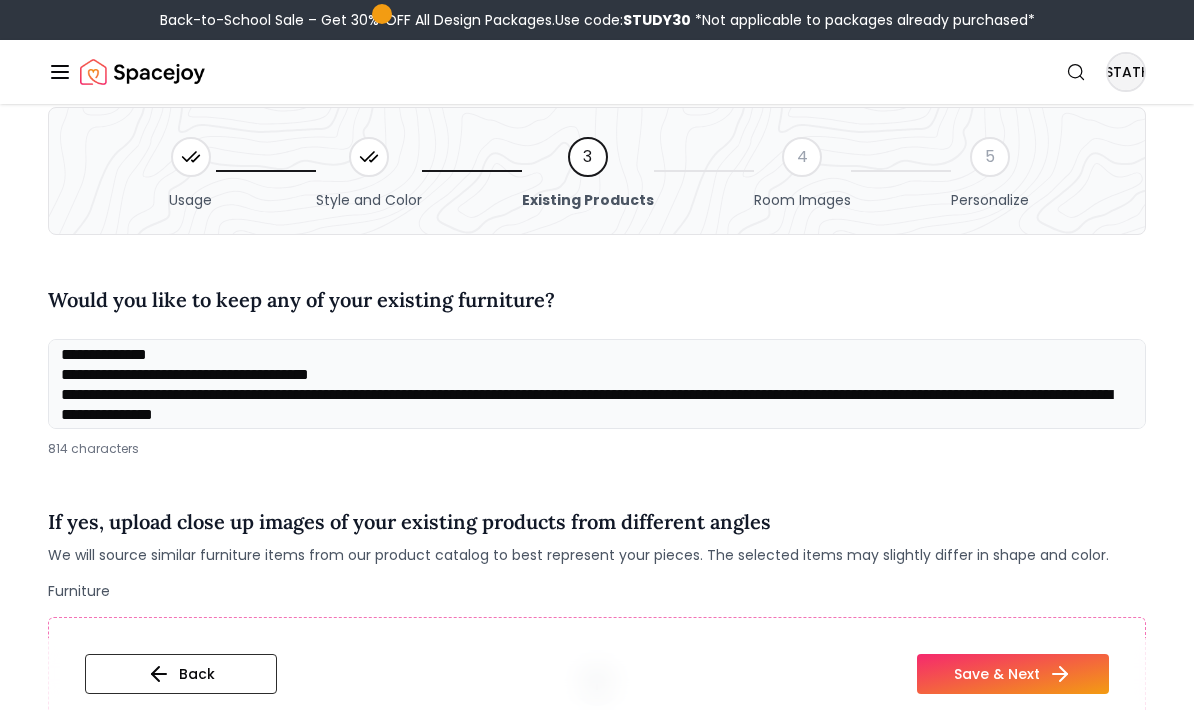 scroll, scrollTop: 61, scrollLeft: 0, axis: vertical 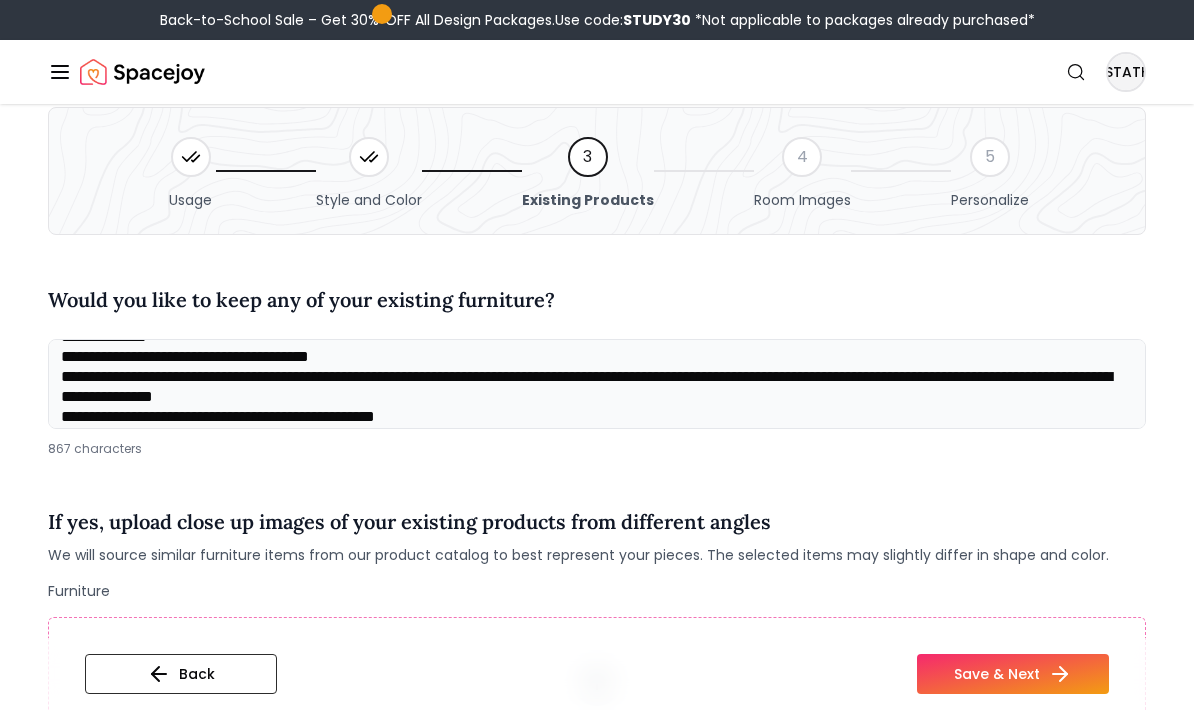 click on "**********" at bounding box center (597, 384) 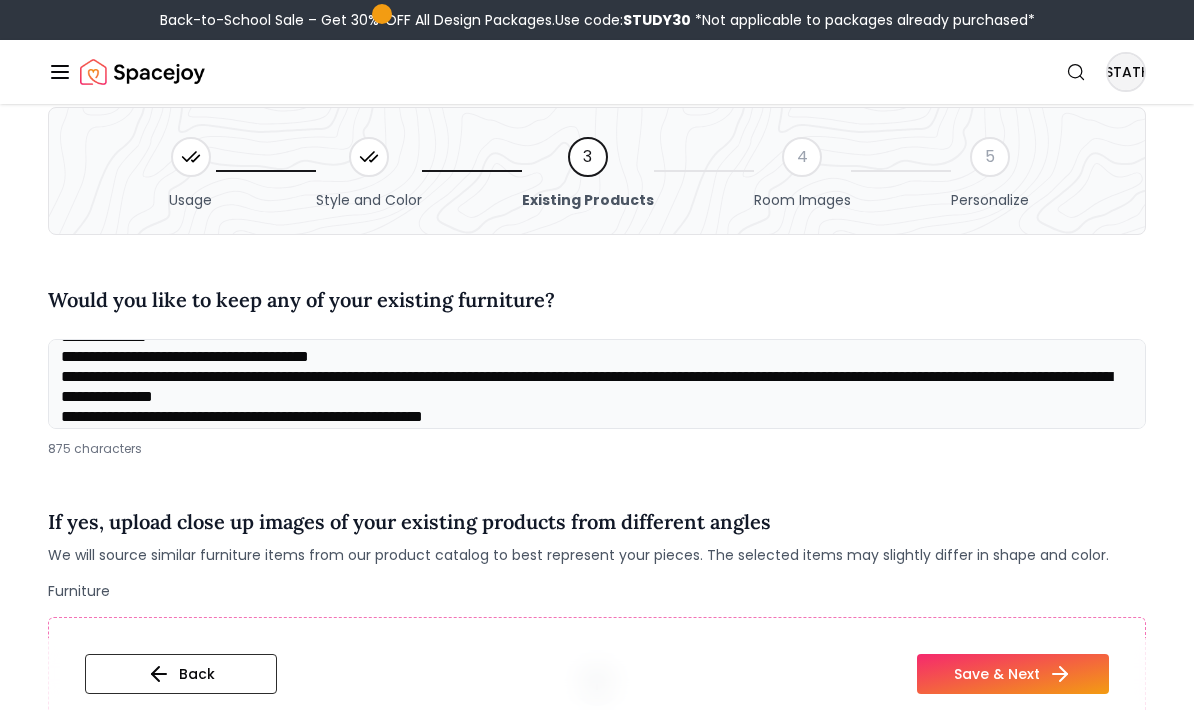 click on "**********" at bounding box center [597, 384] 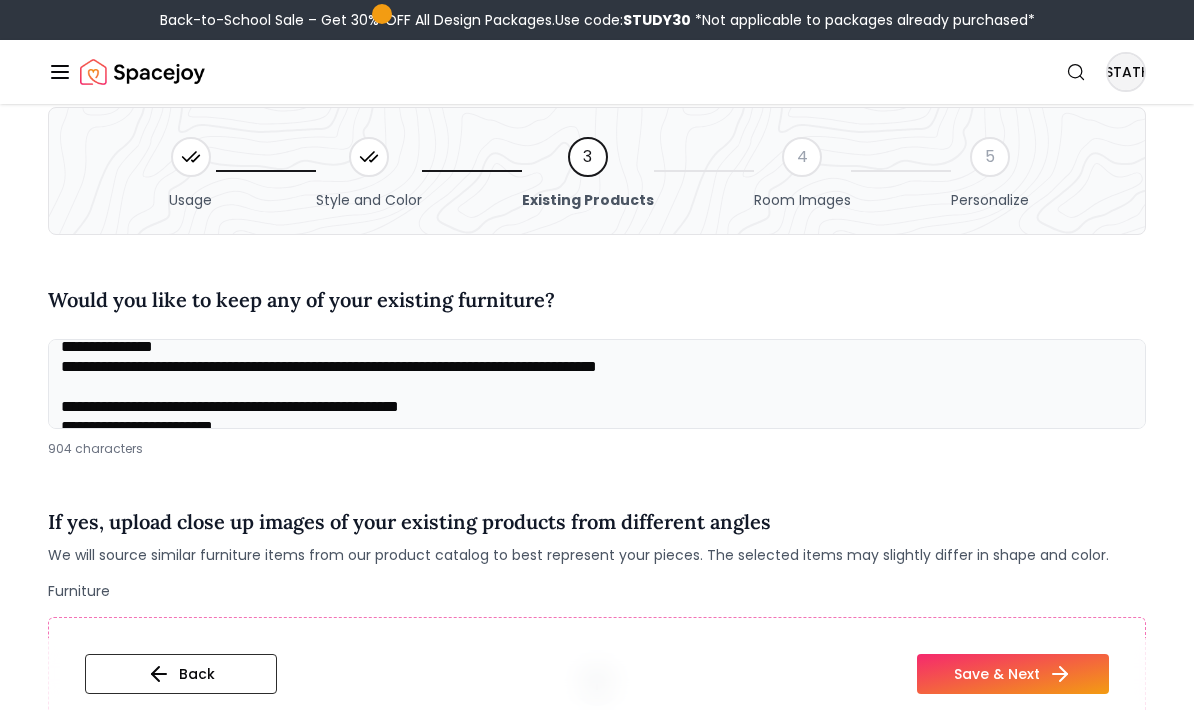 scroll, scrollTop: 106, scrollLeft: 0, axis: vertical 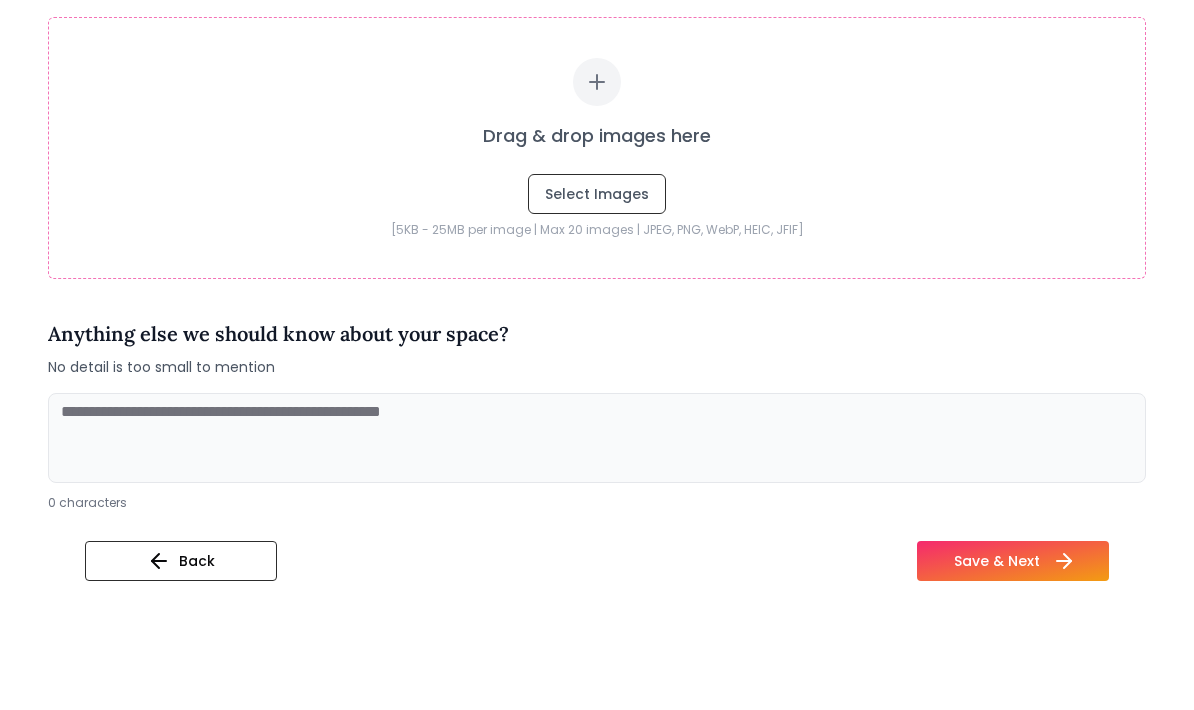 type on "**********" 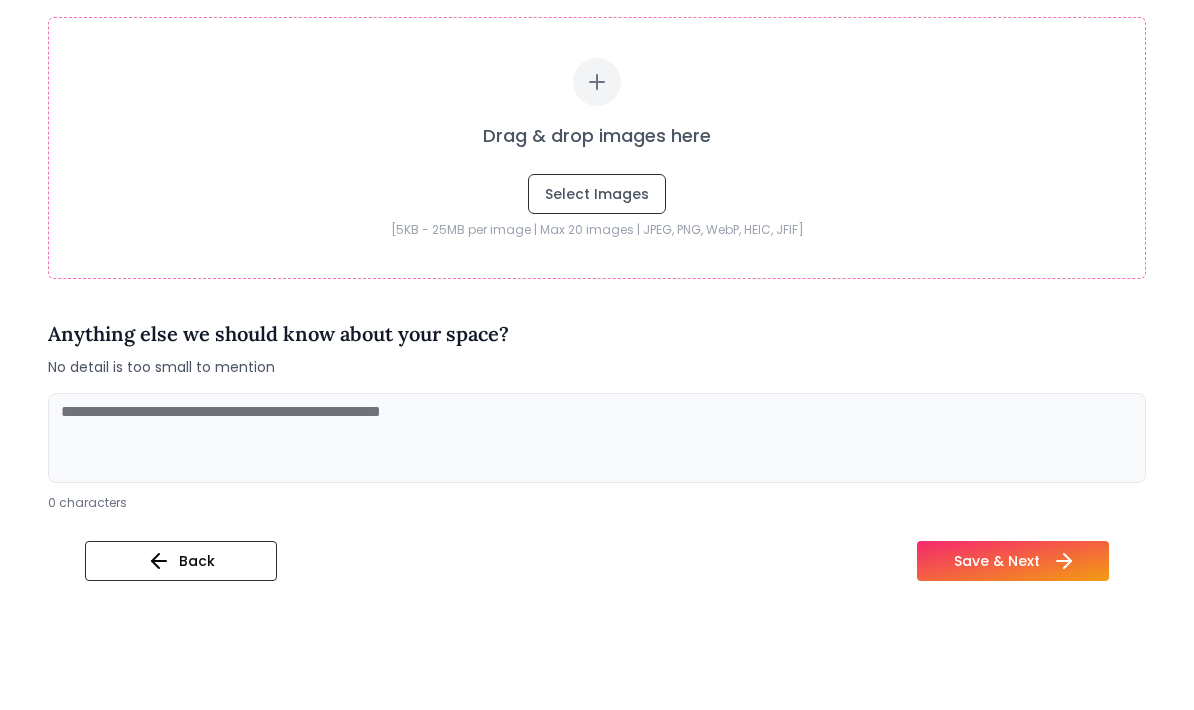 click 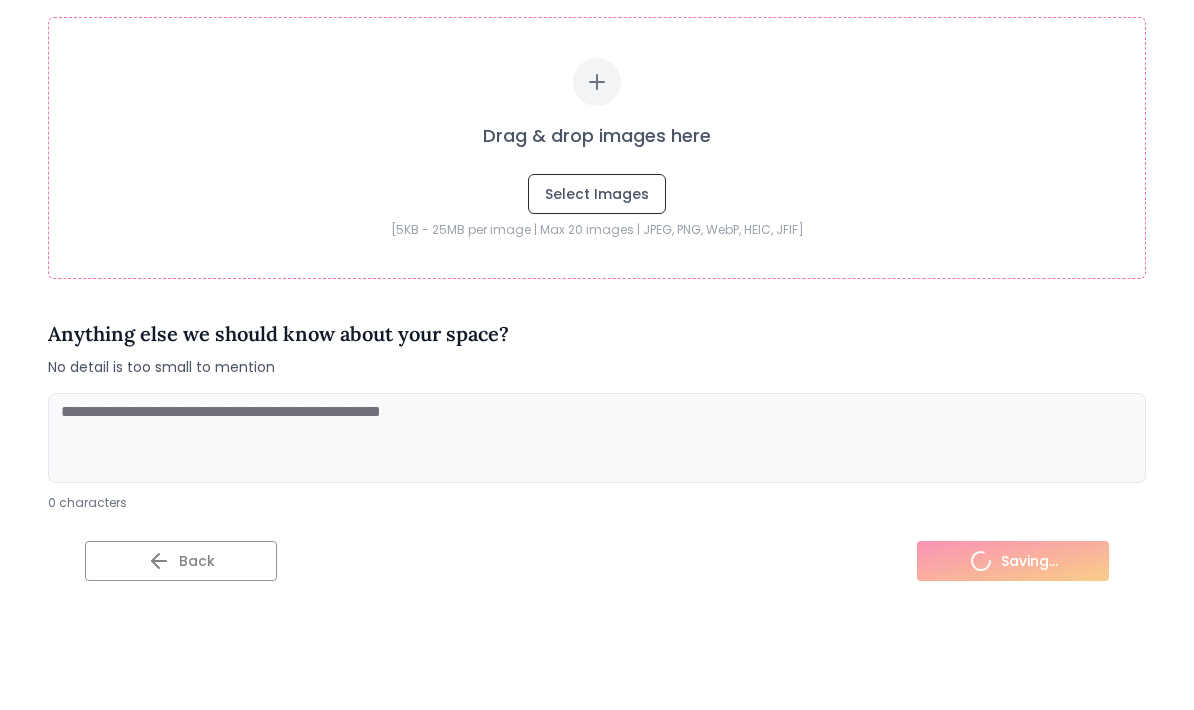 scroll, scrollTop: 661, scrollLeft: 0, axis: vertical 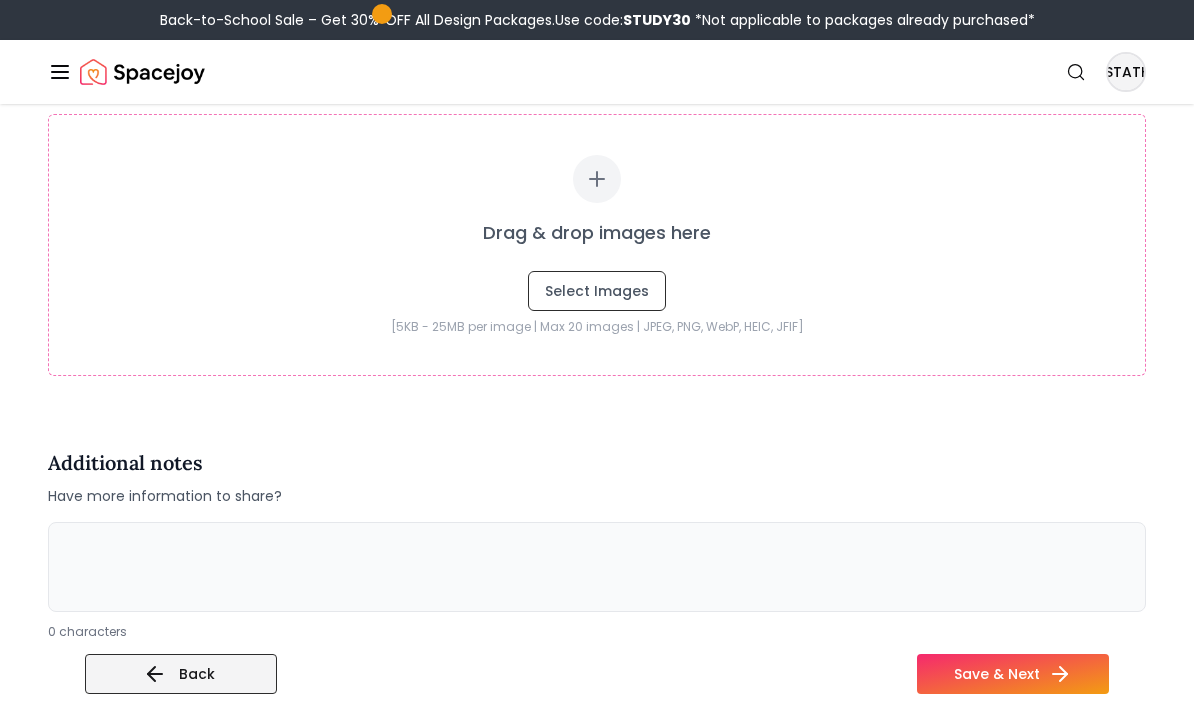 click on "Back" at bounding box center [181, 674] 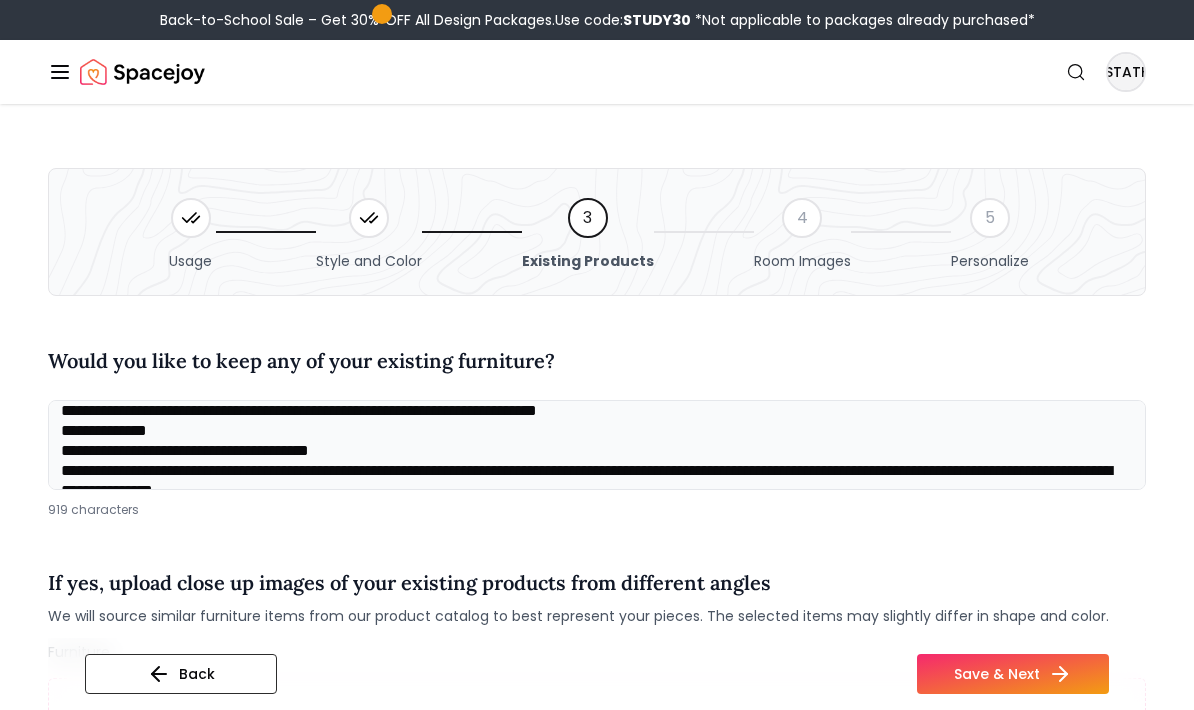 scroll, scrollTop: 26, scrollLeft: 0, axis: vertical 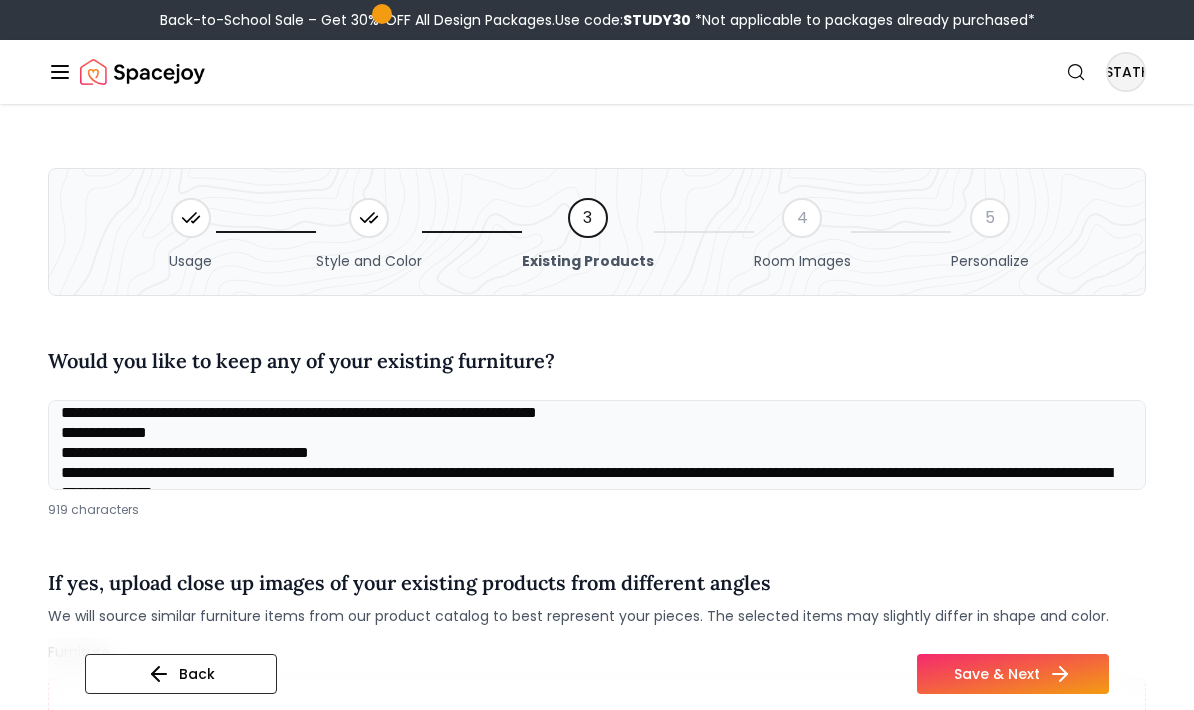 click on "**********" at bounding box center [597, 445] 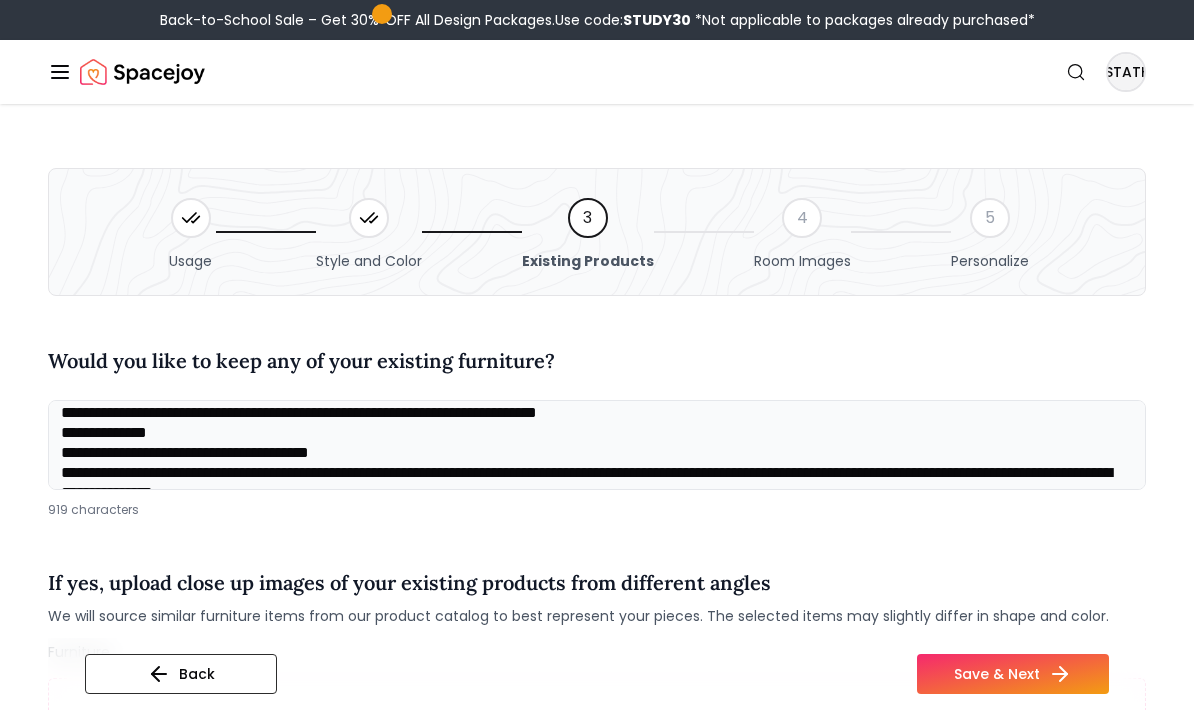 click on "**********" at bounding box center [597, 794] 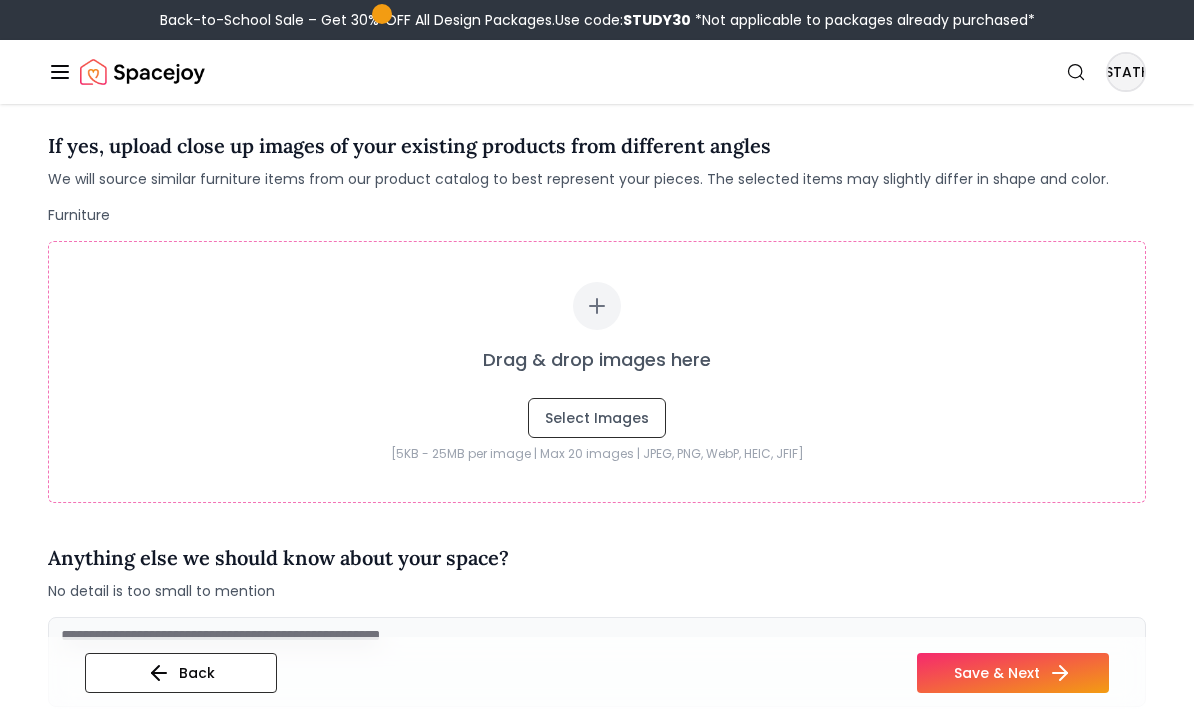 scroll, scrollTop: 517, scrollLeft: 0, axis: vertical 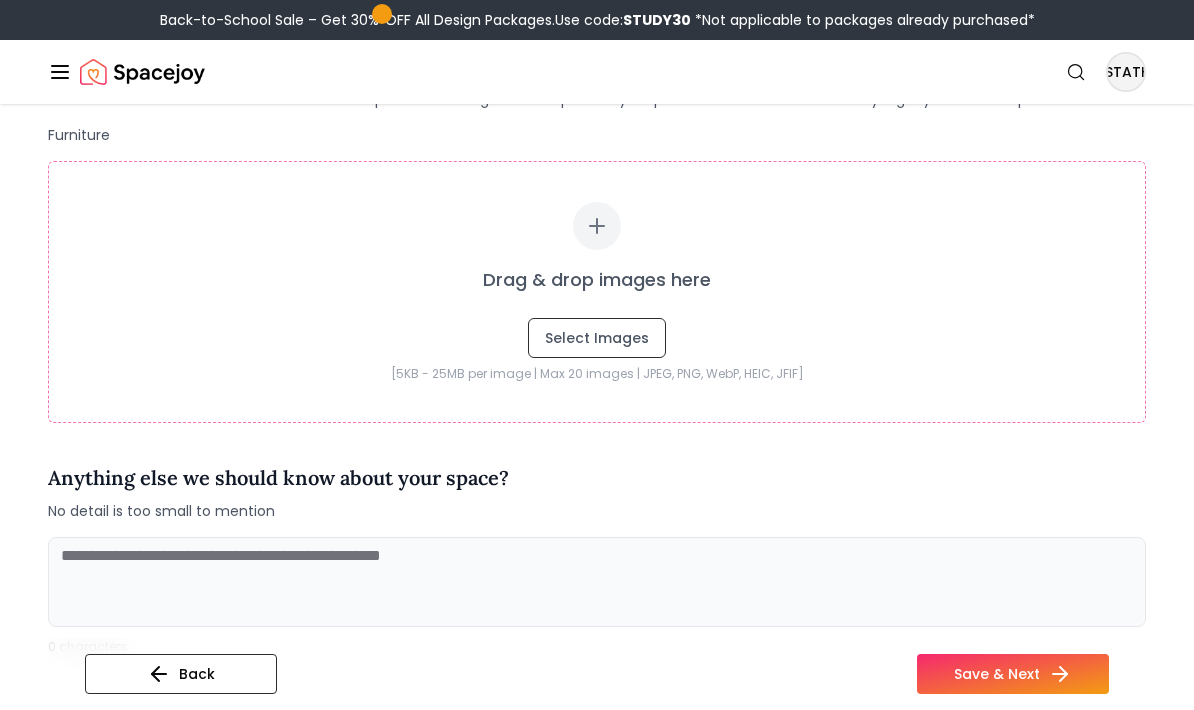 click on "Anything else we should know about your space?  No detail is too small to mention" at bounding box center [597, 492] 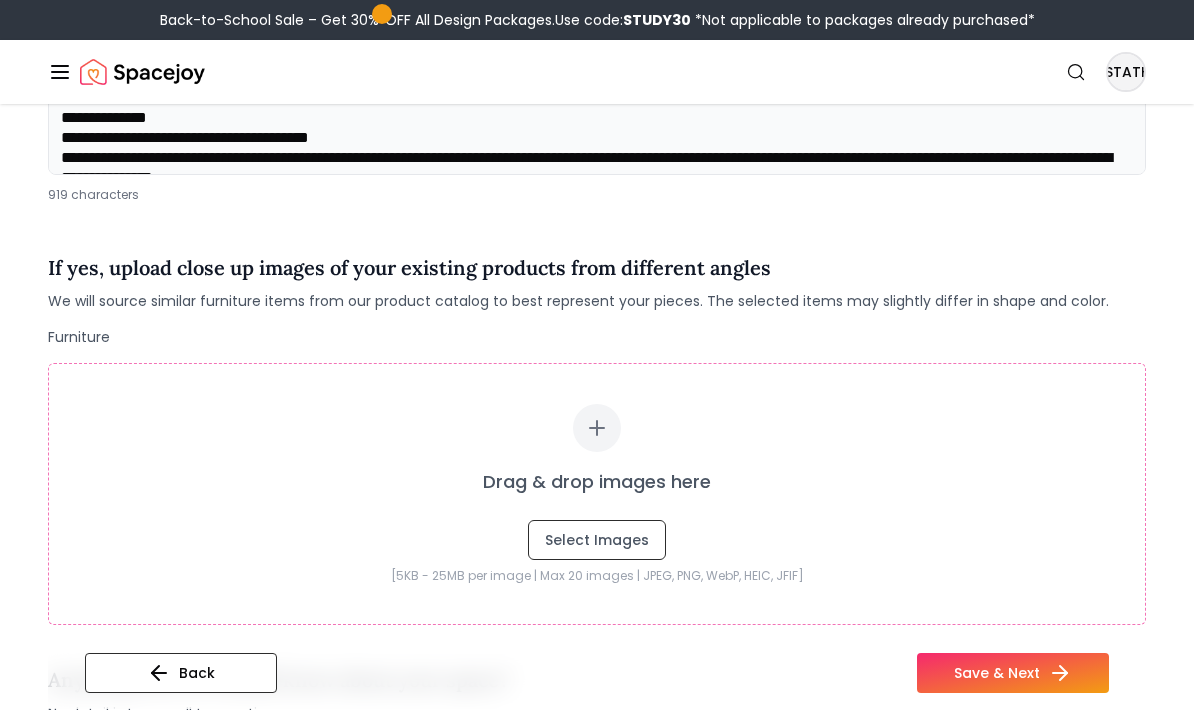 scroll, scrollTop: 315, scrollLeft: 0, axis: vertical 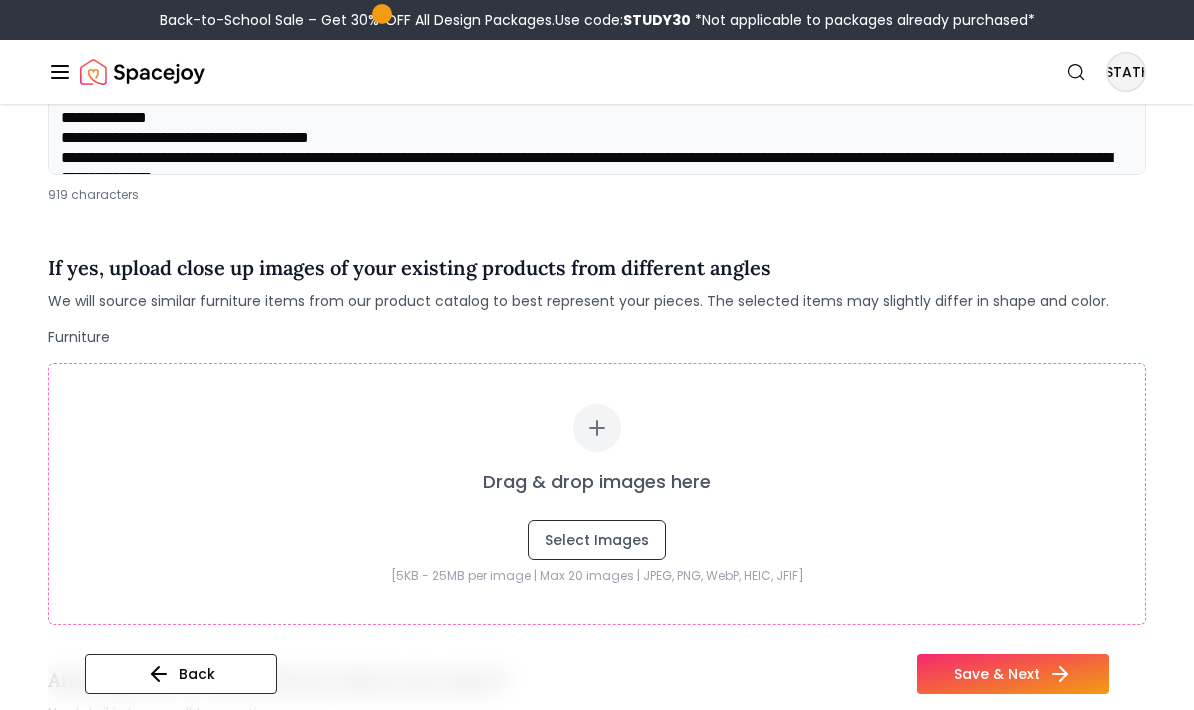 click at bounding box center [597, 428] 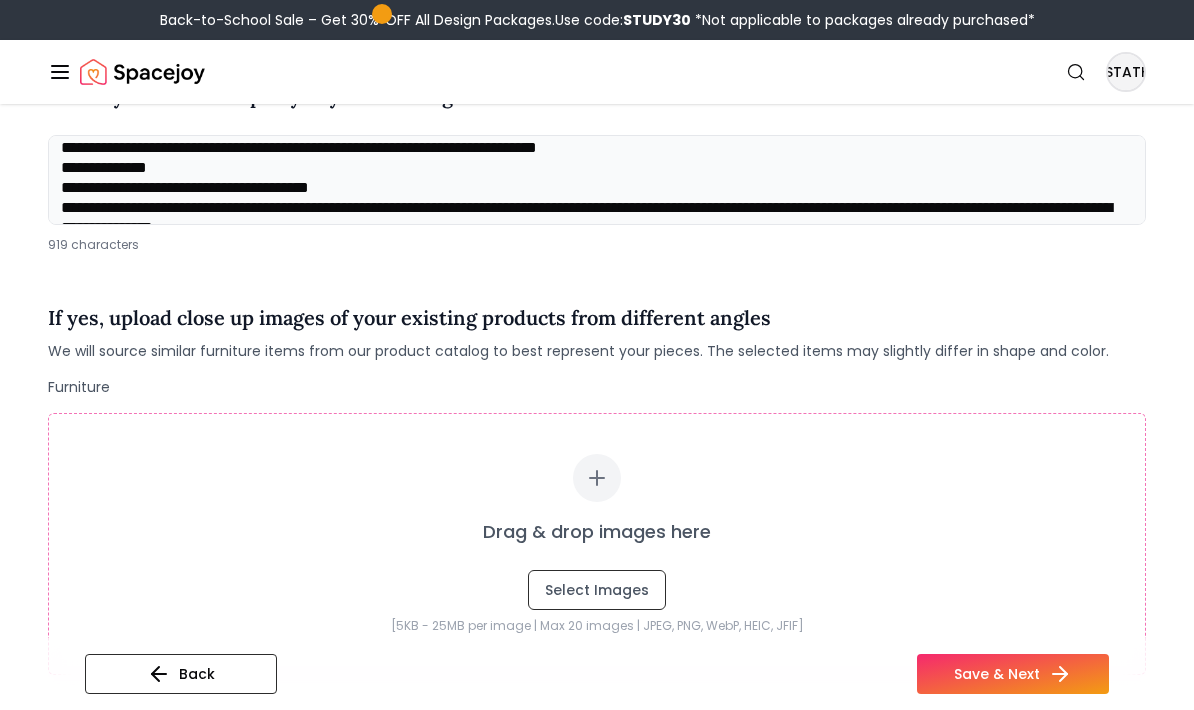 scroll, scrollTop: 262, scrollLeft: 0, axis: vertical 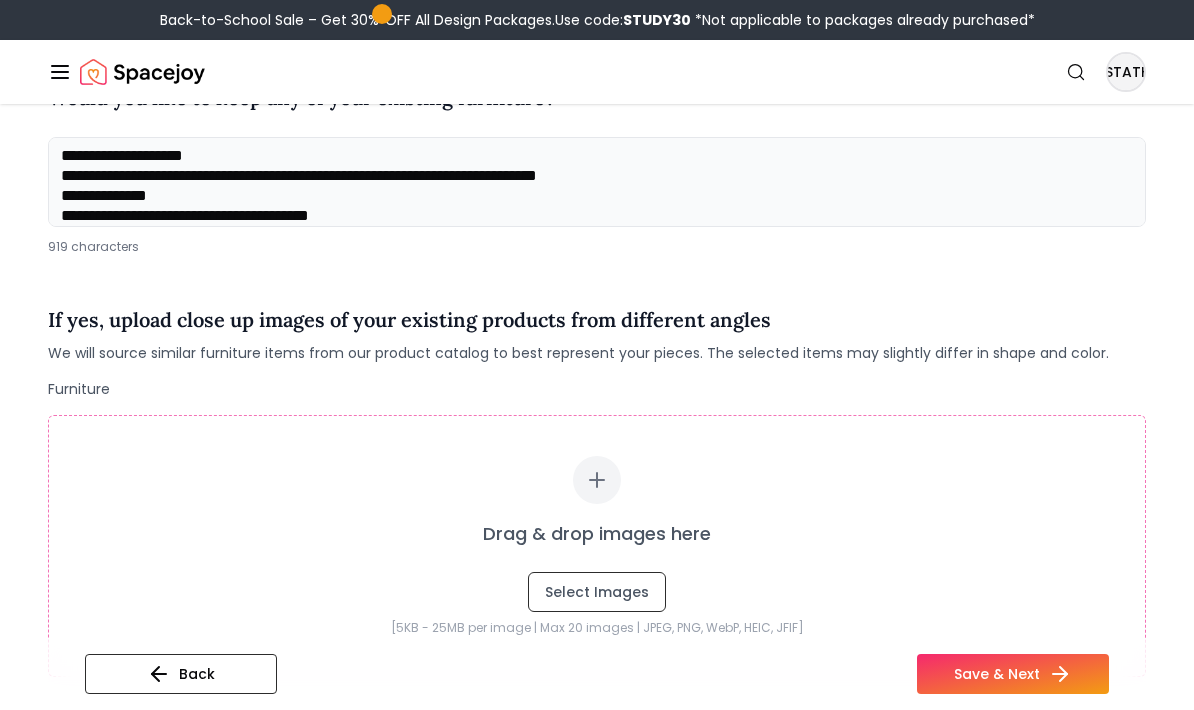 click 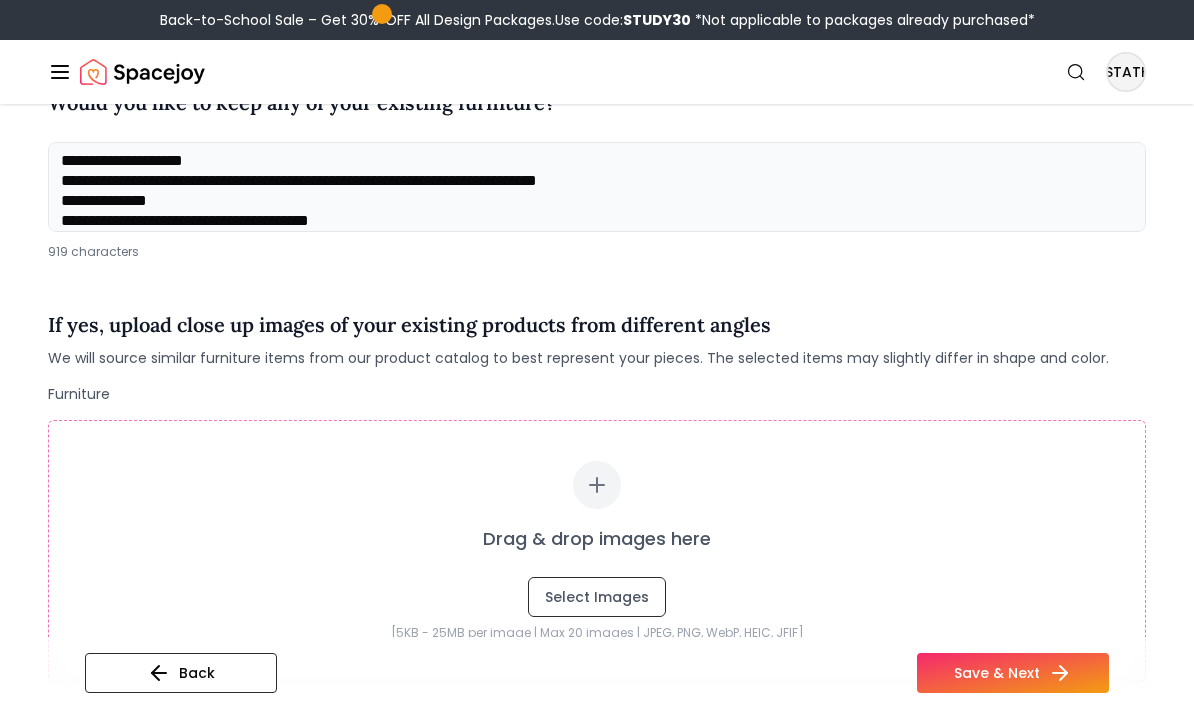 scroll, scrollTop: 258, scrollLeft: 0, axis: vertical 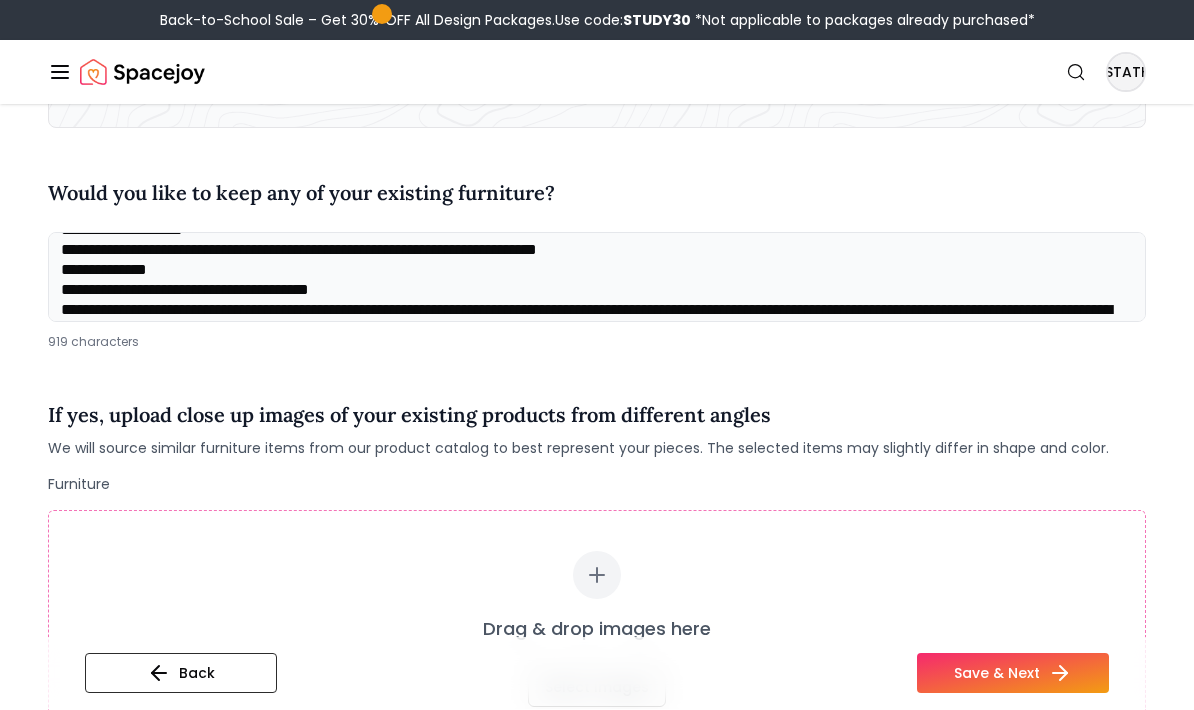 click 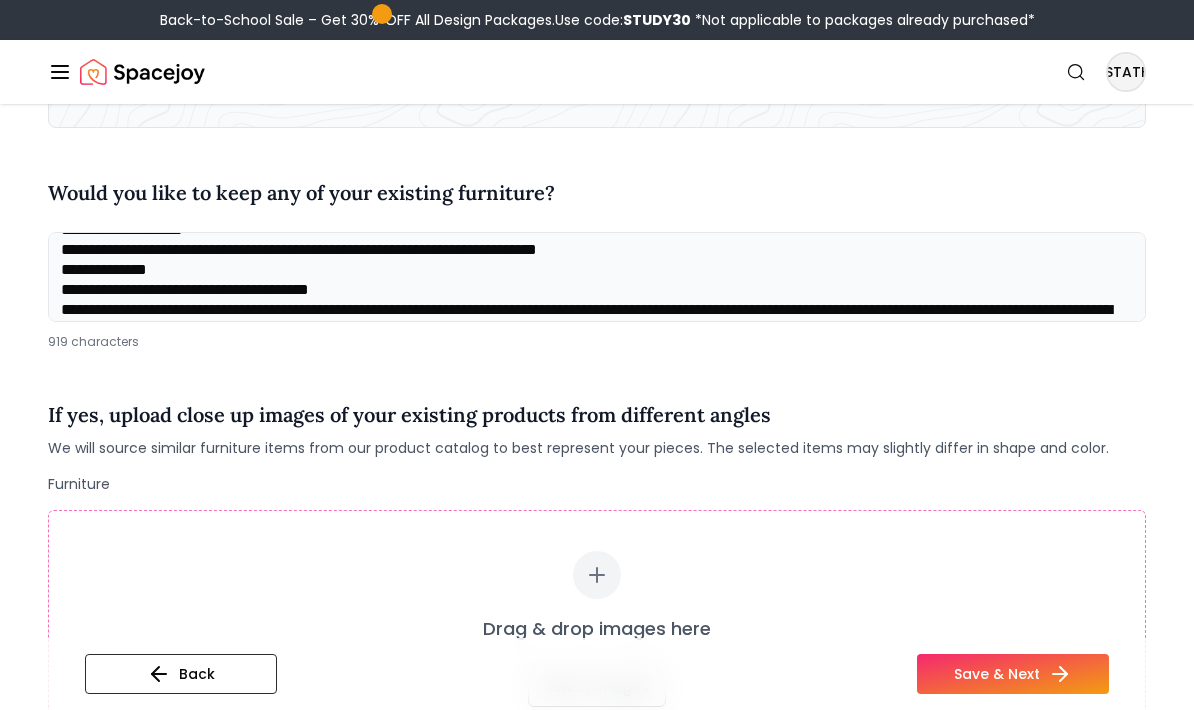 type on "**********" 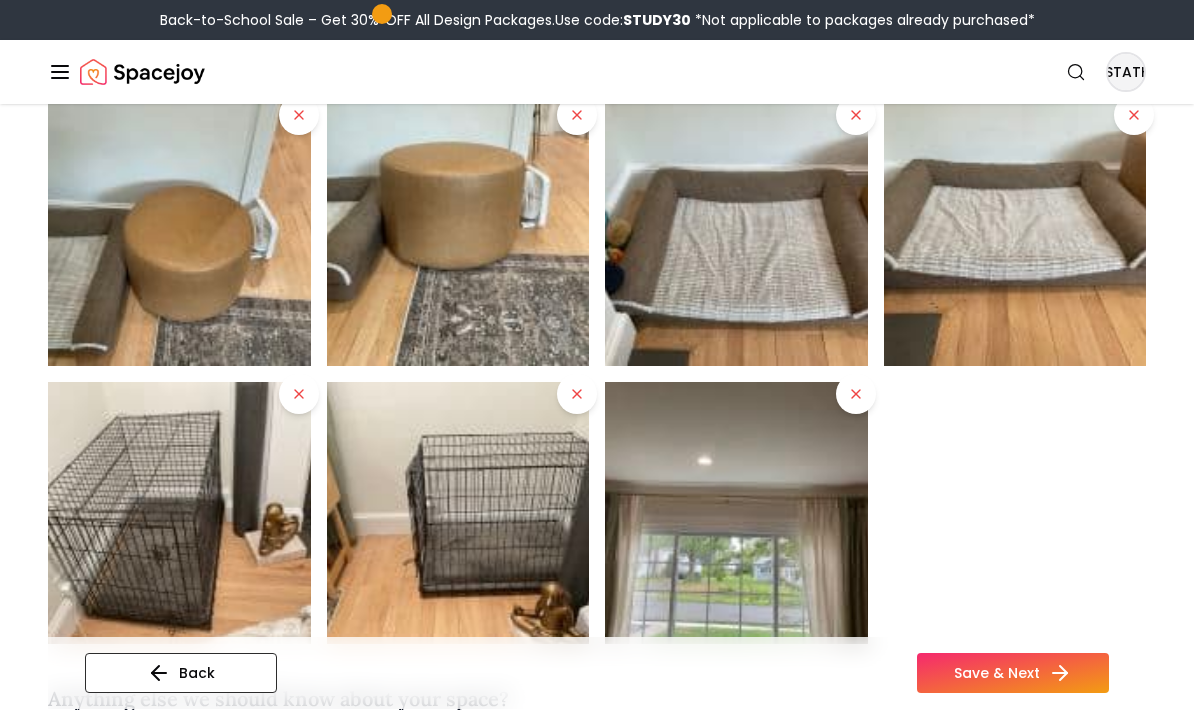scroll, scrollTop: 853, scrollLeft: 0, axis: vertical 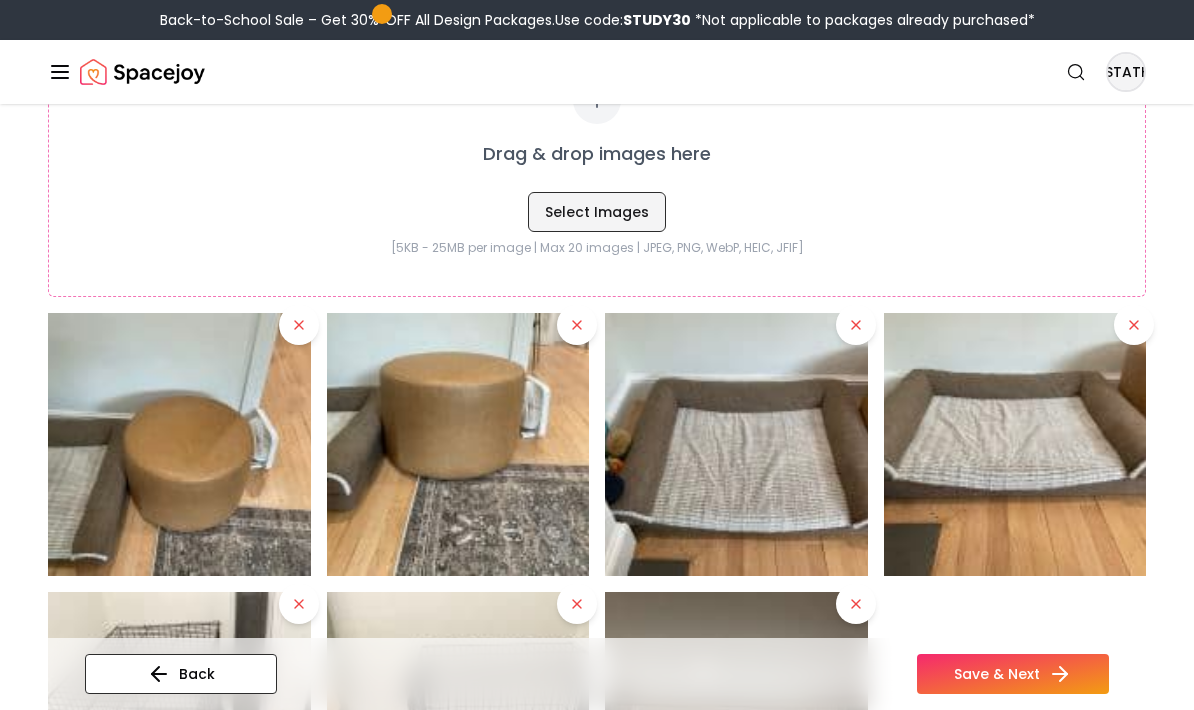 click on "Select Images" at bounding box center (597, 212) 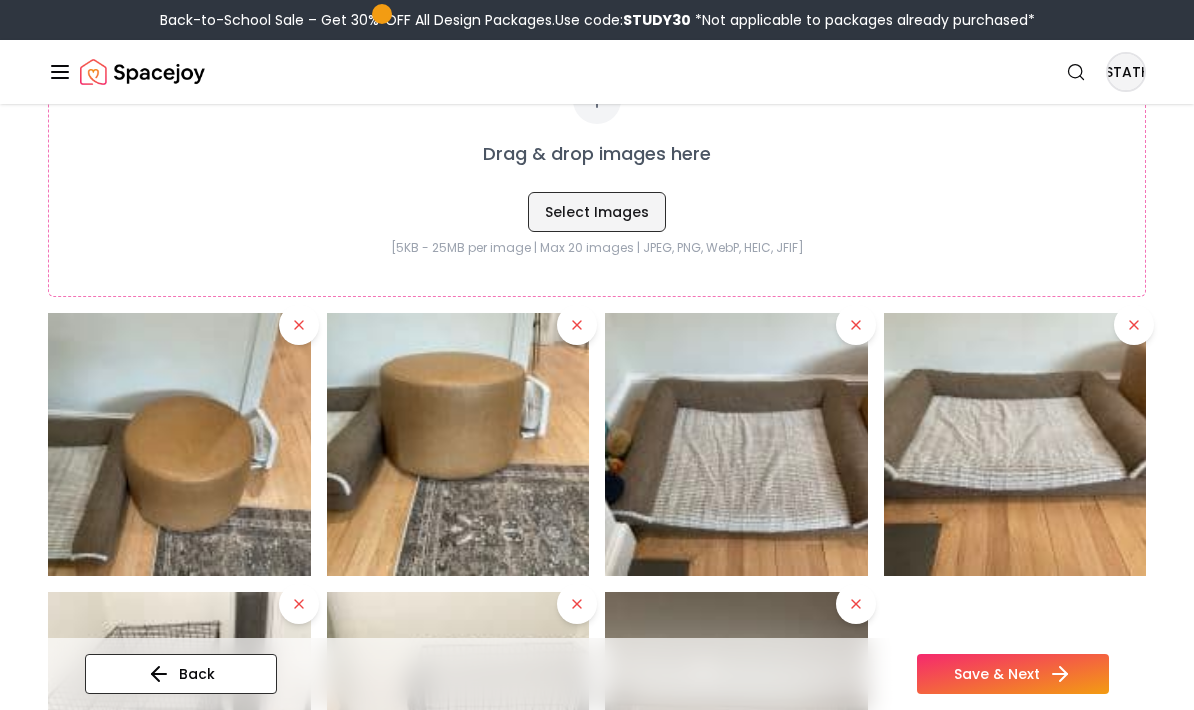 type on "**********" 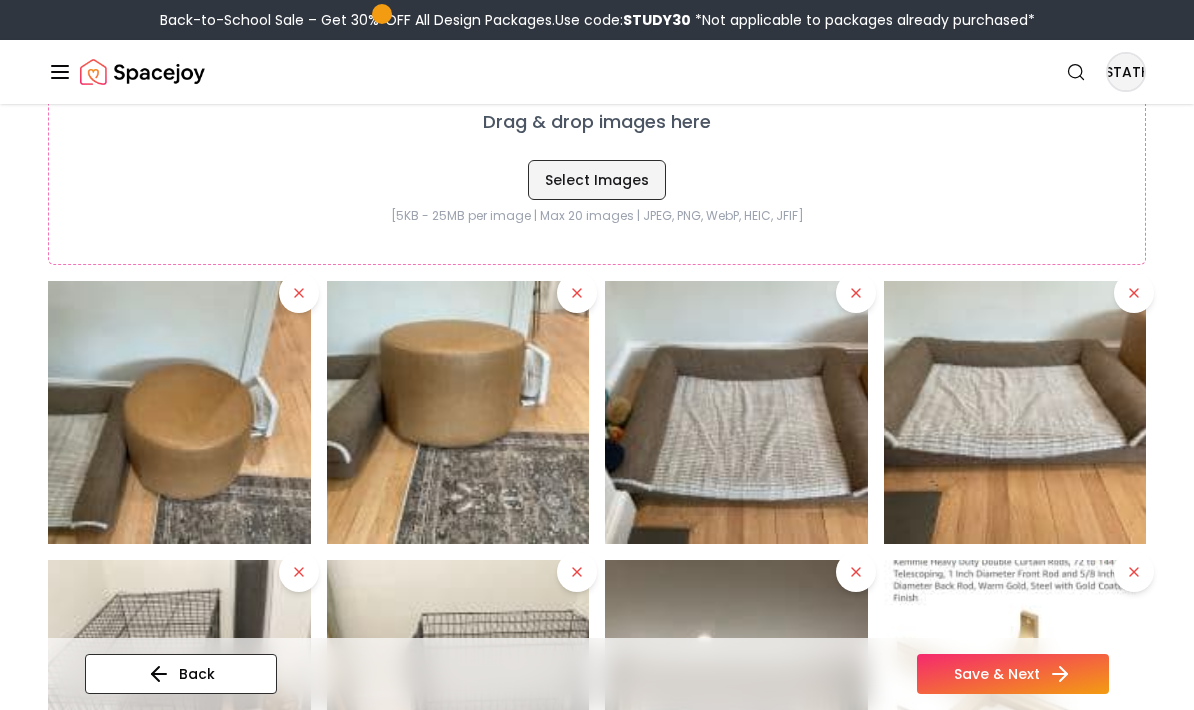scroll, scrollTop: 676, scrollLeft: 0, axis: vertical 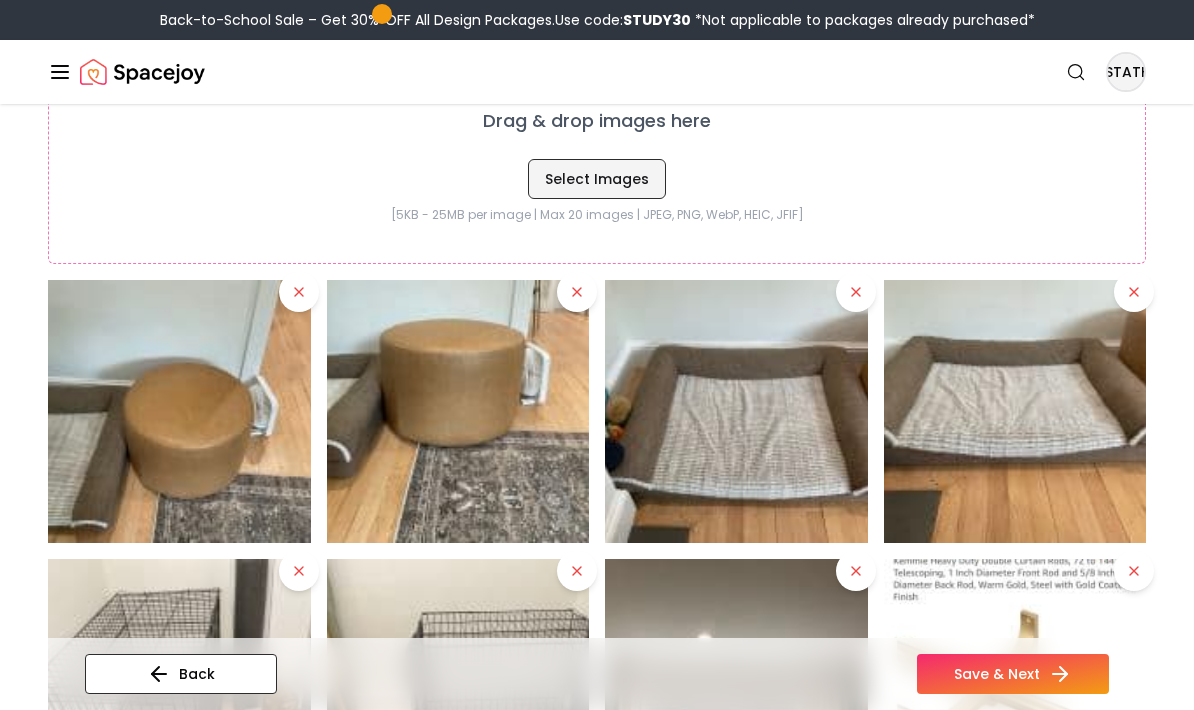 click on "Select Images" at bounding box center [597, 179] 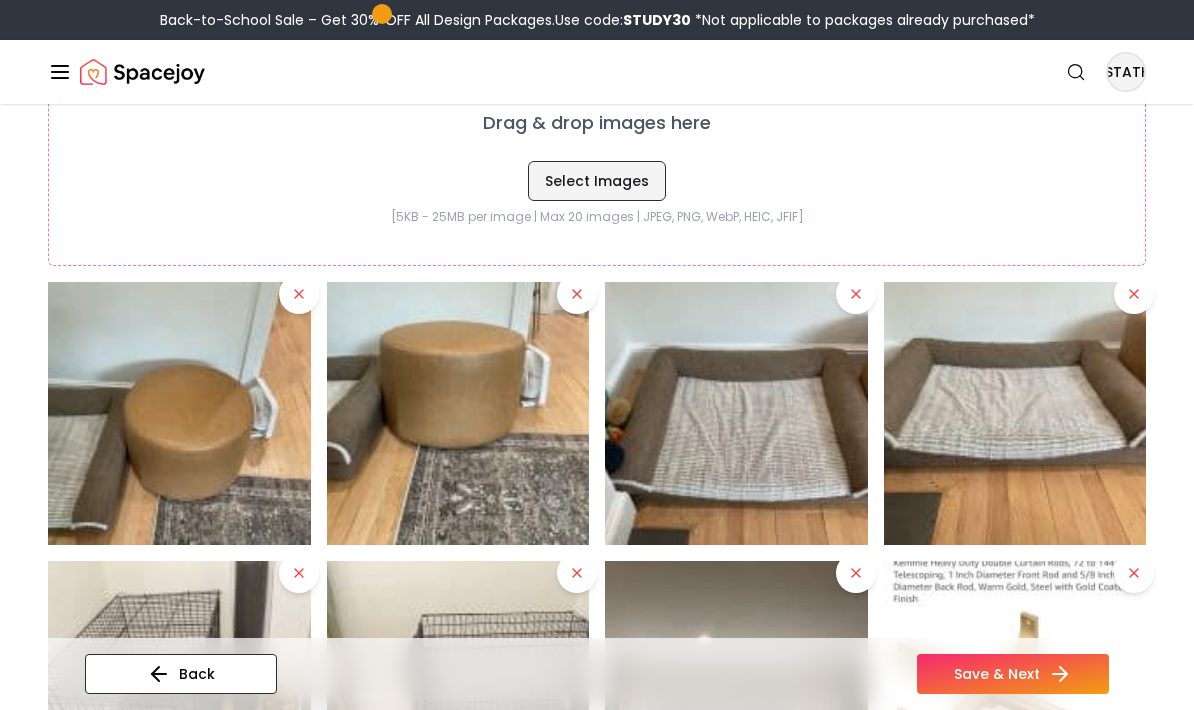 scroll, scrollTop: 667, scrollLeft: 0, axis: vertical 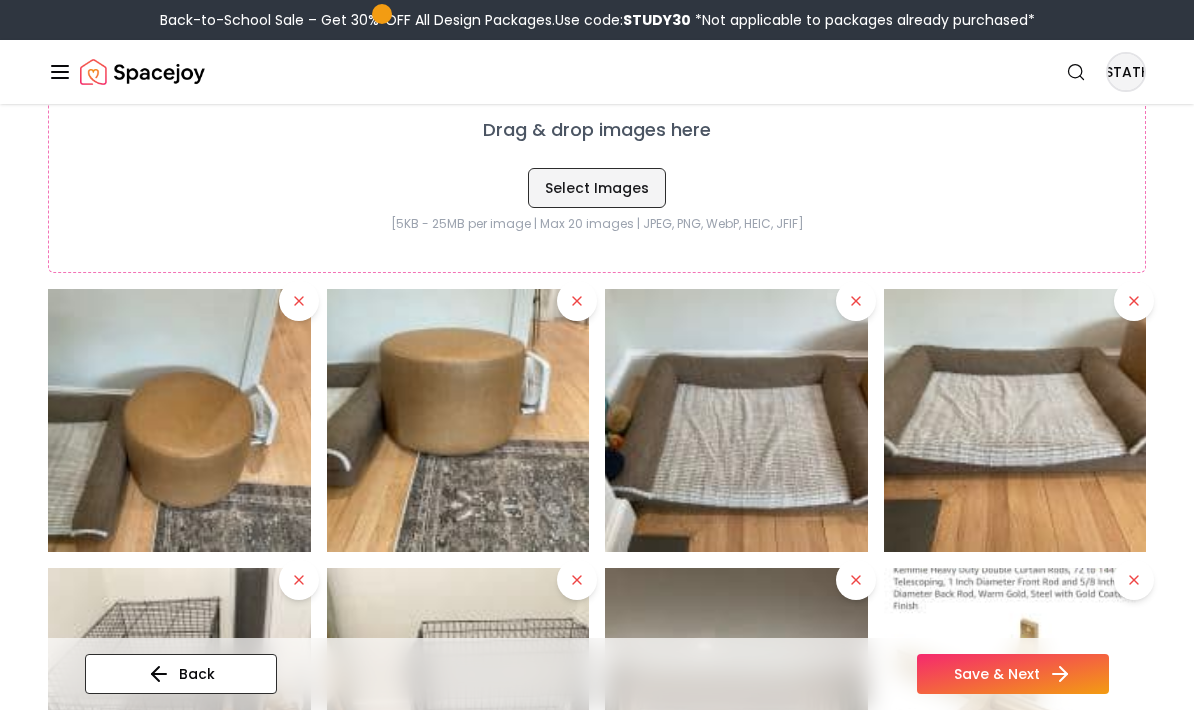 click on "Select Images" at bounding box center [597, 188] 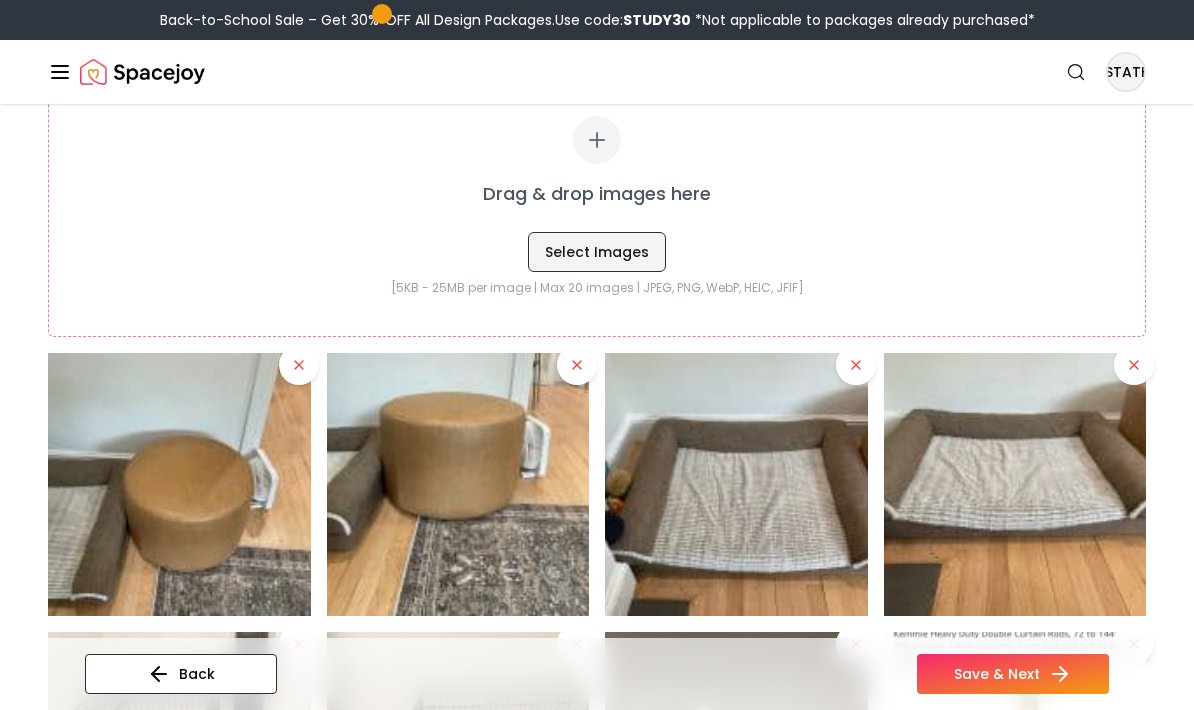 scroll, scrollTop: 585, scrollLeft: 0, axis: vertical 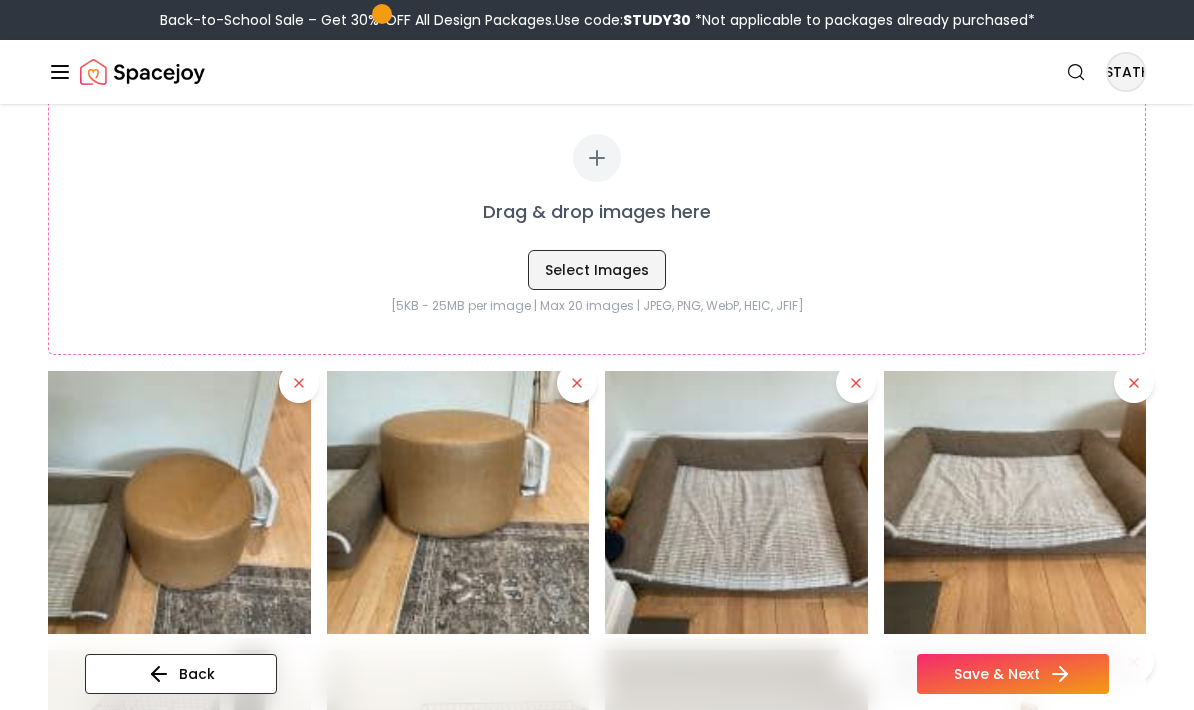 click on "Select Images" at bounding box center (597, 270) 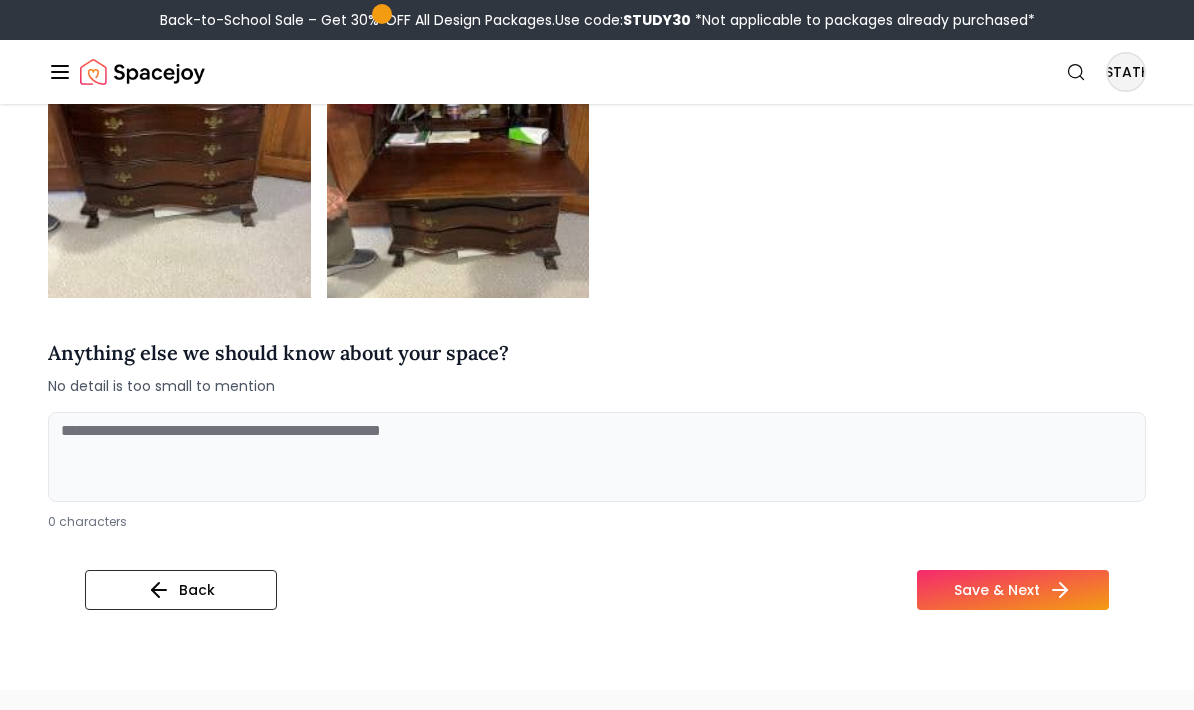 scroll, scrollTop: 1756, scrollLeft: 0, axis: vertical 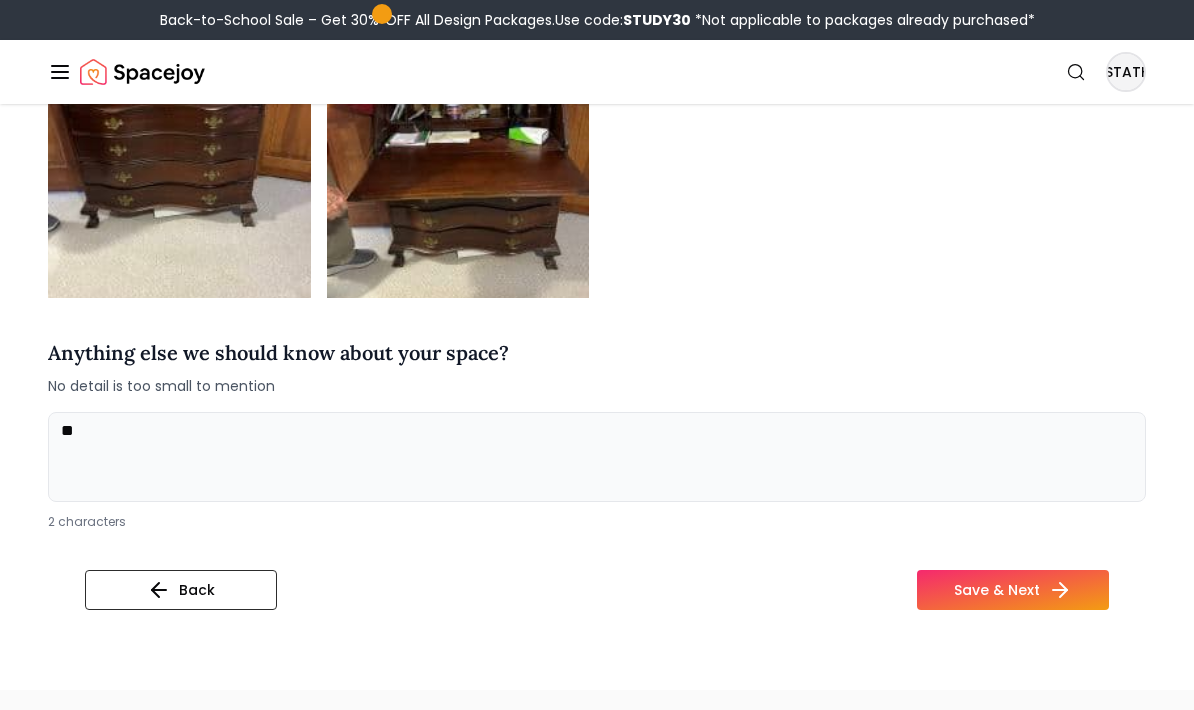 click on "*" at bounding box center (597, 457) 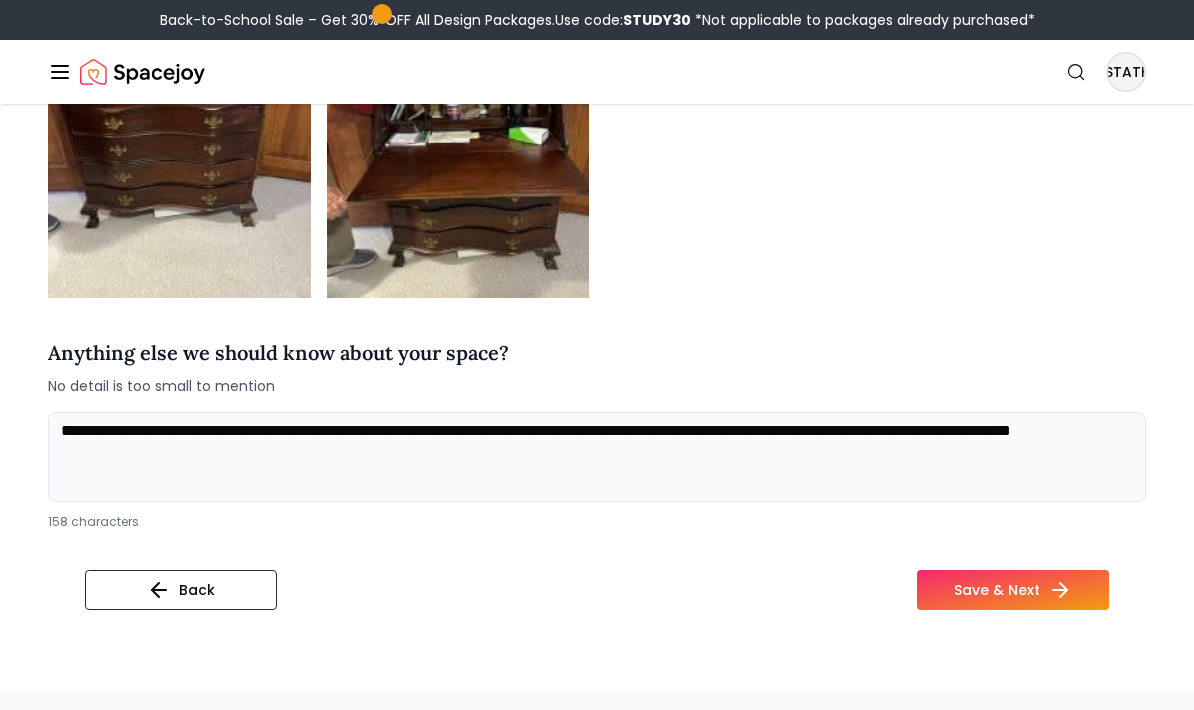 click on "**********" at bounding box center [597, 457] 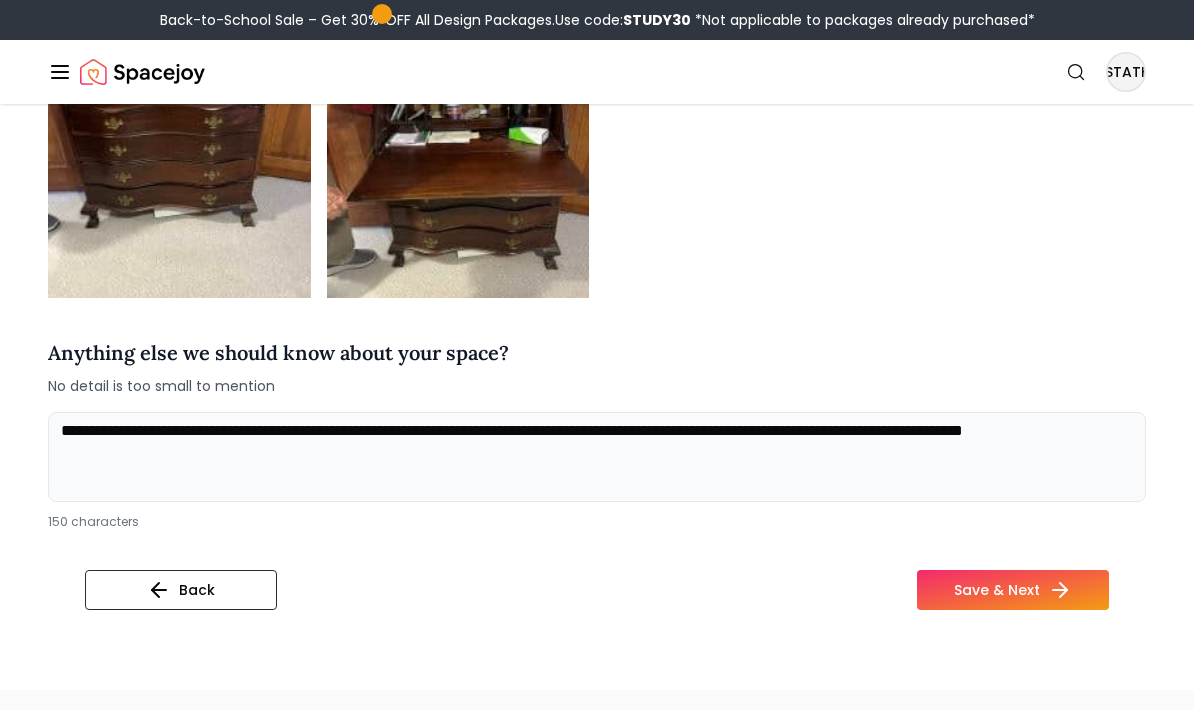 click on "**********" at bounding box center (597, 457) 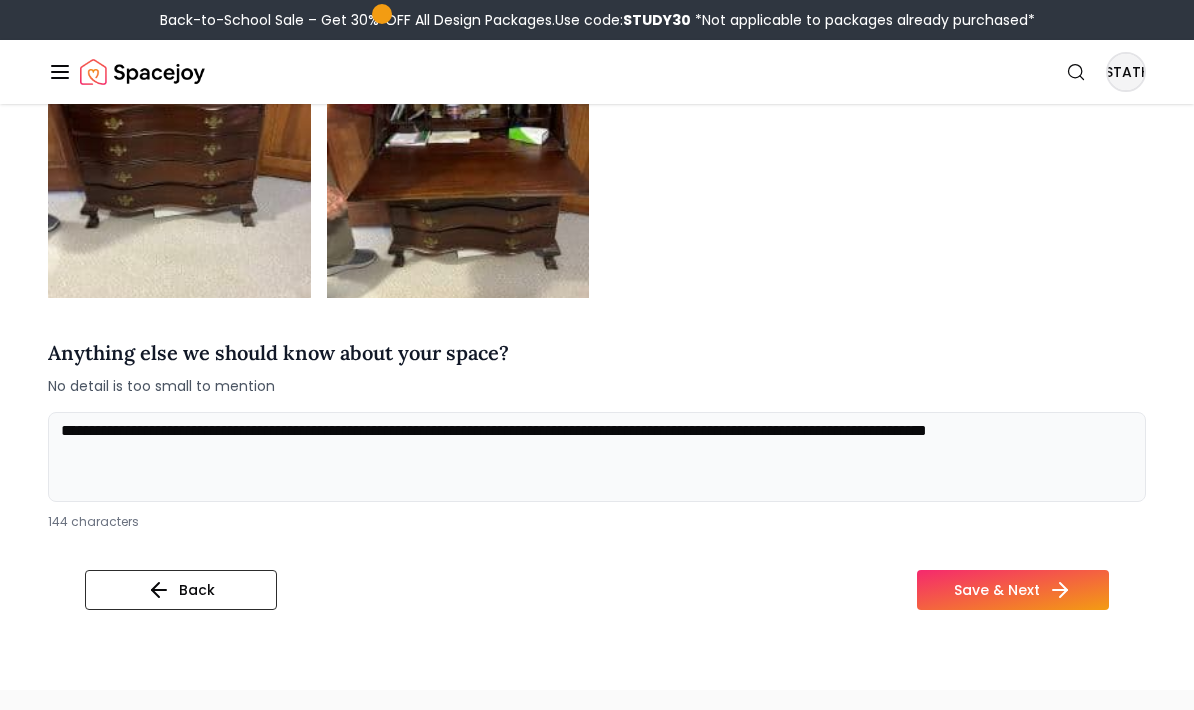 type on "**********" 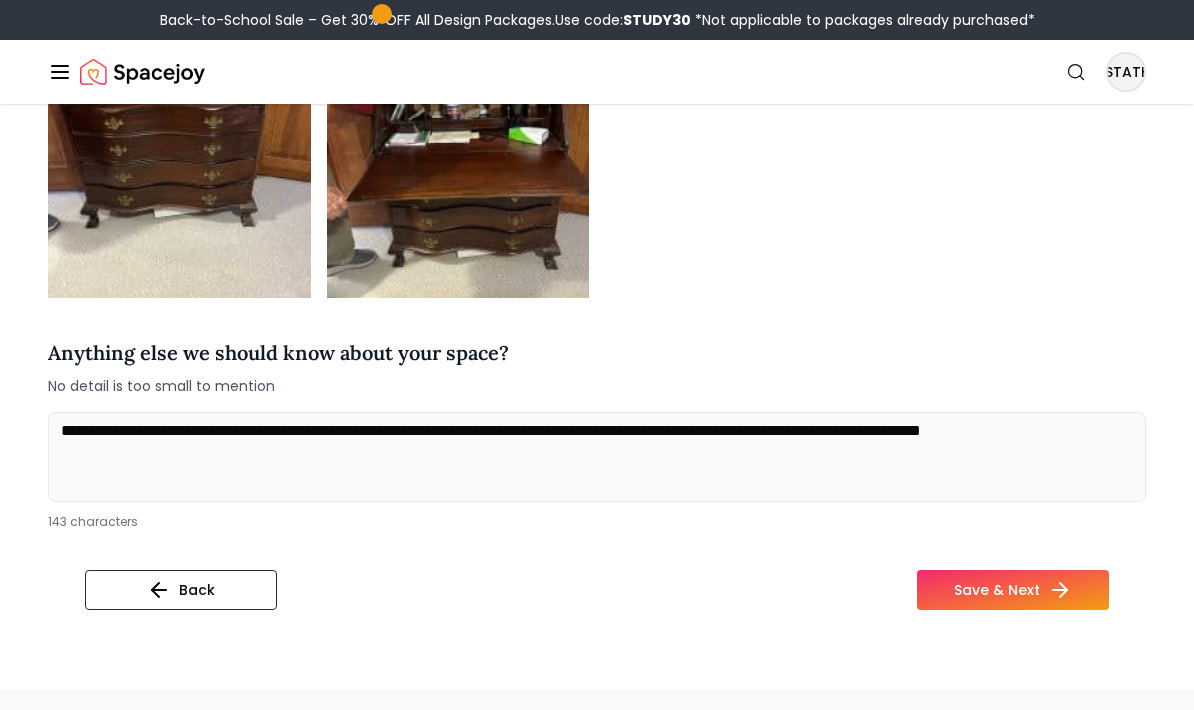 click on "**********" at bounding box center (597, 457) 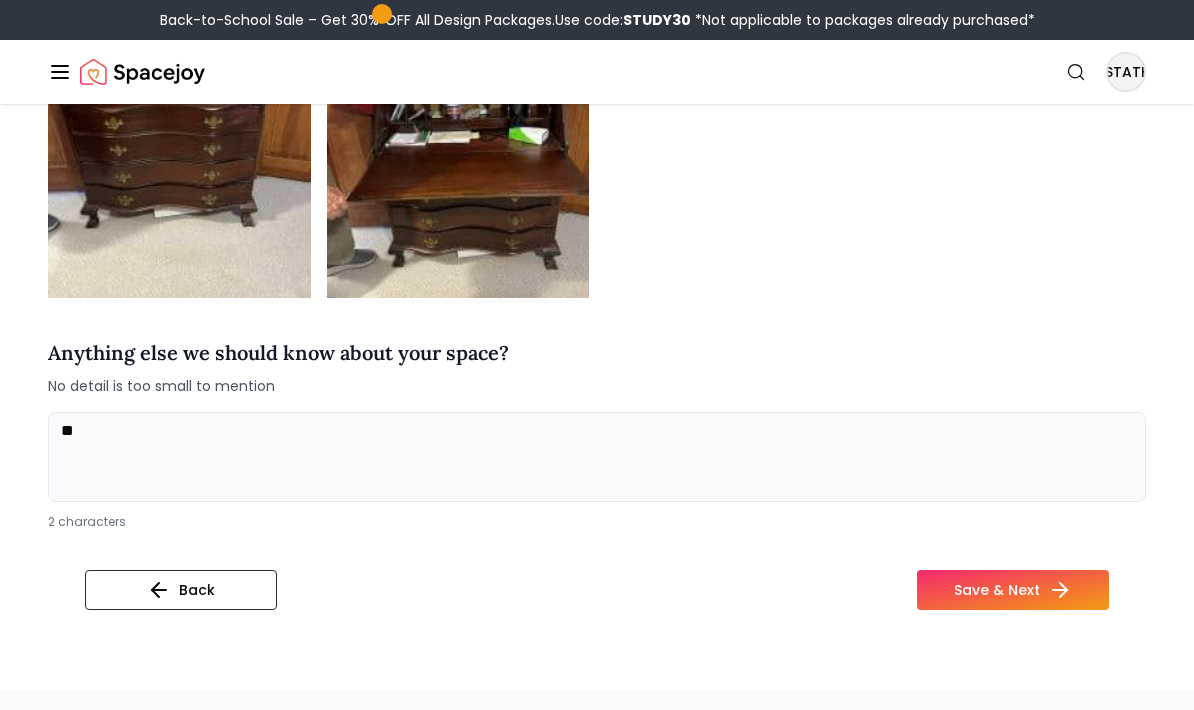 type on "*" 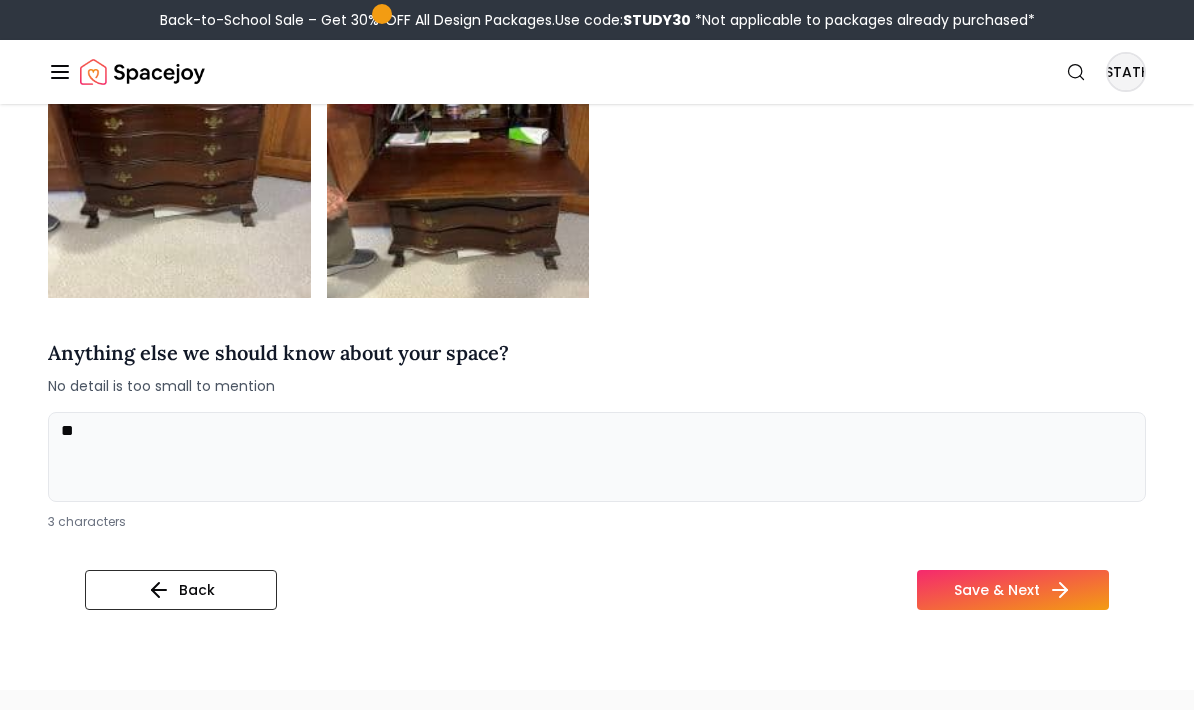 type on "*" 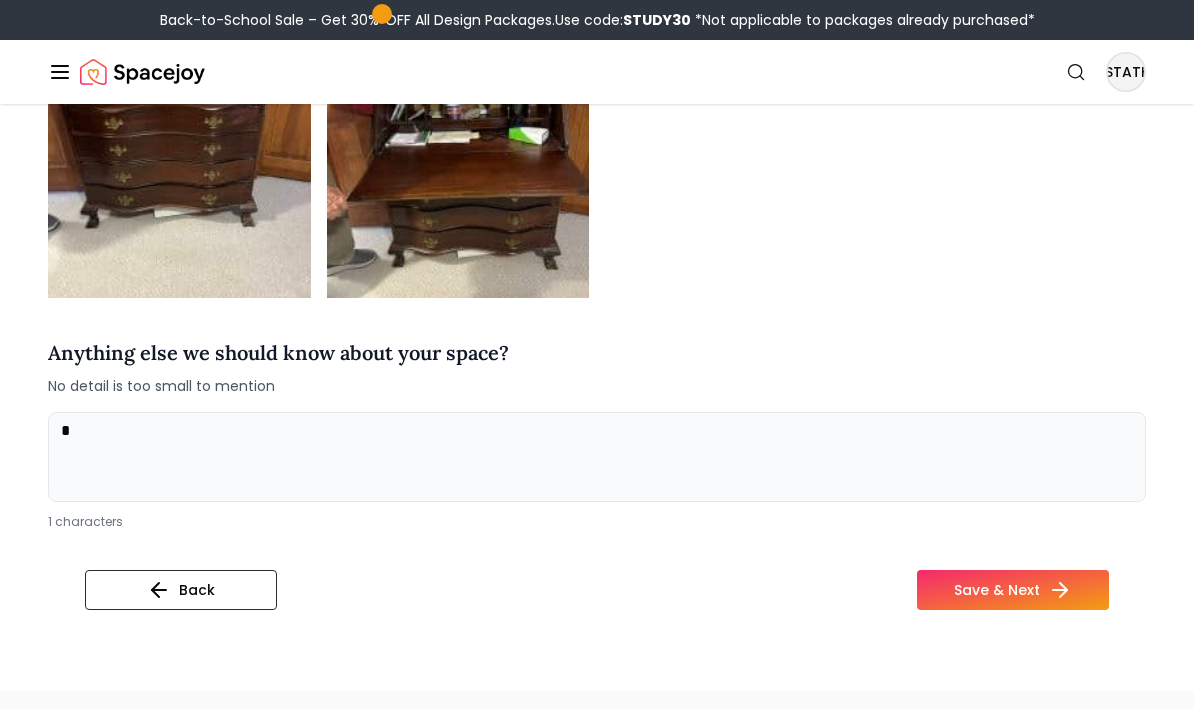 type 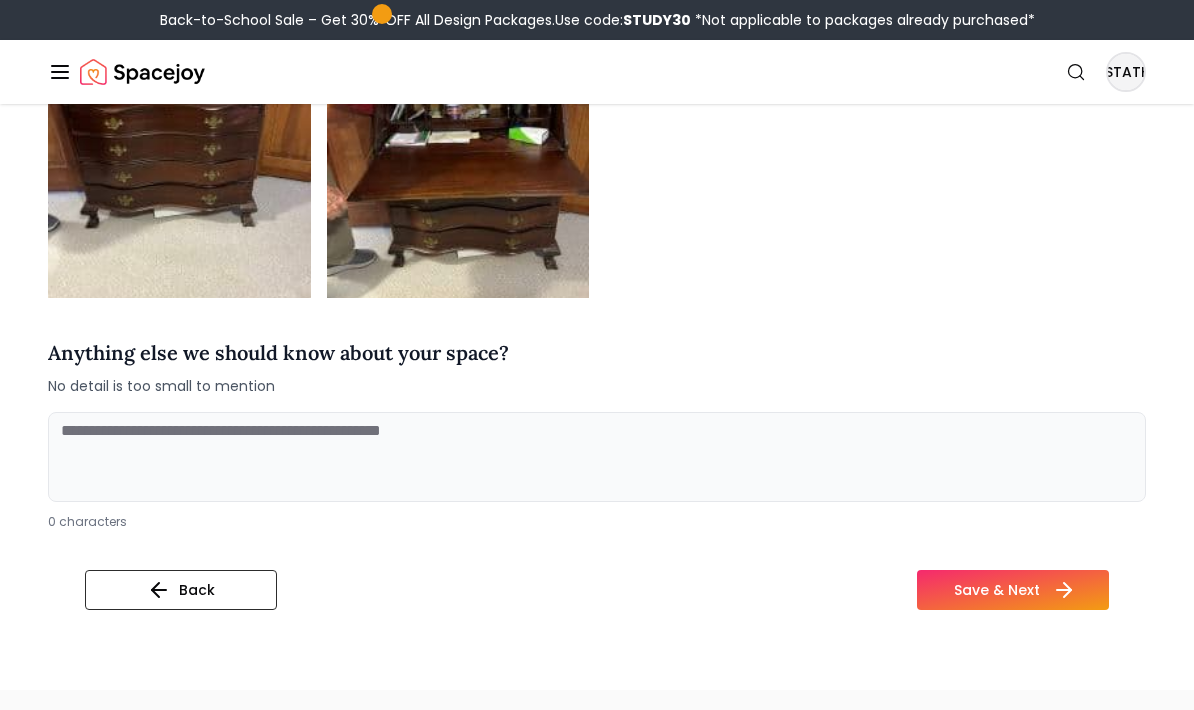 click on "Save & Next" at bounding box center (1013, 590) 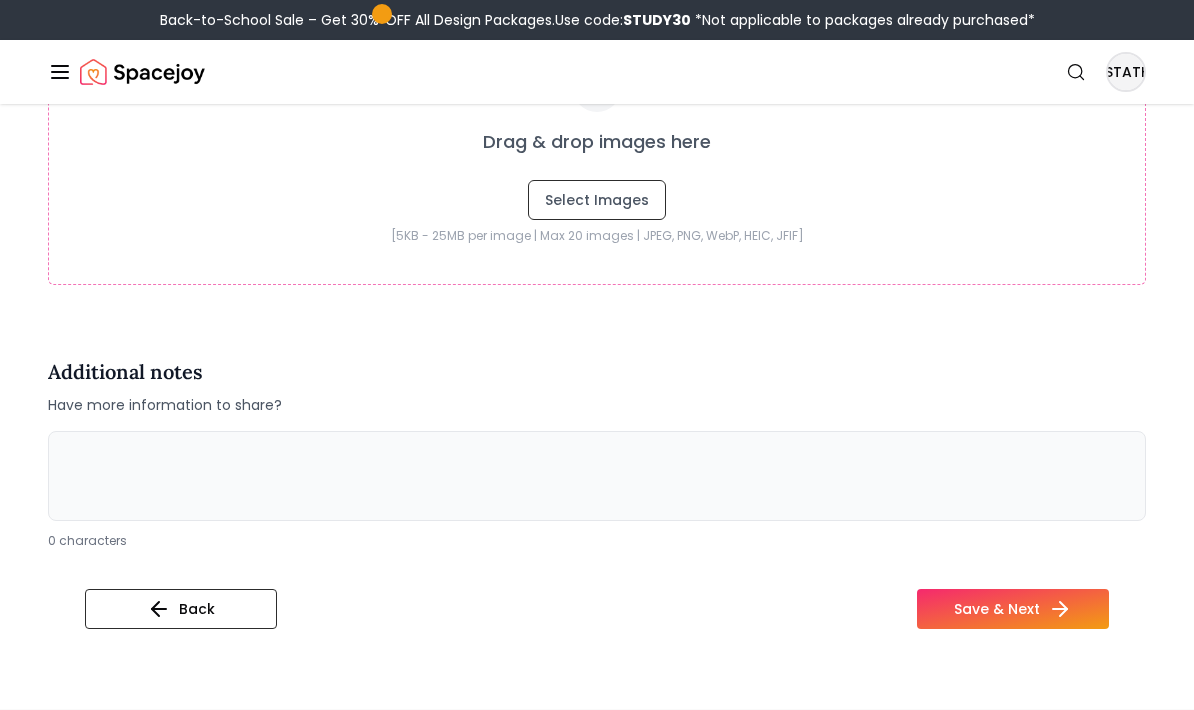 scroll, scrollTop: 3278, scrollLeft: 0, axis: vertical 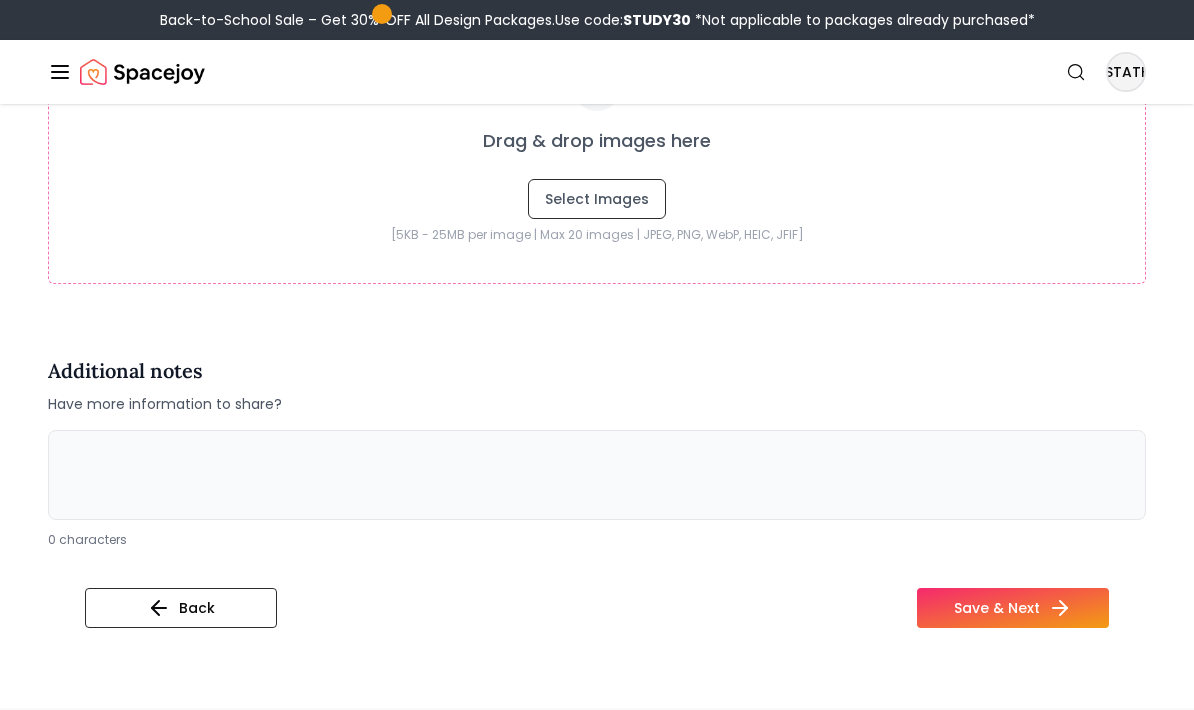 click at bounding box center [597, 475] 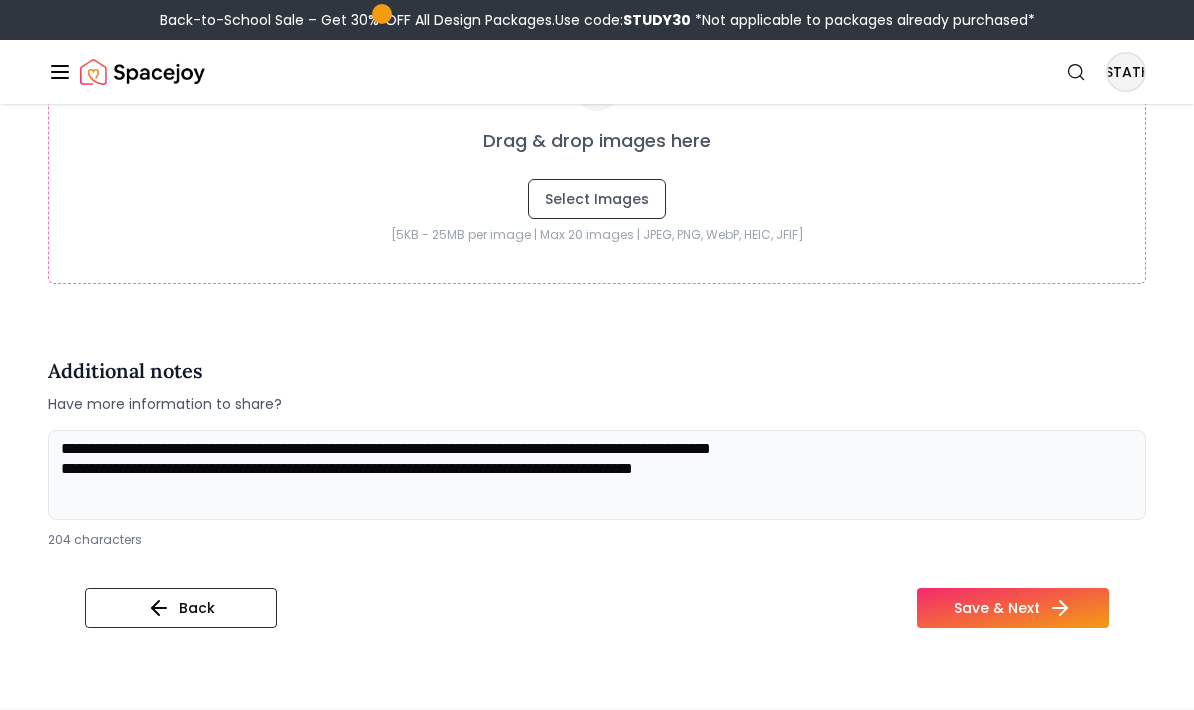 click on "**********" at bounding box center (597, 475) 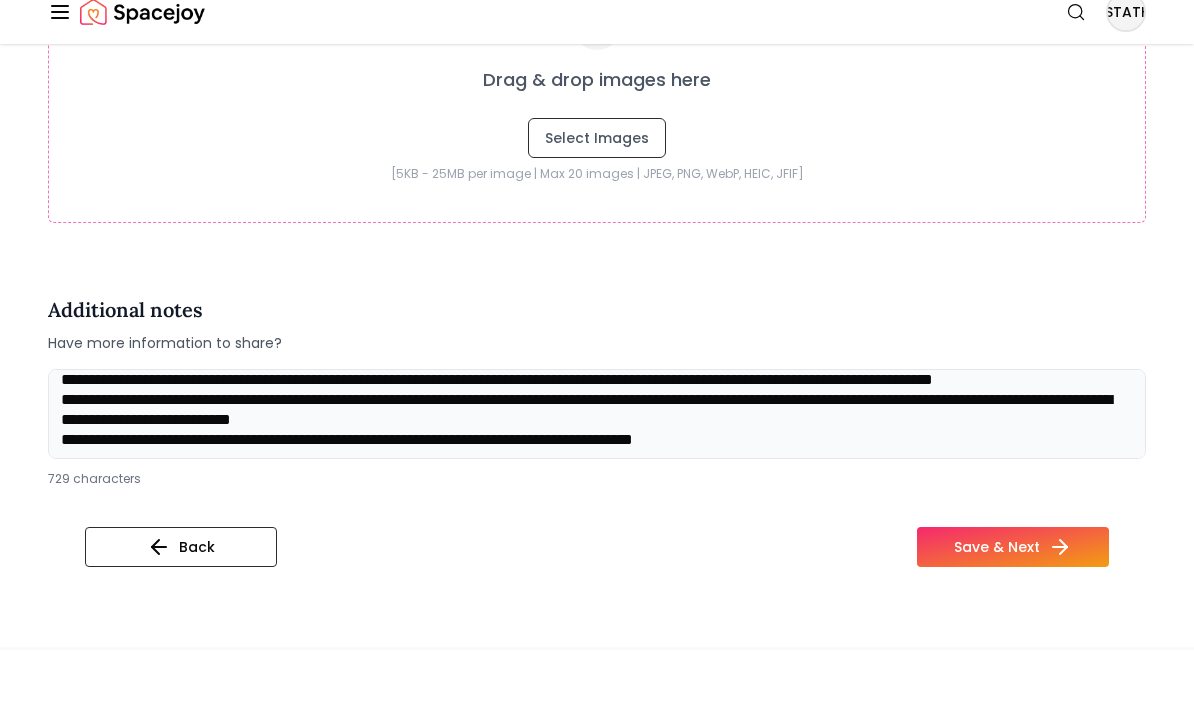 scroll, scrollTop: 68, scrollLeft: 0, axis: vertical 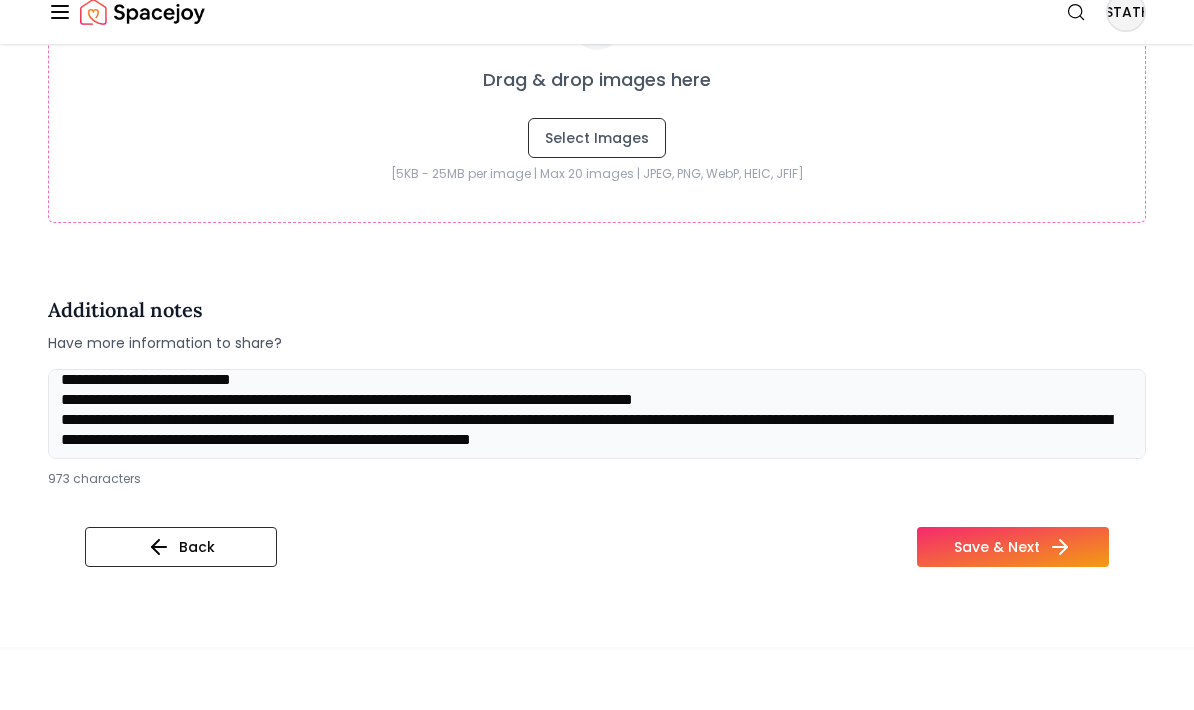 click on "**********" at bounding box center (597, 475) 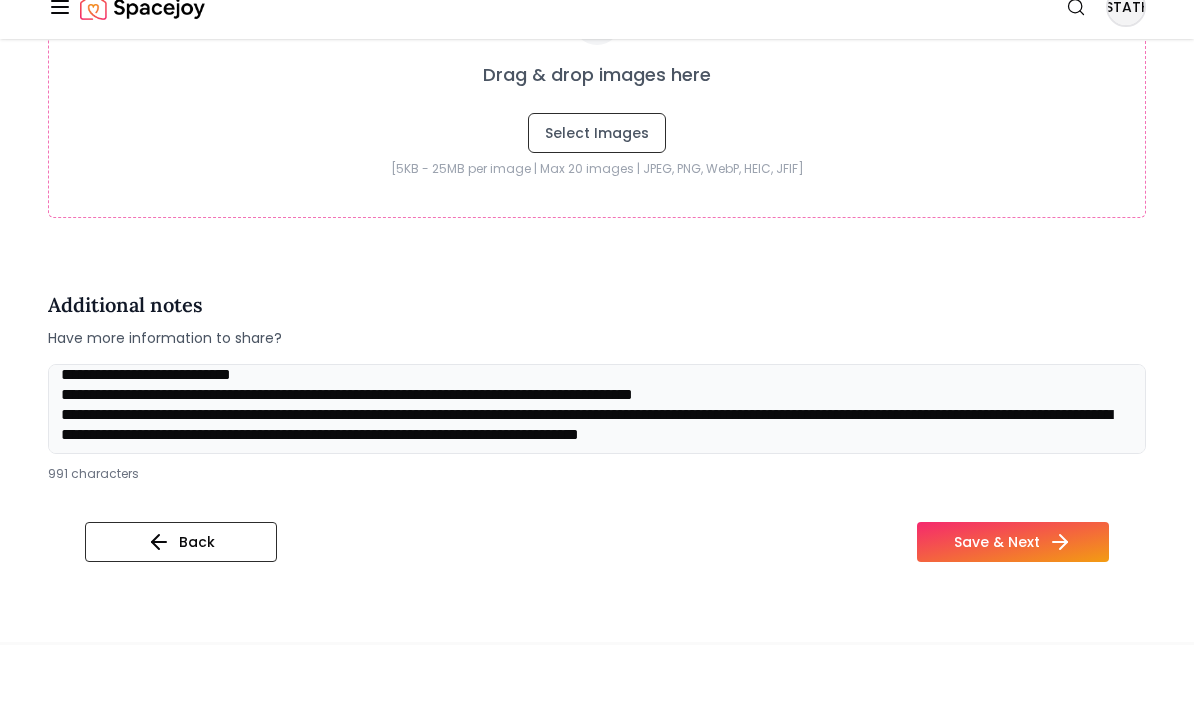 click on "**********" at bounding box center (597, 475) 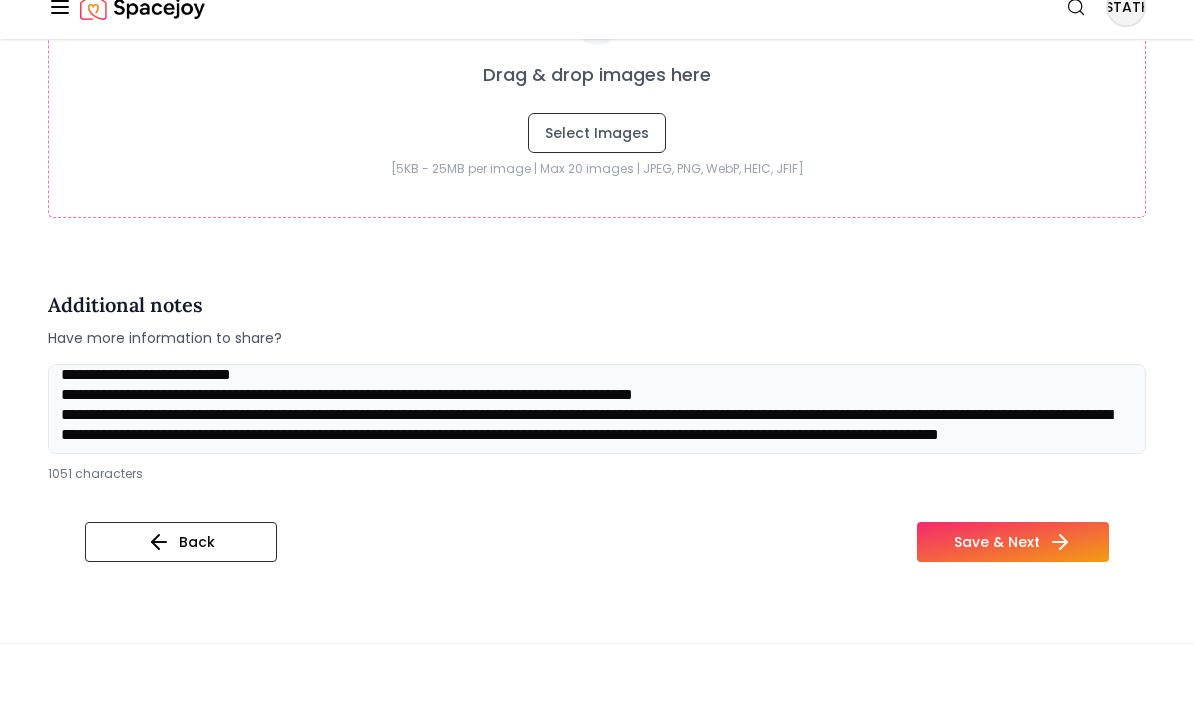 click at bounding box center [597, 475] 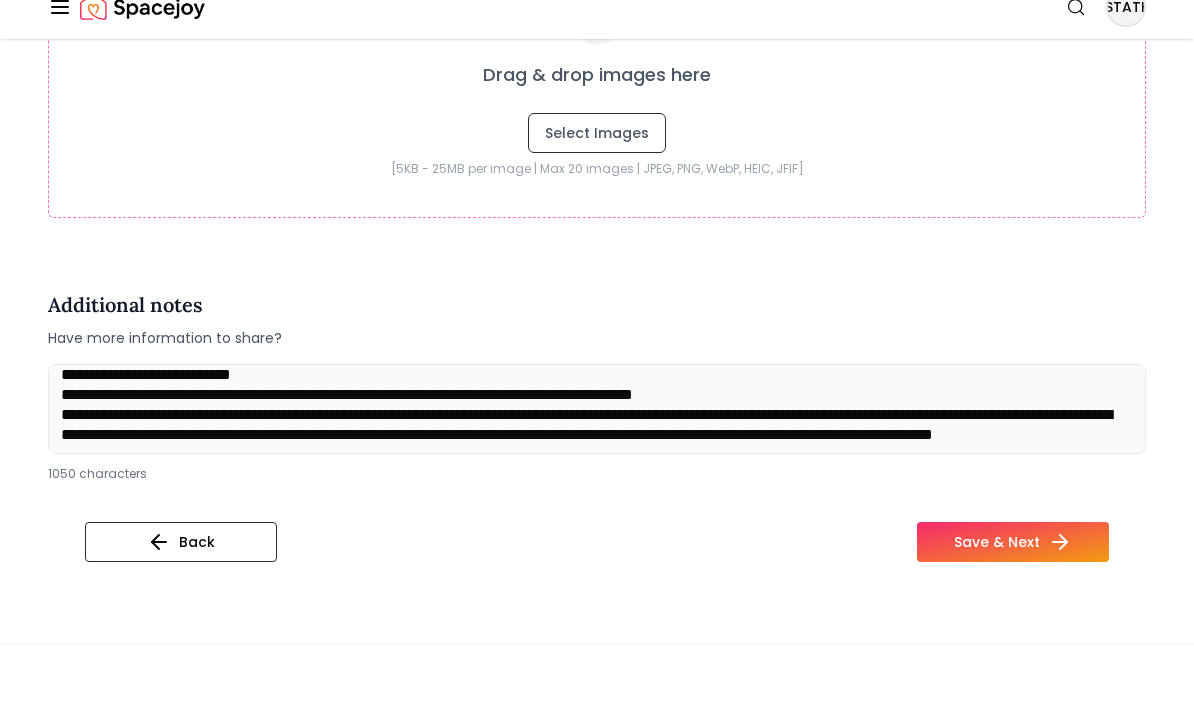 click at bounding box center (597, 475) 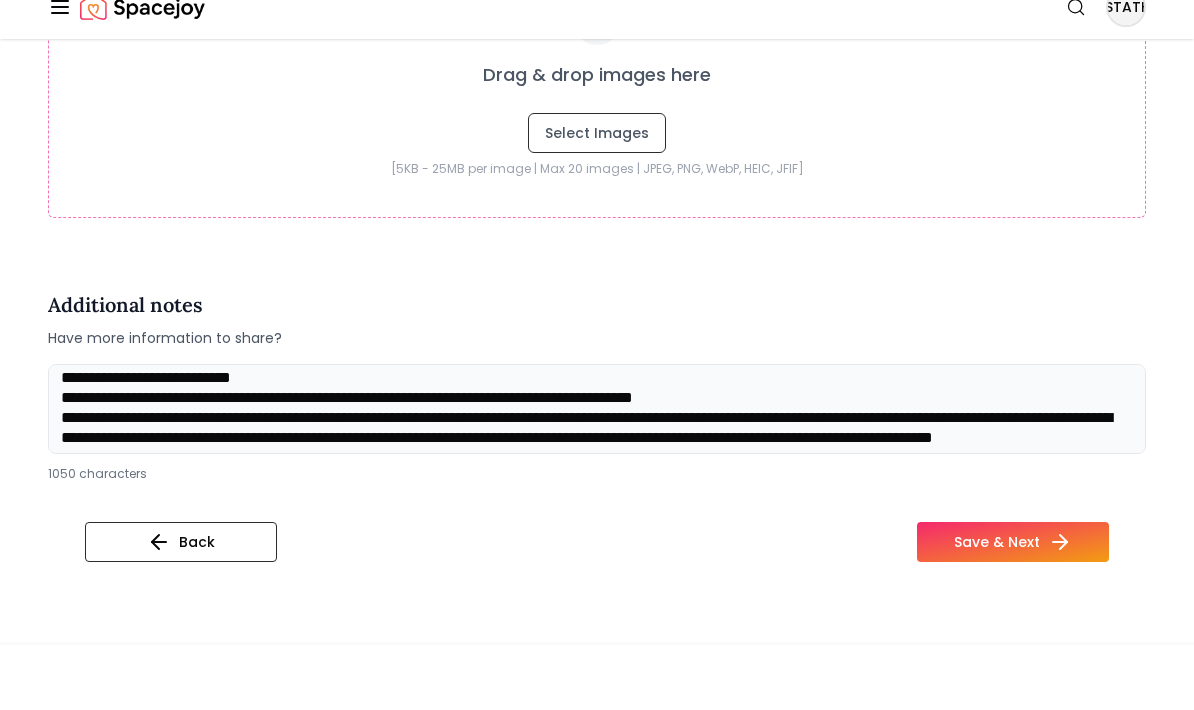 scroll, scrollTop: 76, scrollLeft: 0, axis: vertical 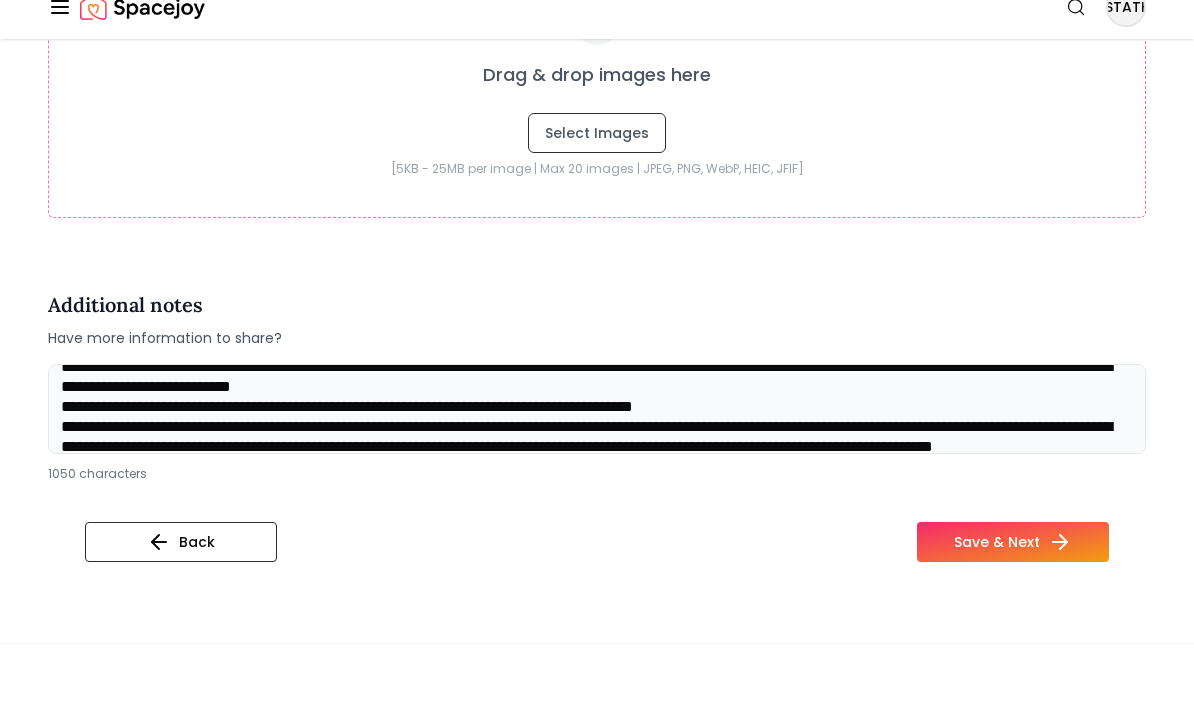 click at bounding box center [597, 475] 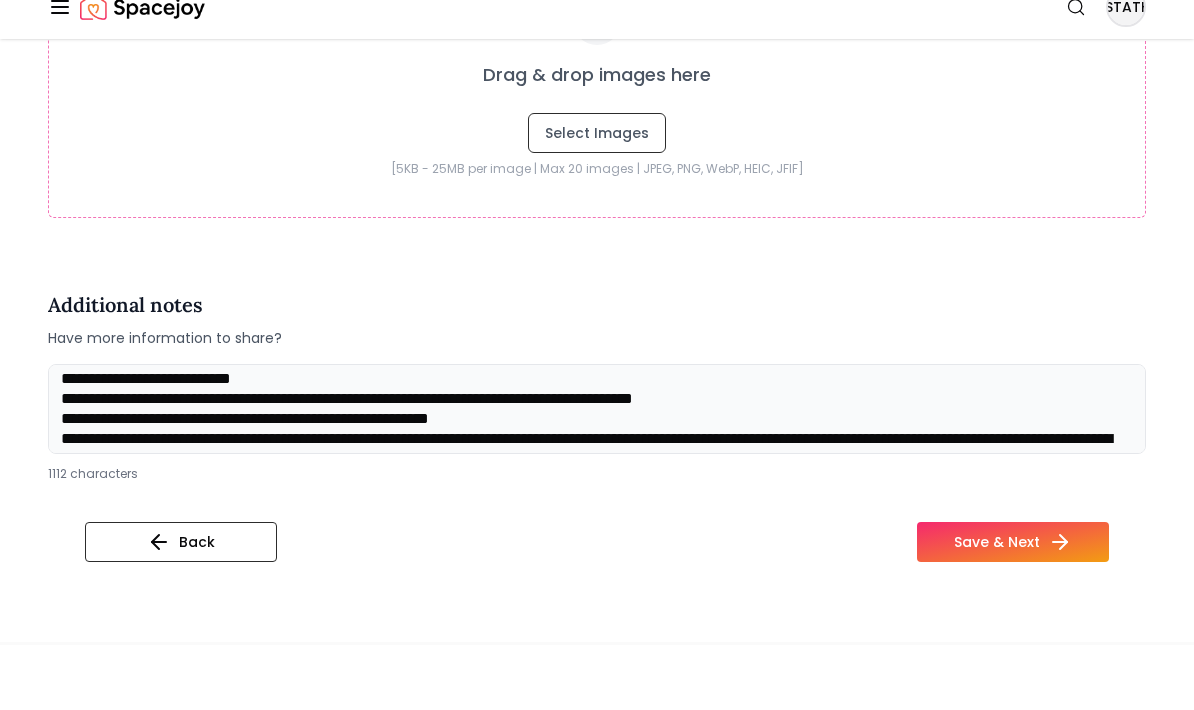click at bounding box center [597, 475] 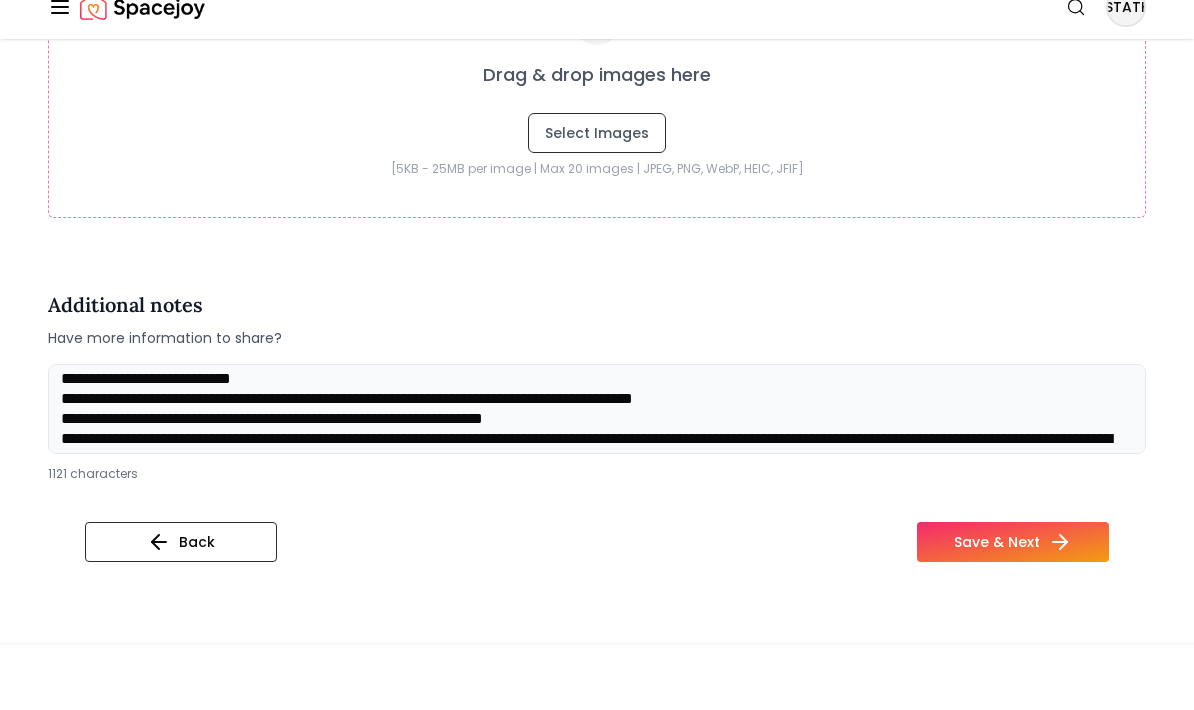 click at bounding box center [597, 475] 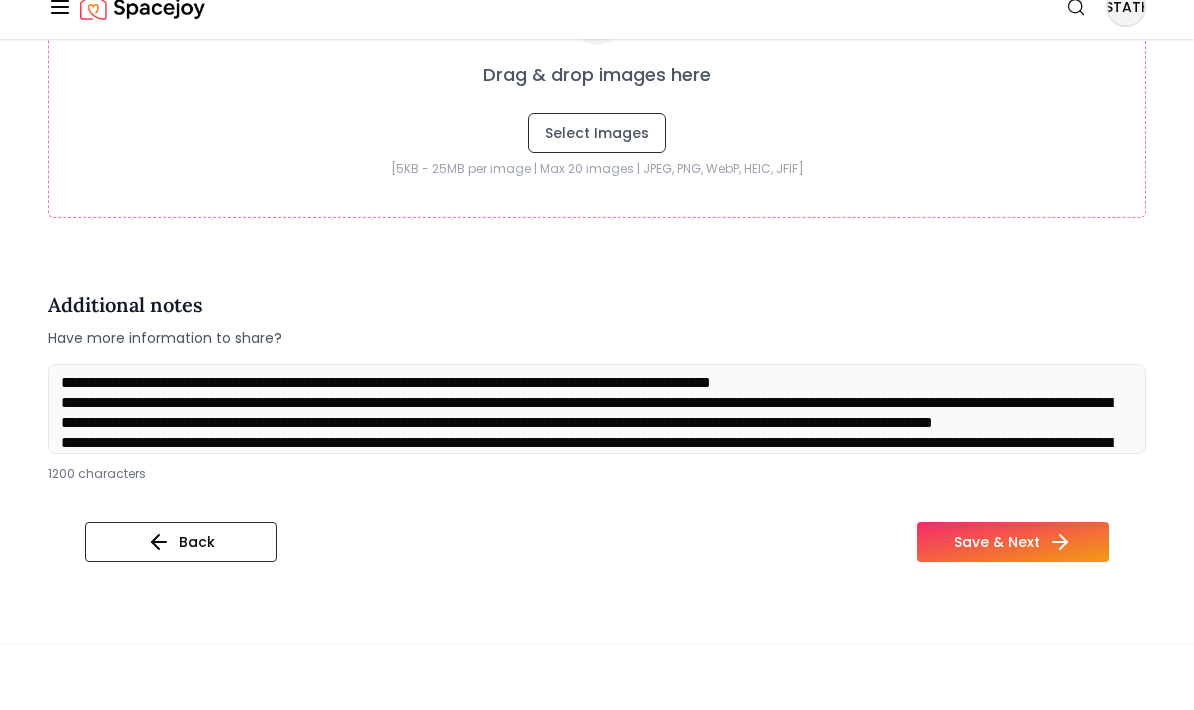 scroll, scrollTop: -1, scrollLeft: 0, axis: vertical 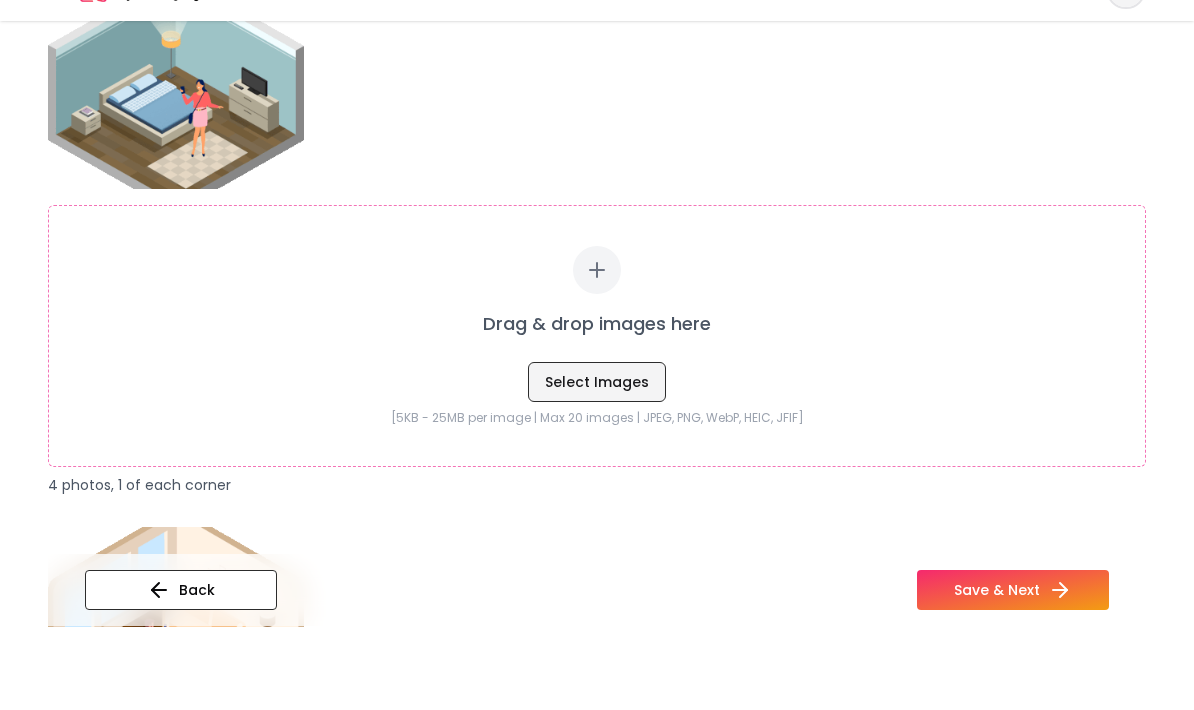 type on "**********" 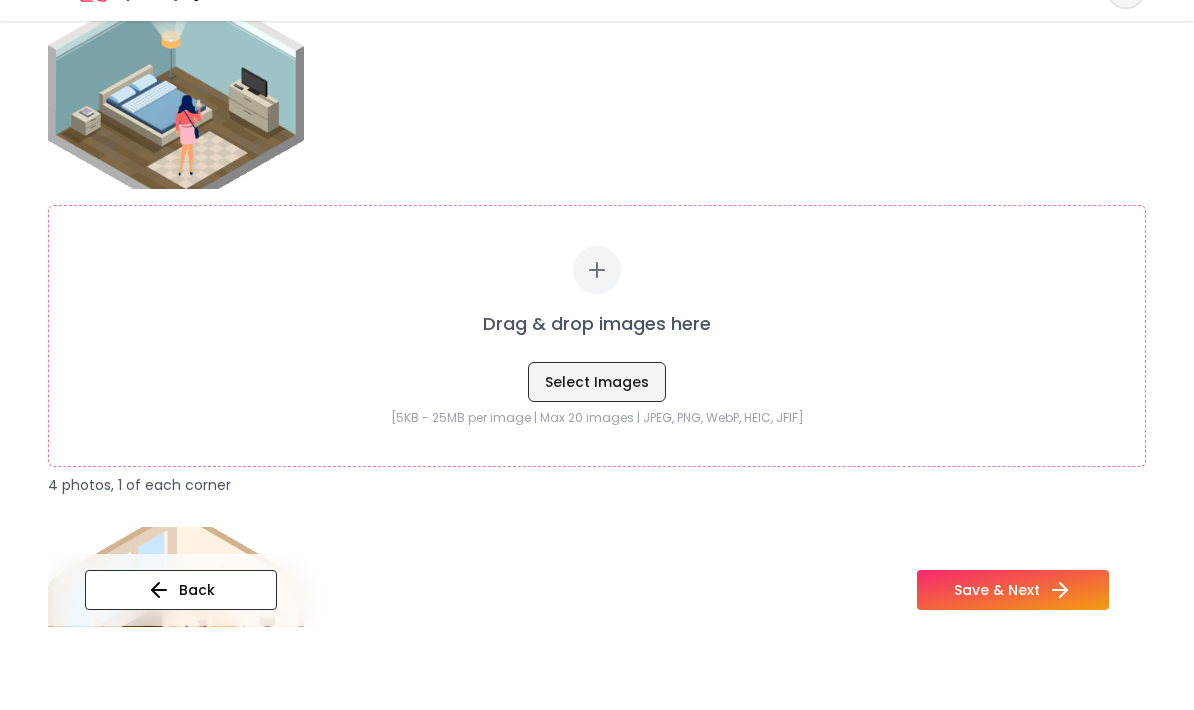 click on "Select Images" at bounding box center [597, 466] 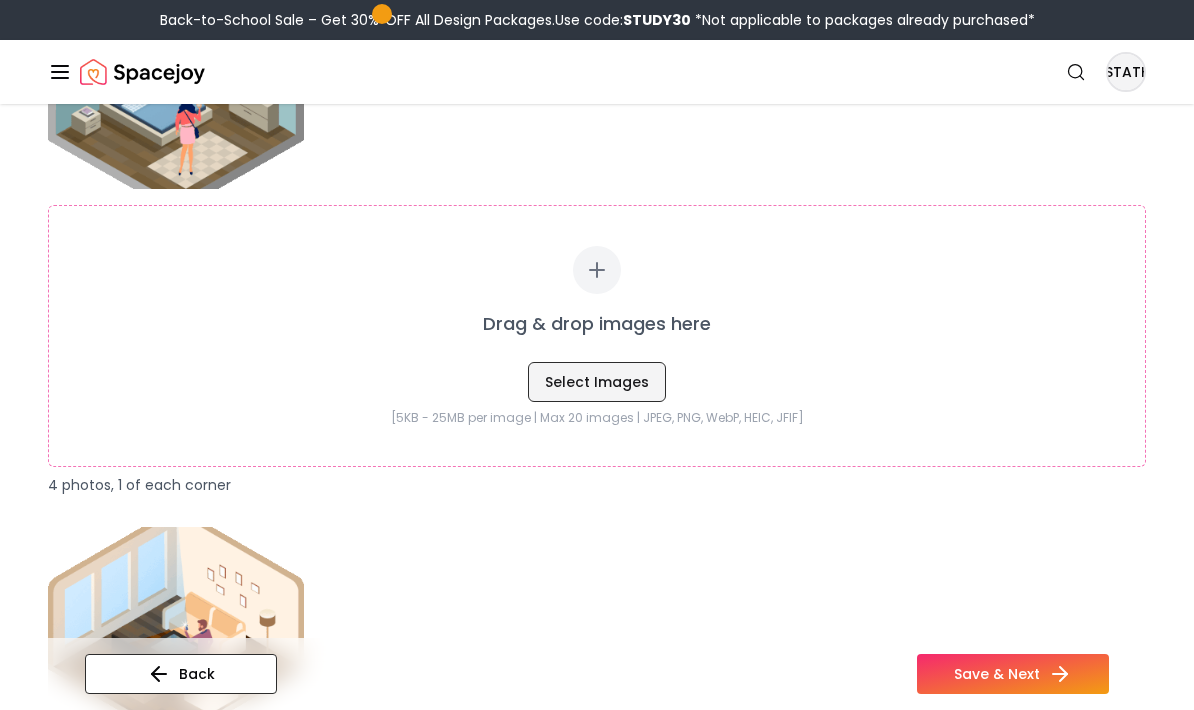 type on "**********" 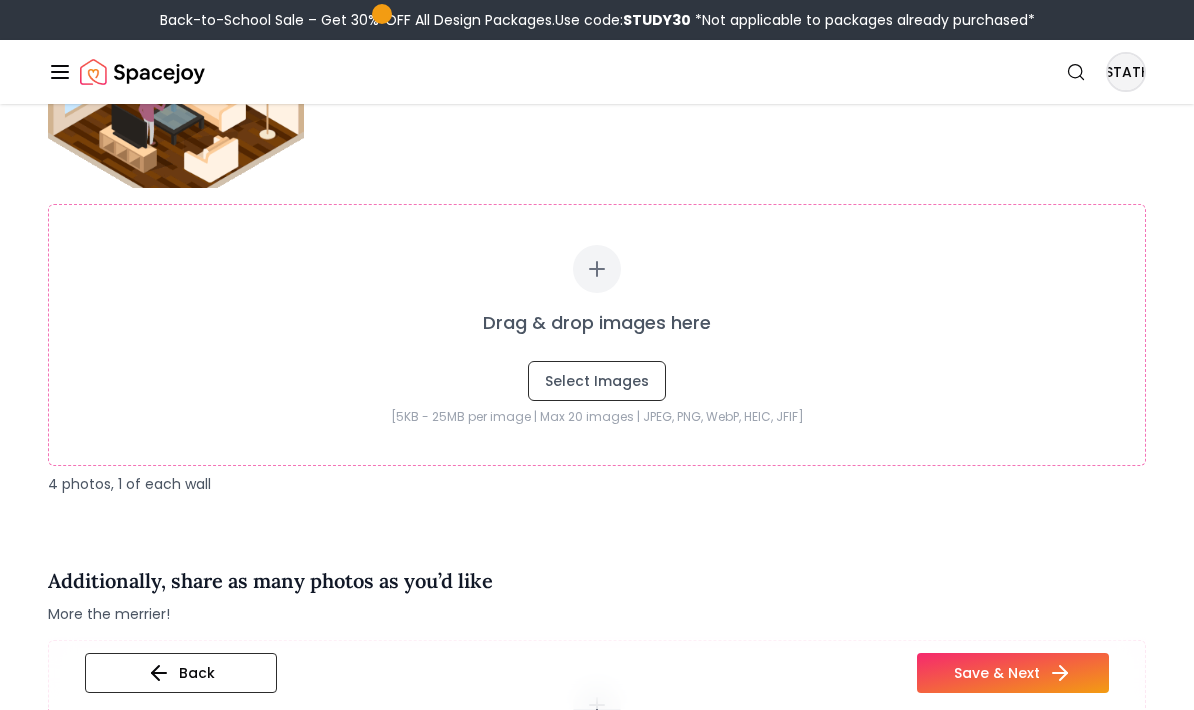 scroll, scrollTop: 3187, scrollLeft: 0, axis: vertical 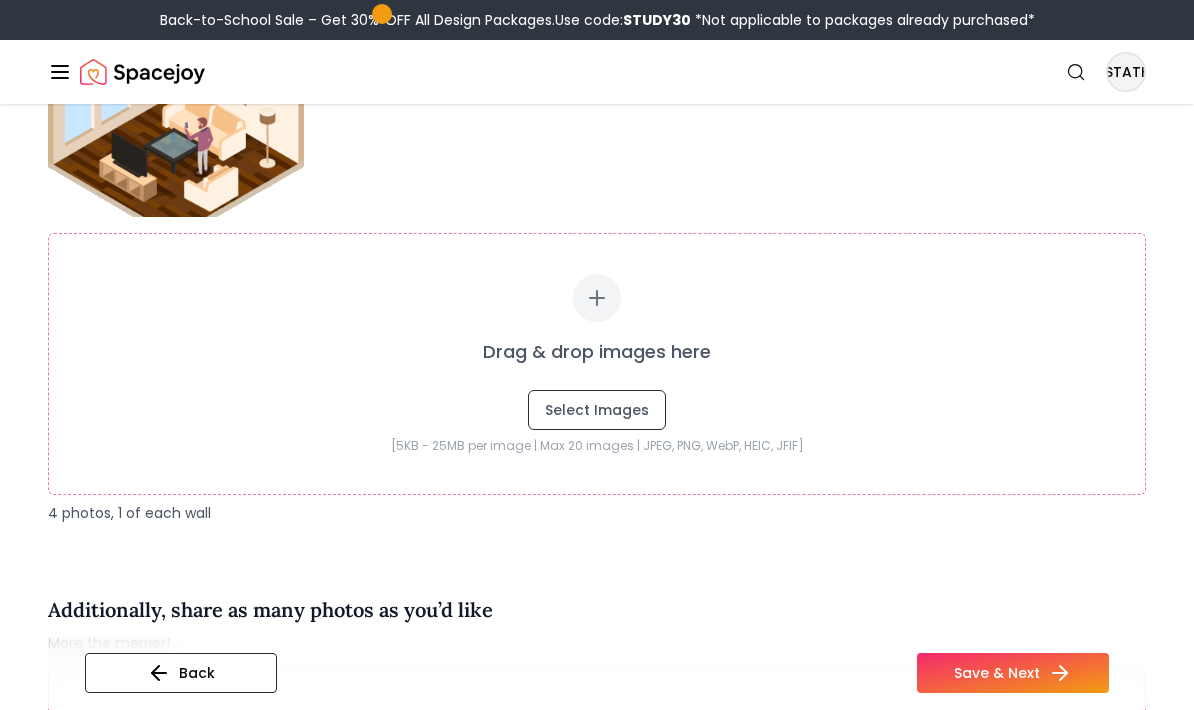 click 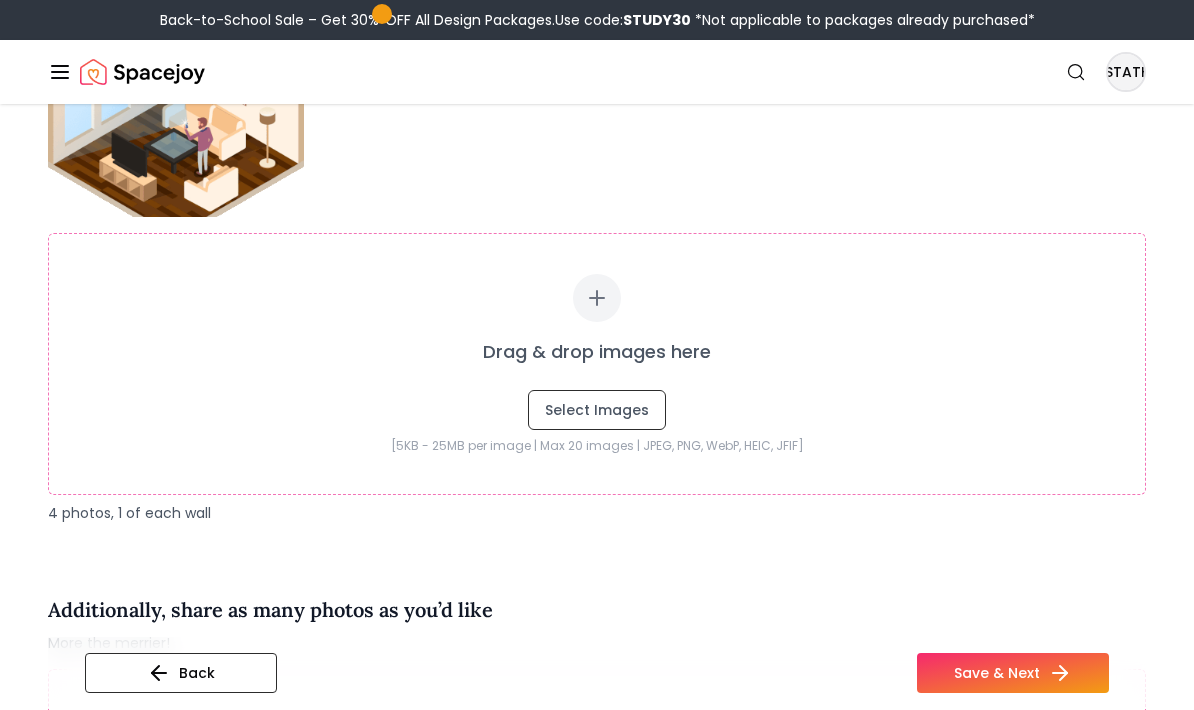 scroll, scrollTop: 3188, scrollLeft: 0, axis: vertical 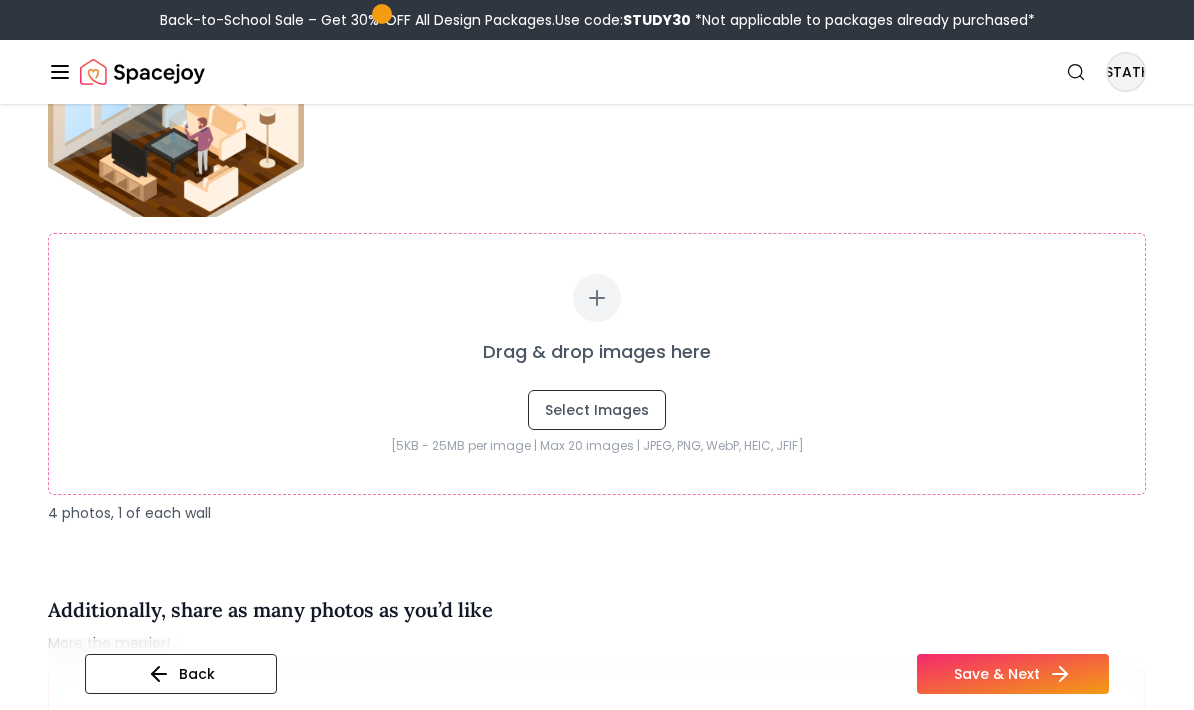 type on "**********" 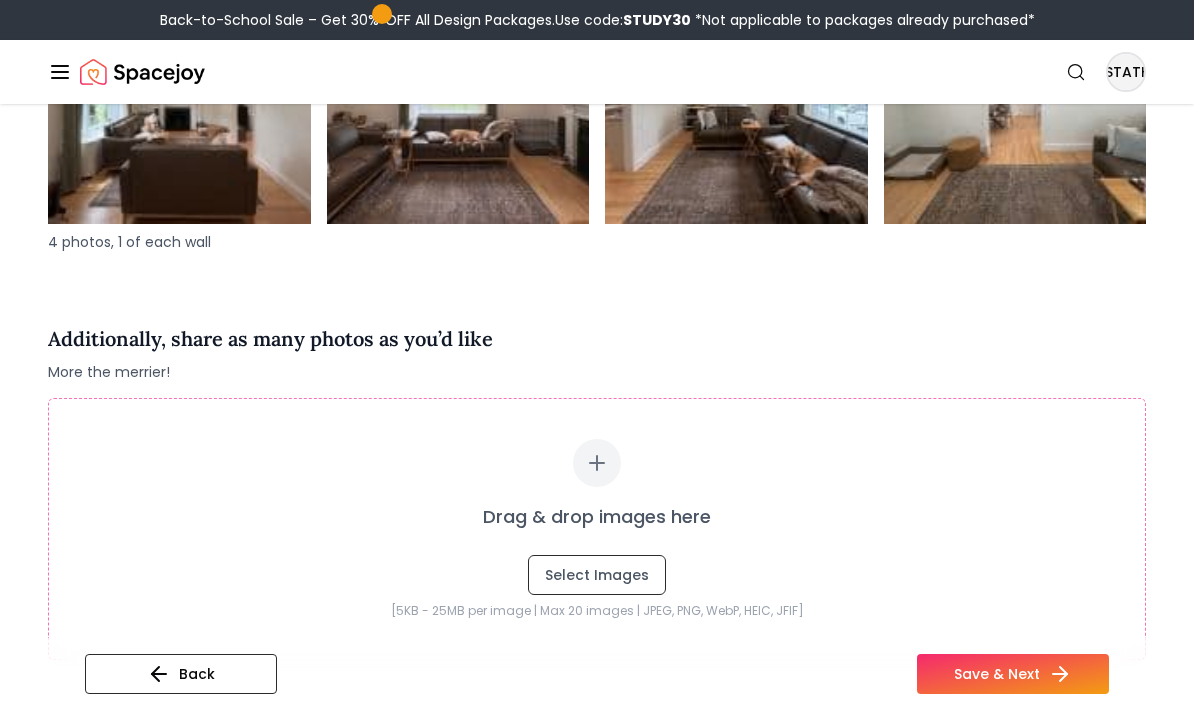 scroll, scrollTop: 3742, scrollLeft: 0, axis: vertical 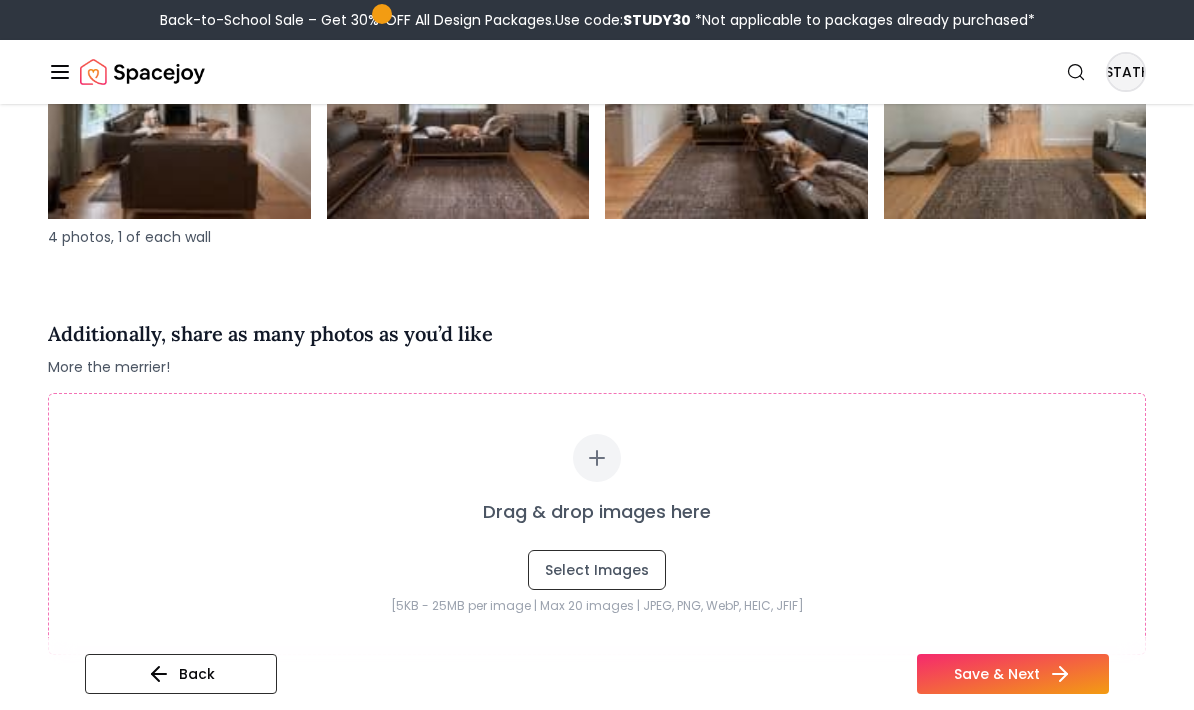 click 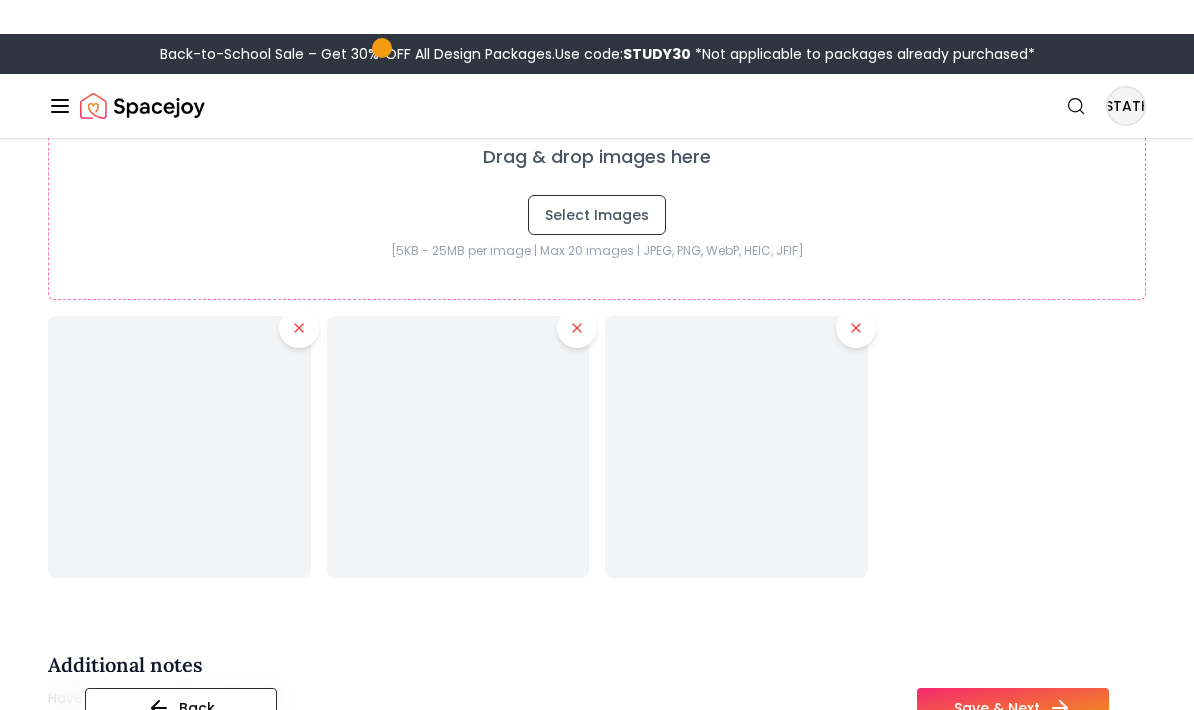 scroll, scrollTop: 4098, scrollLeft: 0, axis: vertical 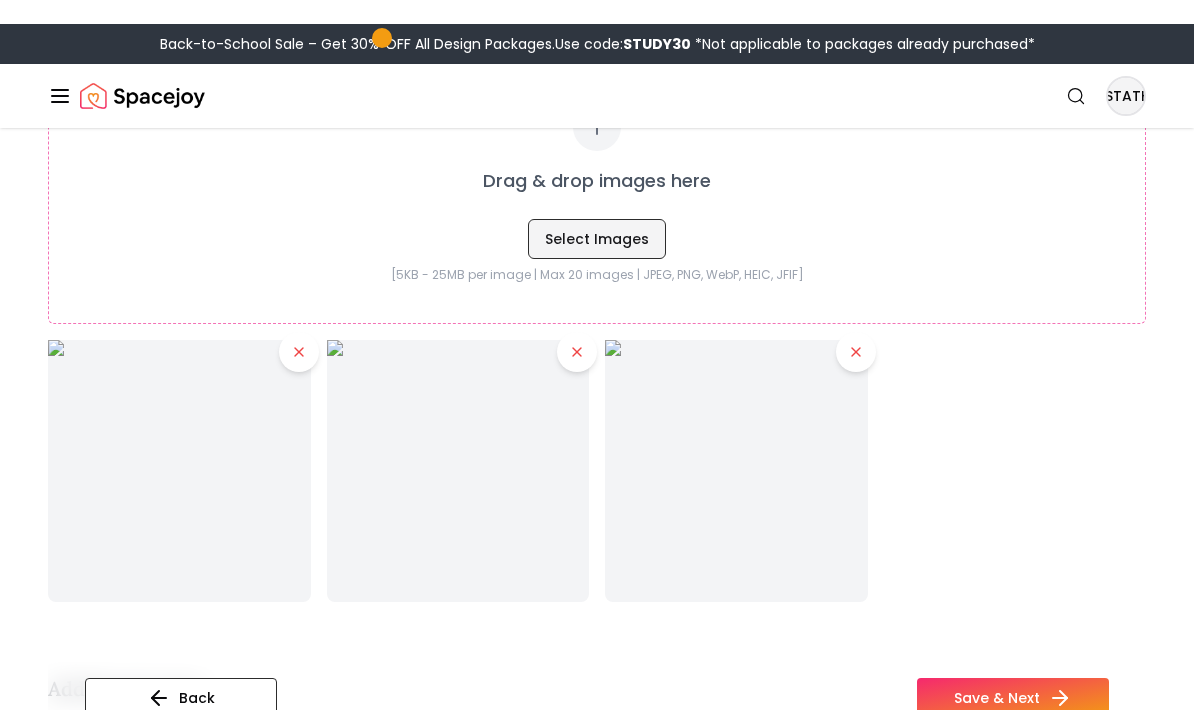 click on "Select Images" at bounding box center (597, 215) 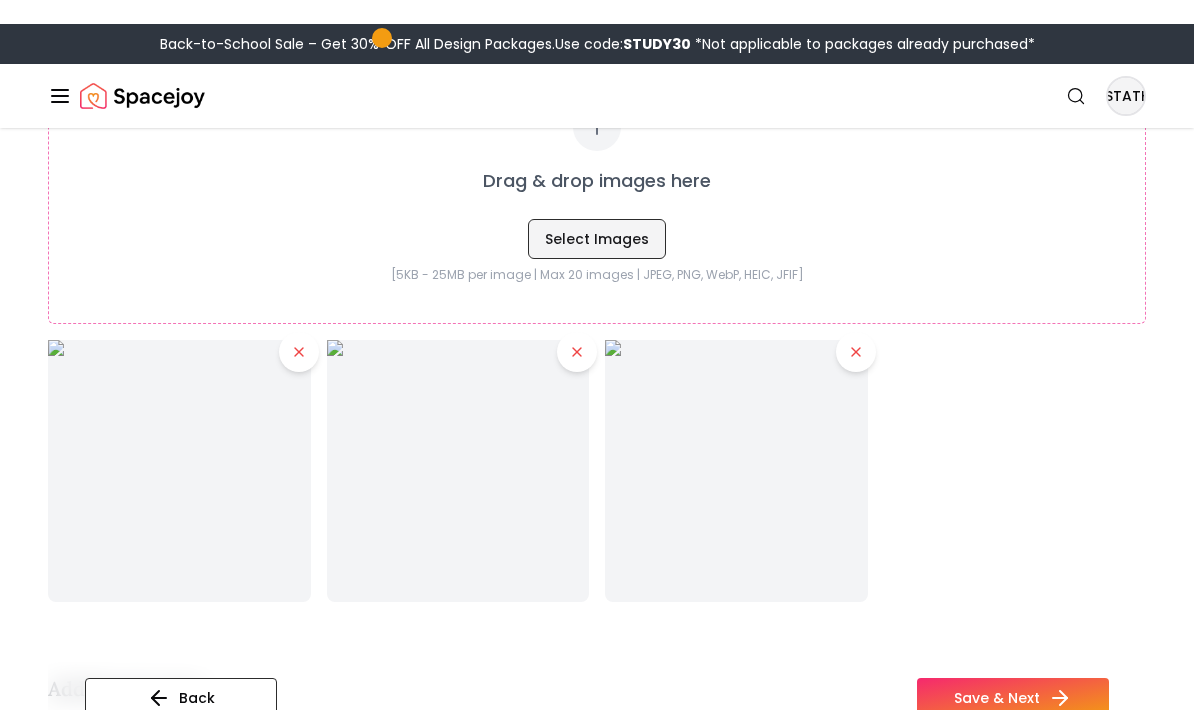 scroll, scrollTop: 4074, scrollLeft: 0, axis: vertical 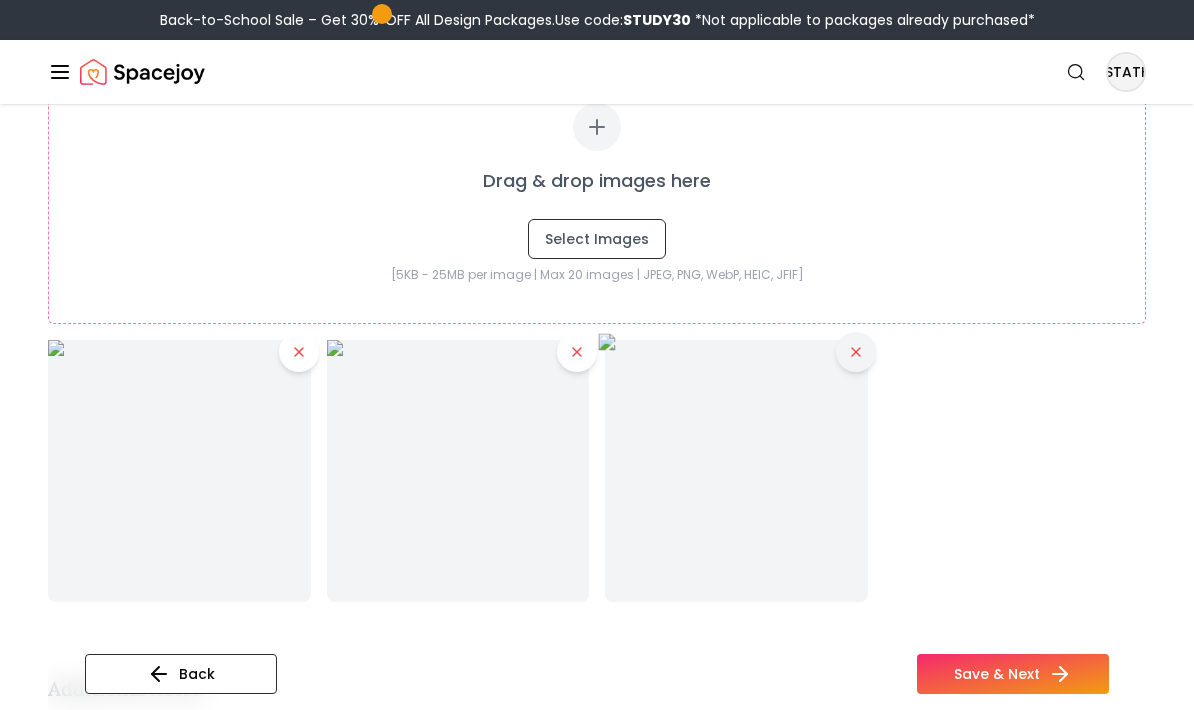 click at bounding box center [856, 352] 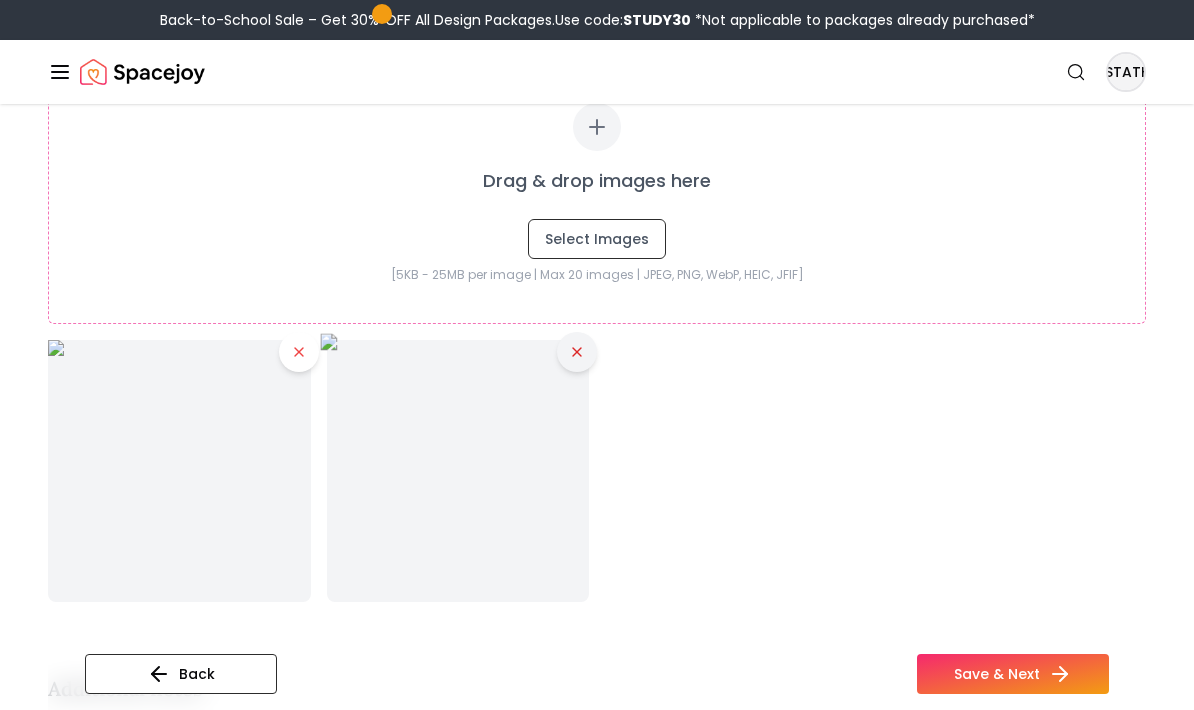 click 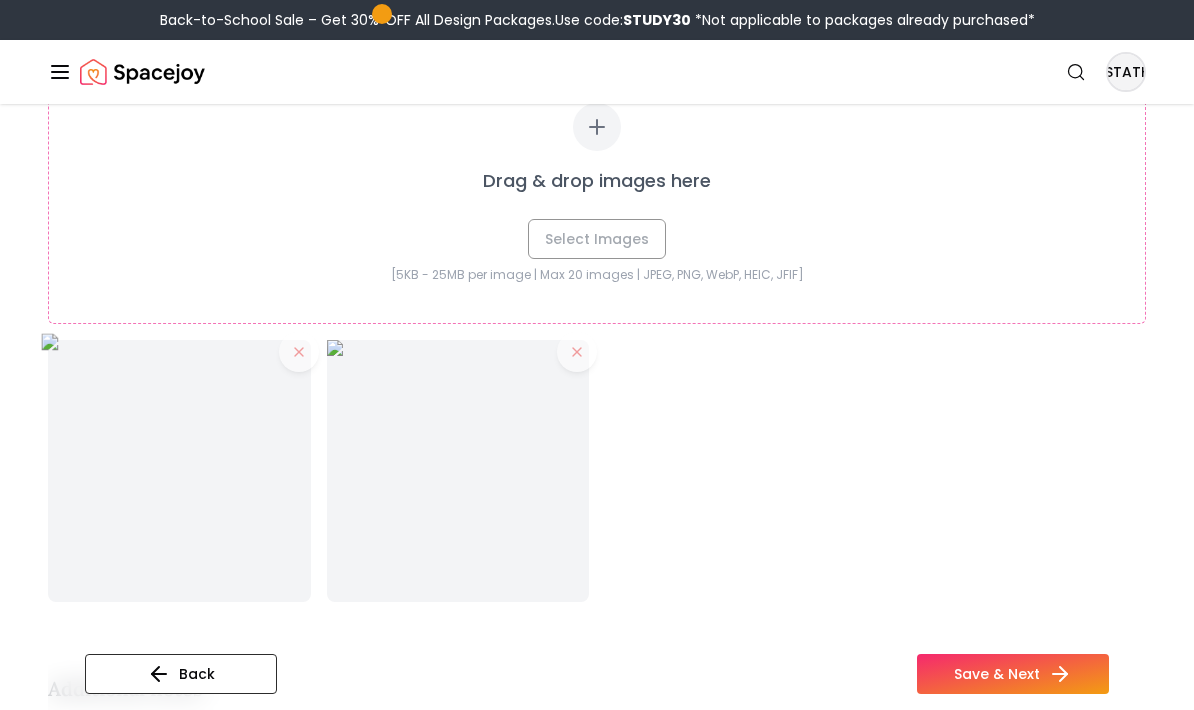 click at bounding box center [299, 352] 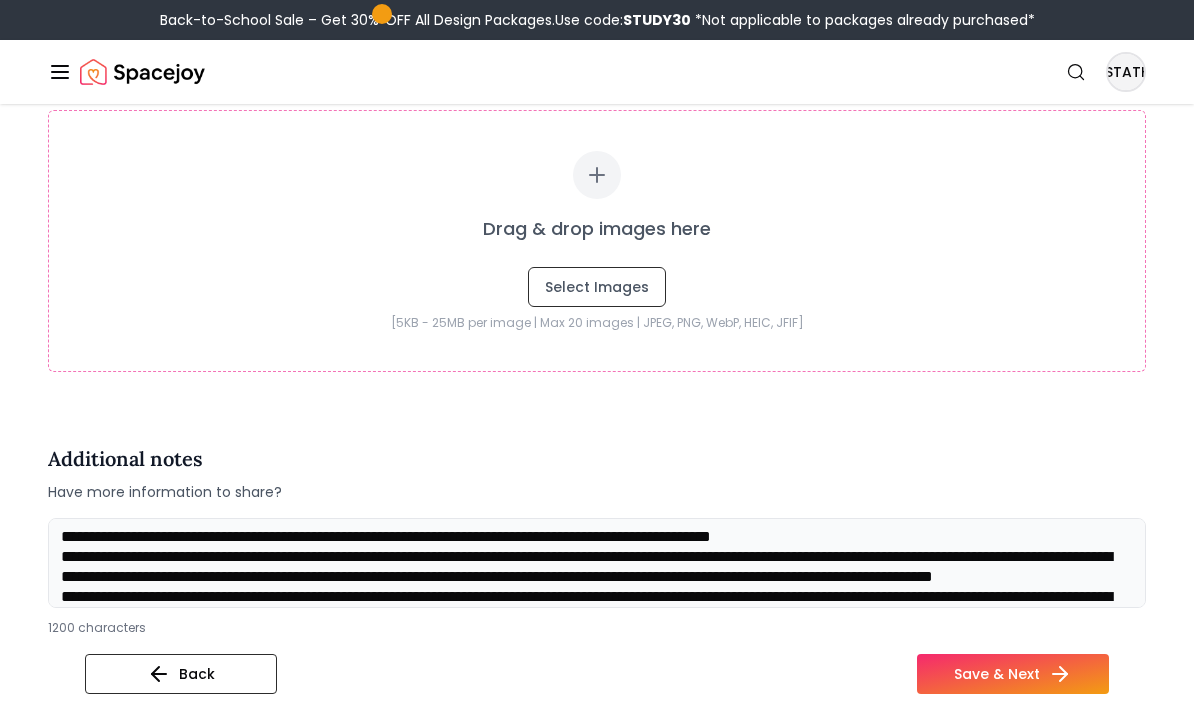 scroll, scrollTop: 3916, scrollLeft: 0, axis: vertical 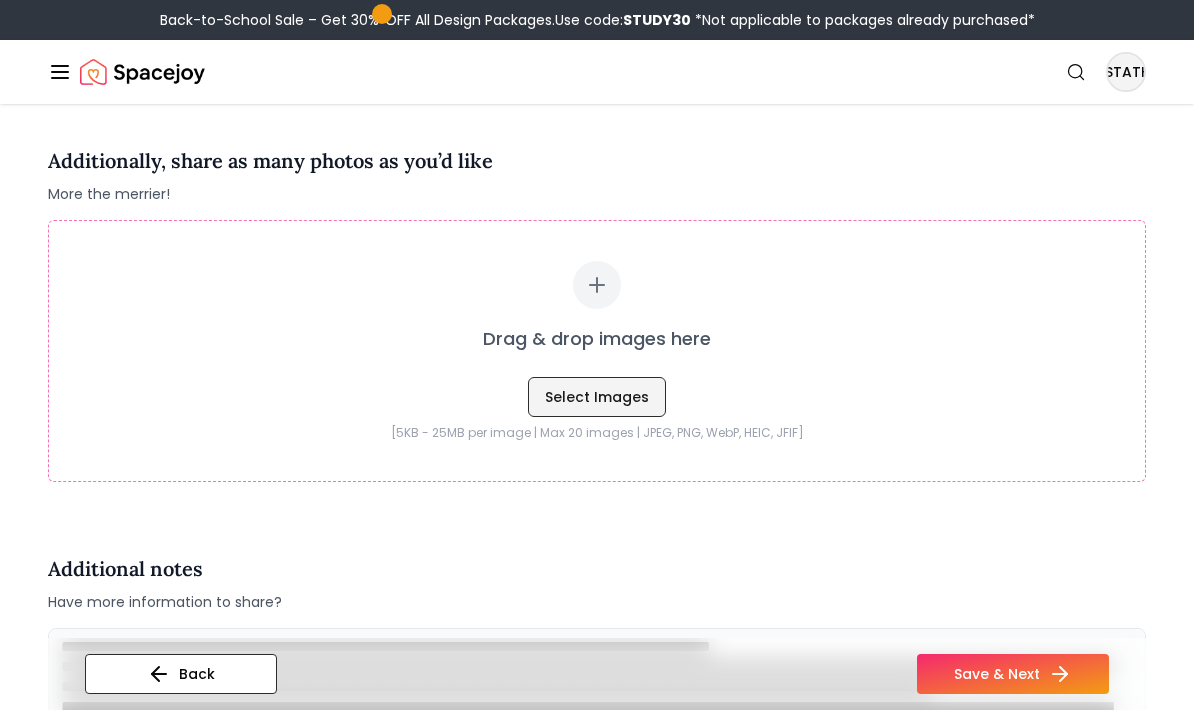 click on "Select Images" at bounding box center [597, 397] 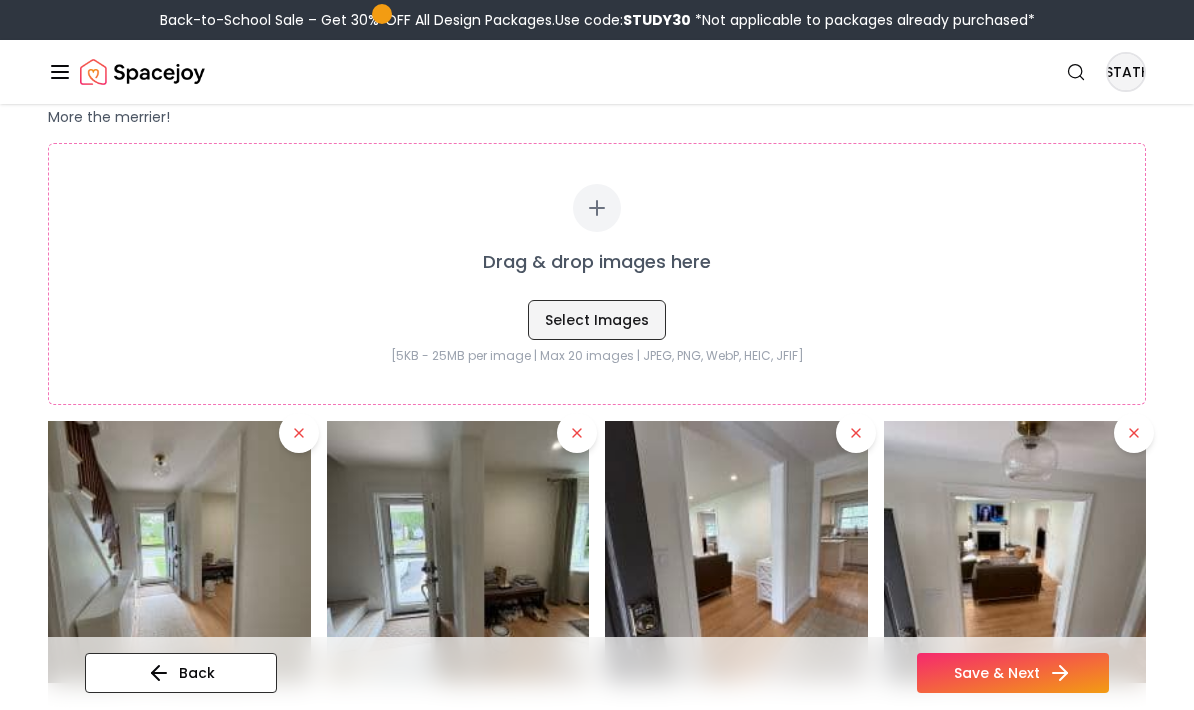 scroll, scrollTop: 3993, scrollLeft: 0, axis: vertical 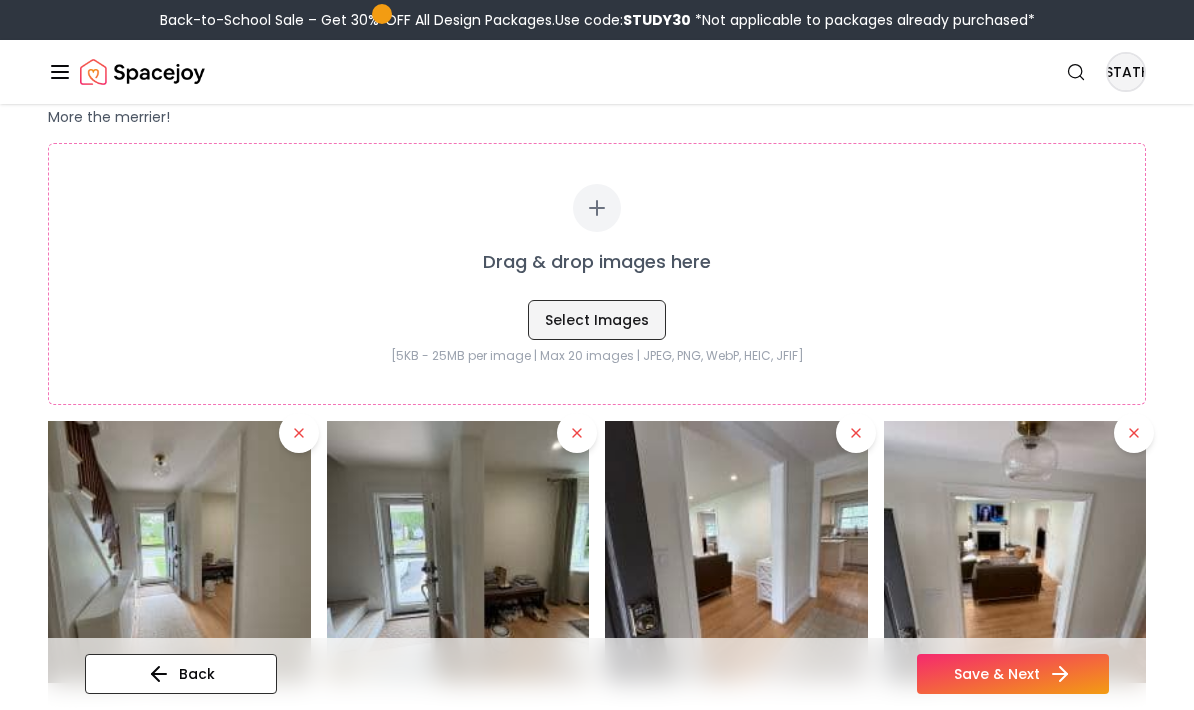 click on "Select Images" at bounding box center [597, 320] 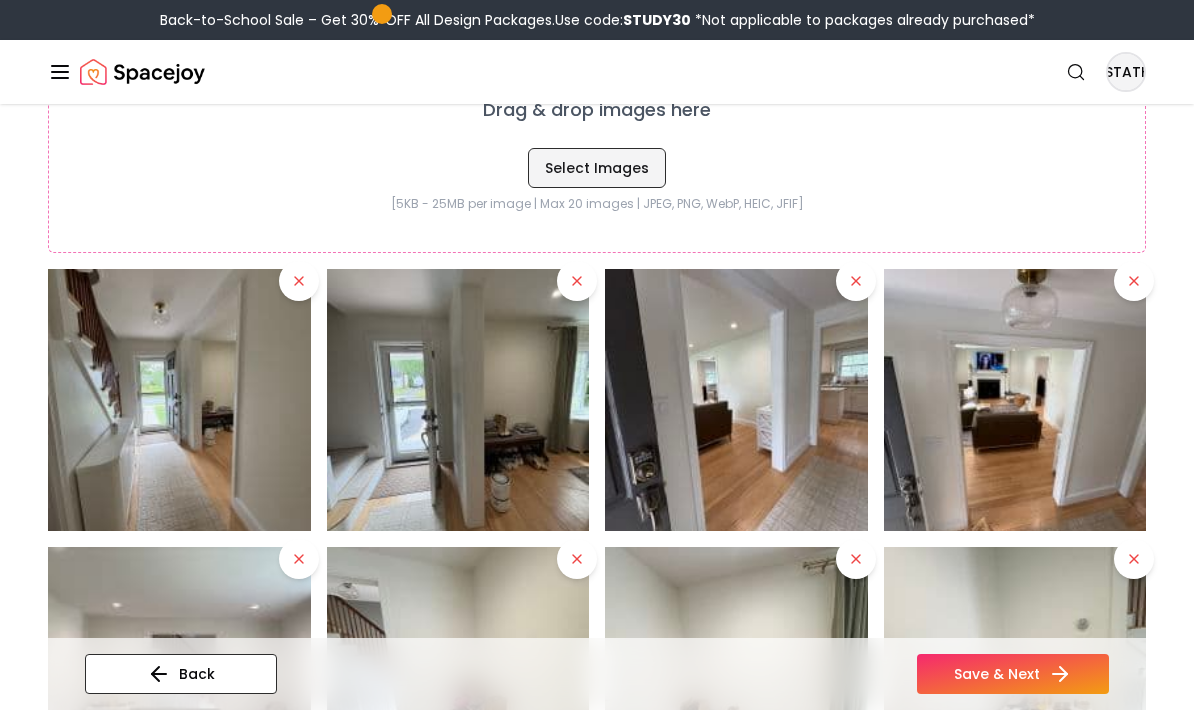 scroll, scrollTop: 4100, scrollLeft: 0, axis: vertical 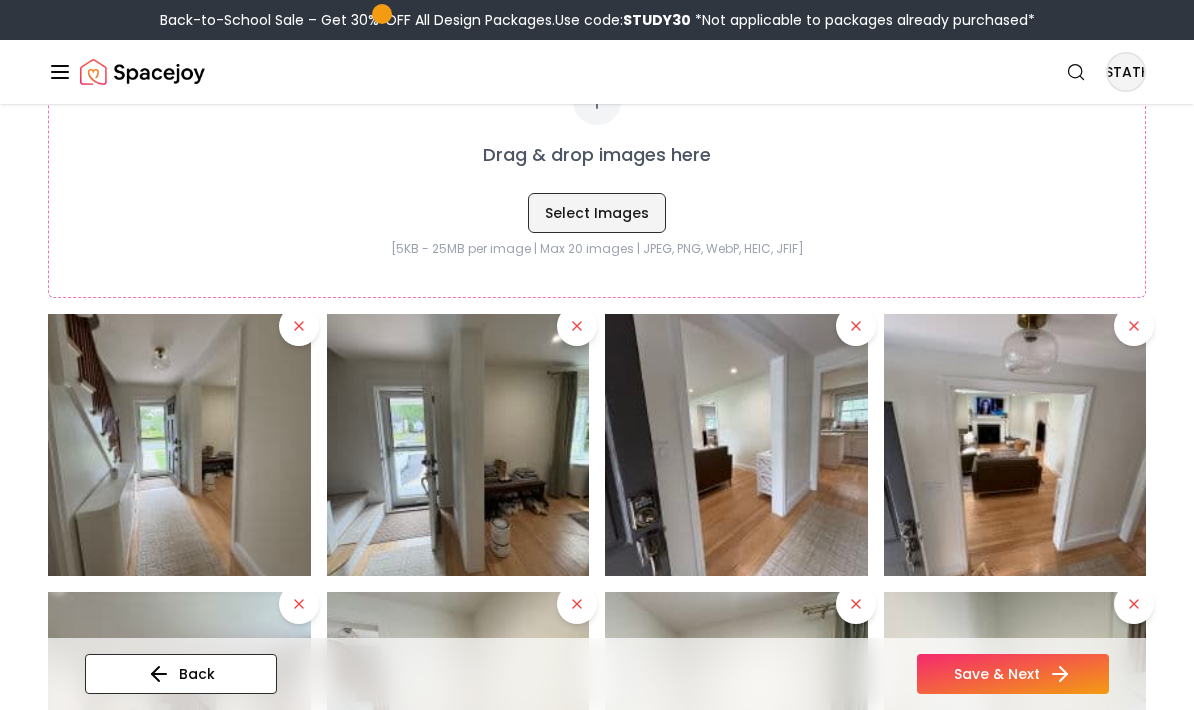 click on "Select Images" at bounding box center (597, 213) 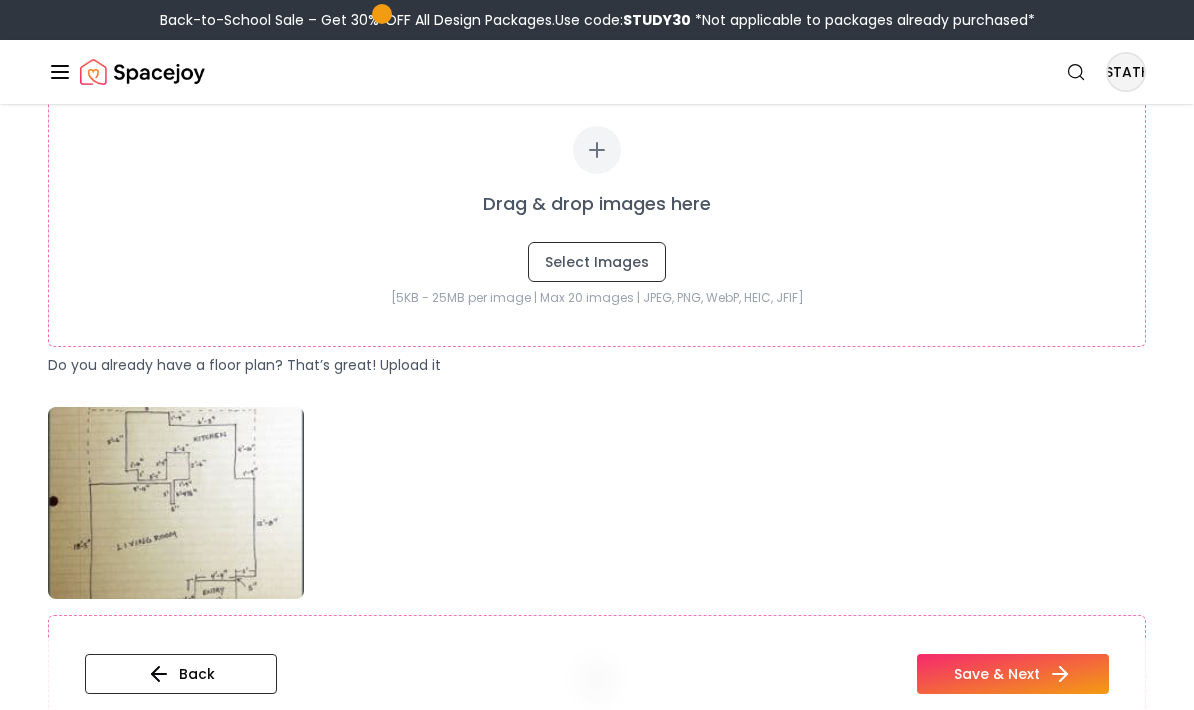scroll, scrollTop: 577, scrollLeft: 0, axis: vertical 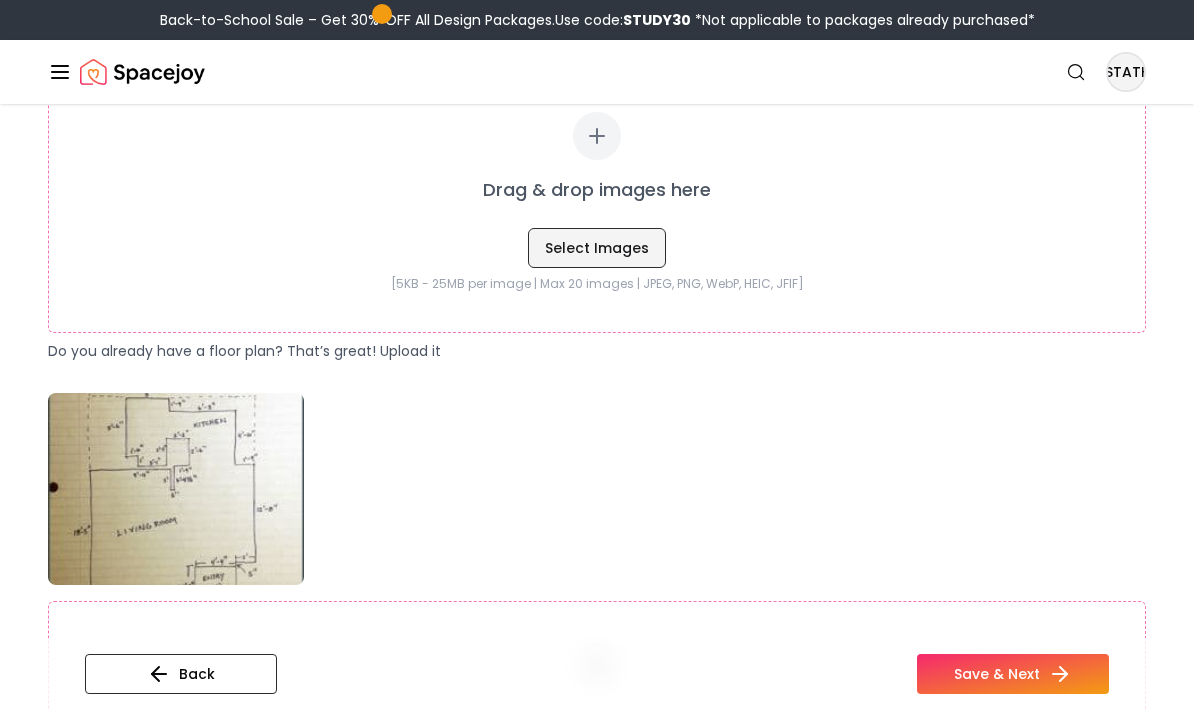 click on "Select Images" at bounding box center (597, 248) 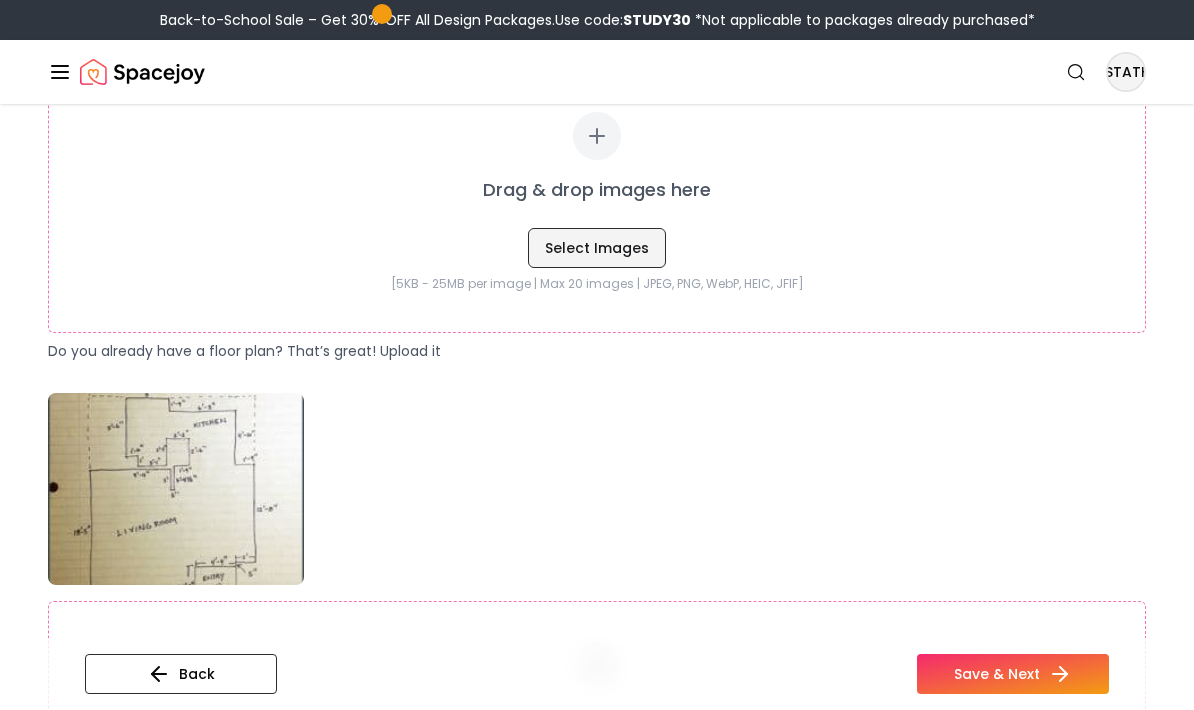 type on "**********" 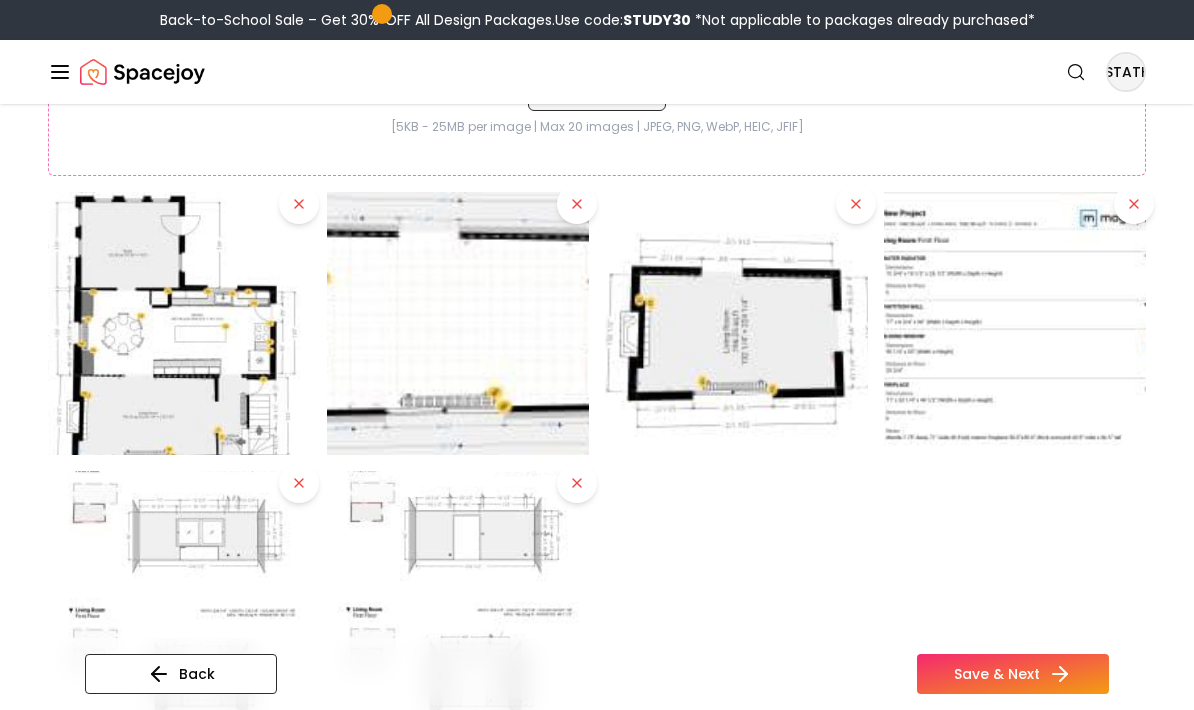 scroll, scrollTop: 735, scrollLeft: 0, axis: vertical 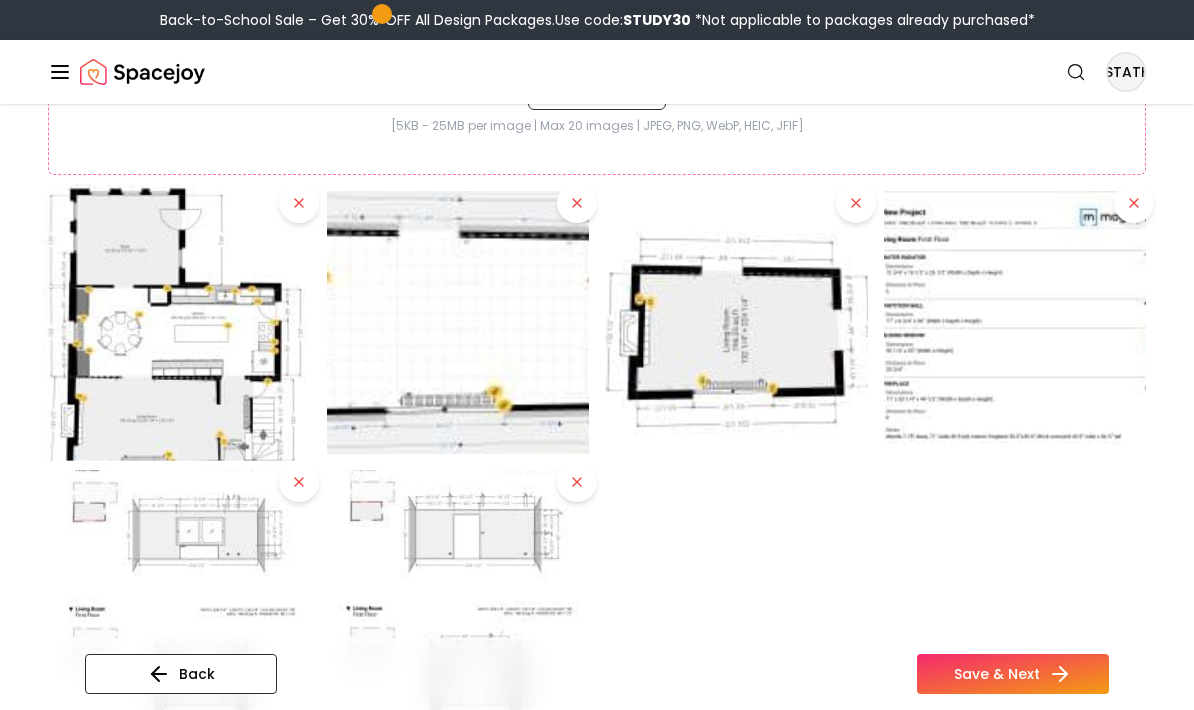 click at bounding box center (179, 322) 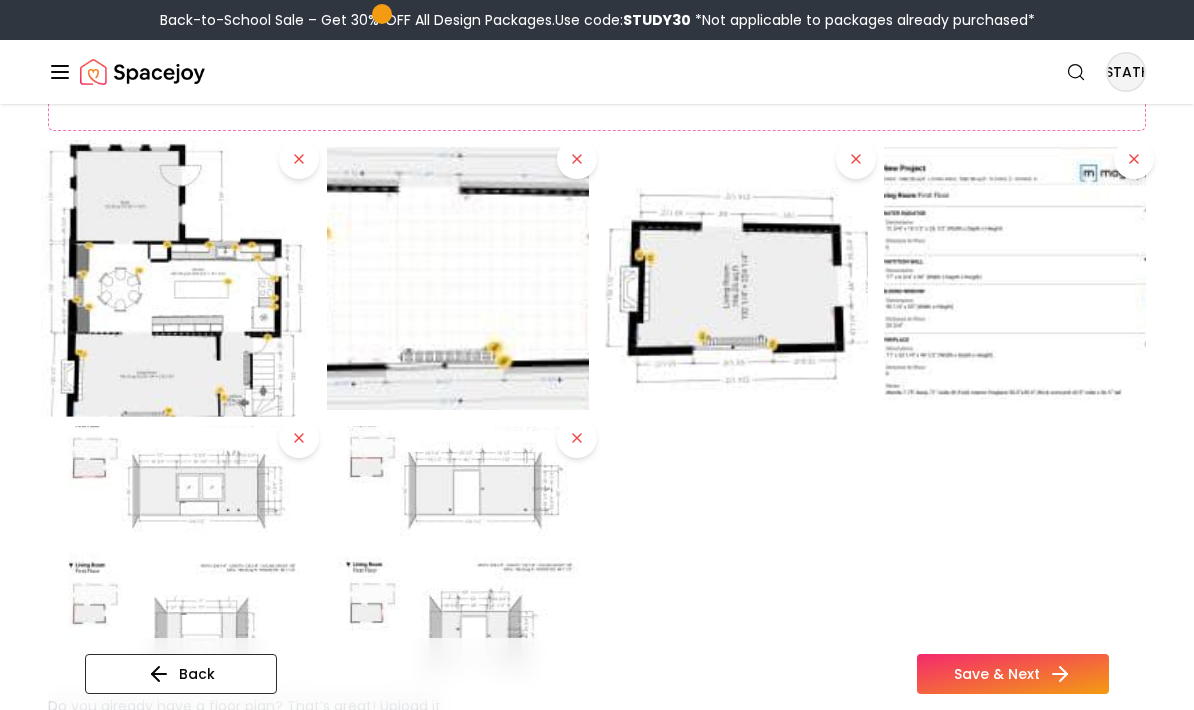 scroll, scrollTop: 764, scrollLeft: 0, axis: vertical 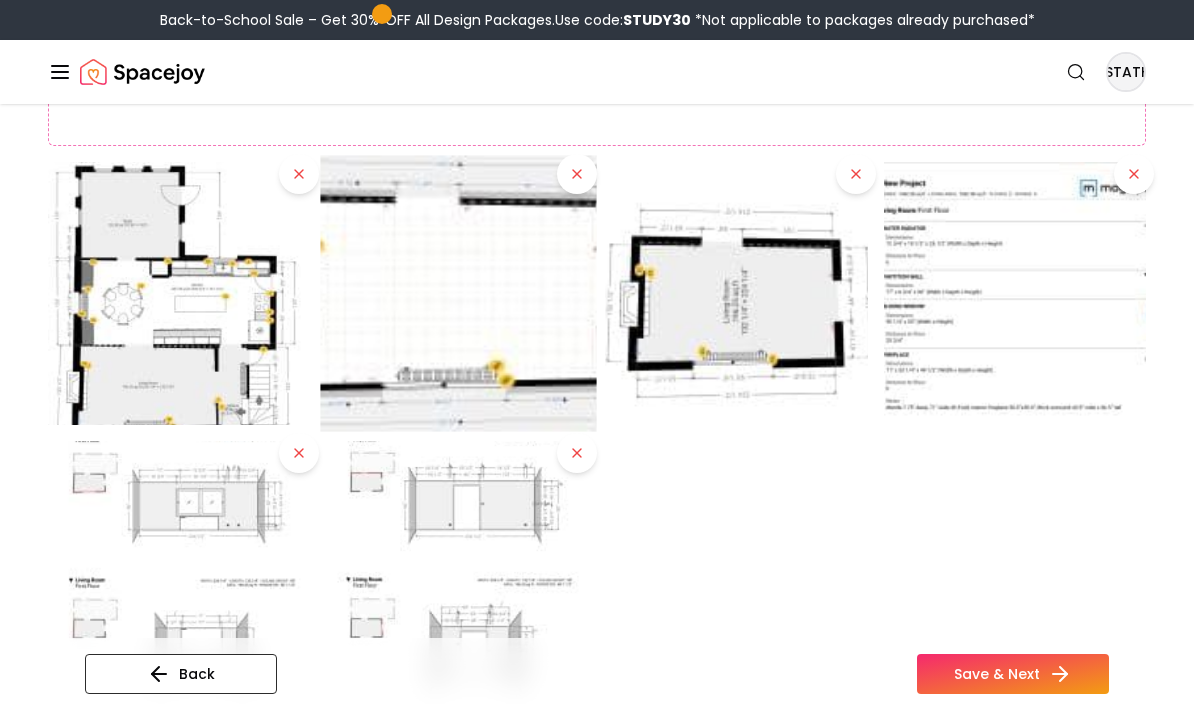 click at bounding box center [458, 293] 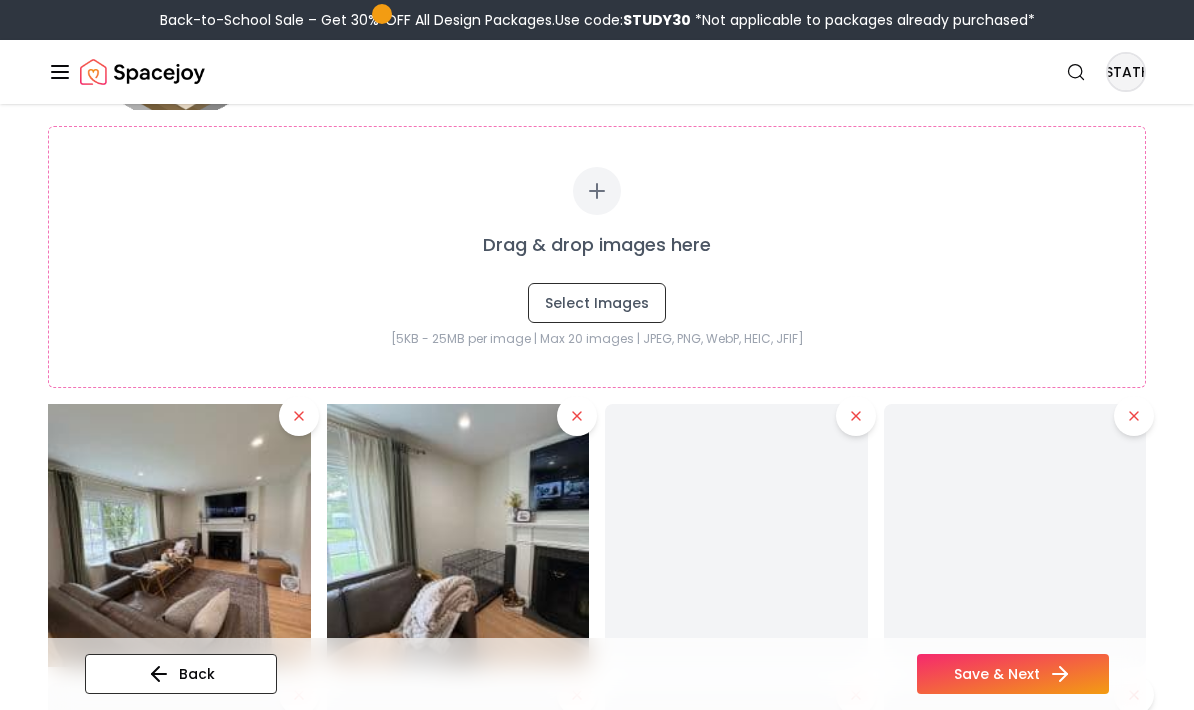 scroll, scrollTop: 2765, scrollLeft: 0, axis: vertical 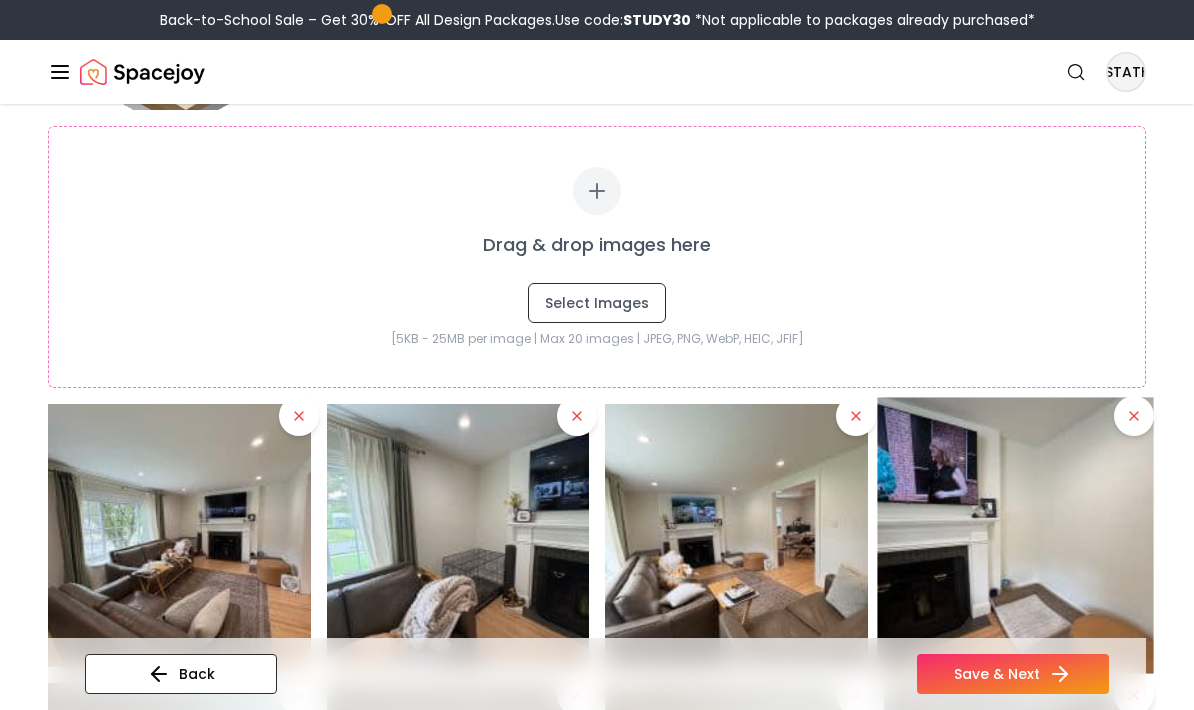 click at bounding box center [1015, 535] 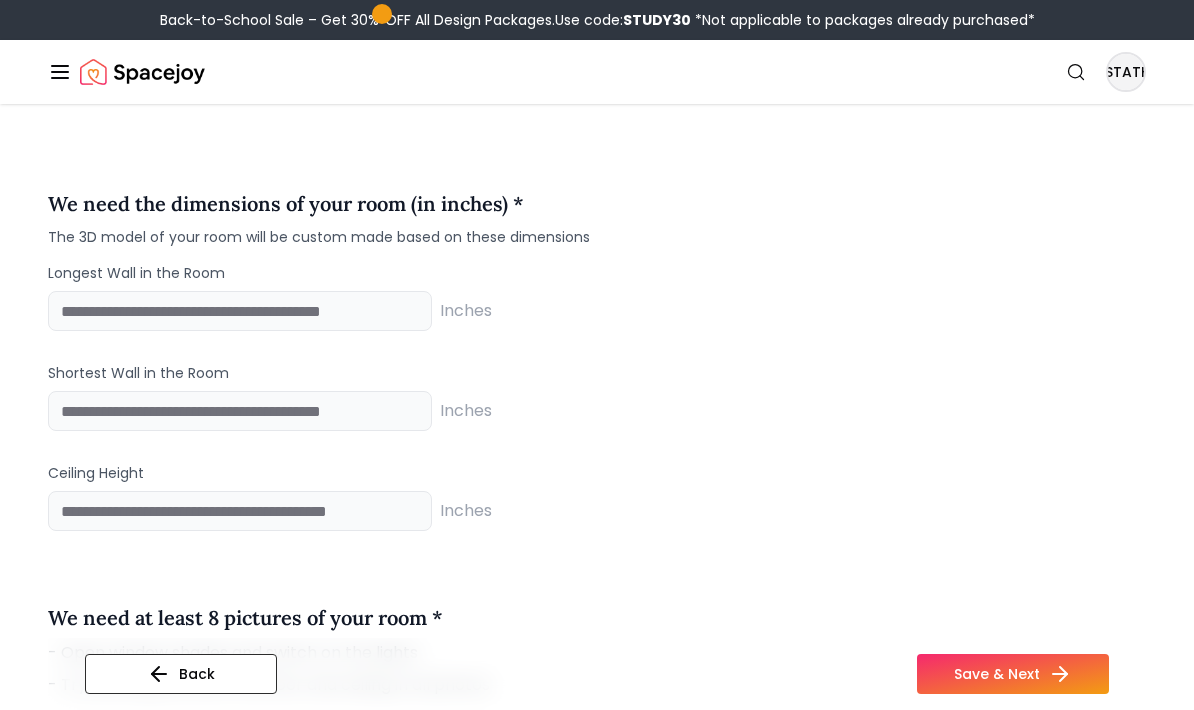 scroll, scrollTop: 1958, scrollLeft: 0, axis: vertical 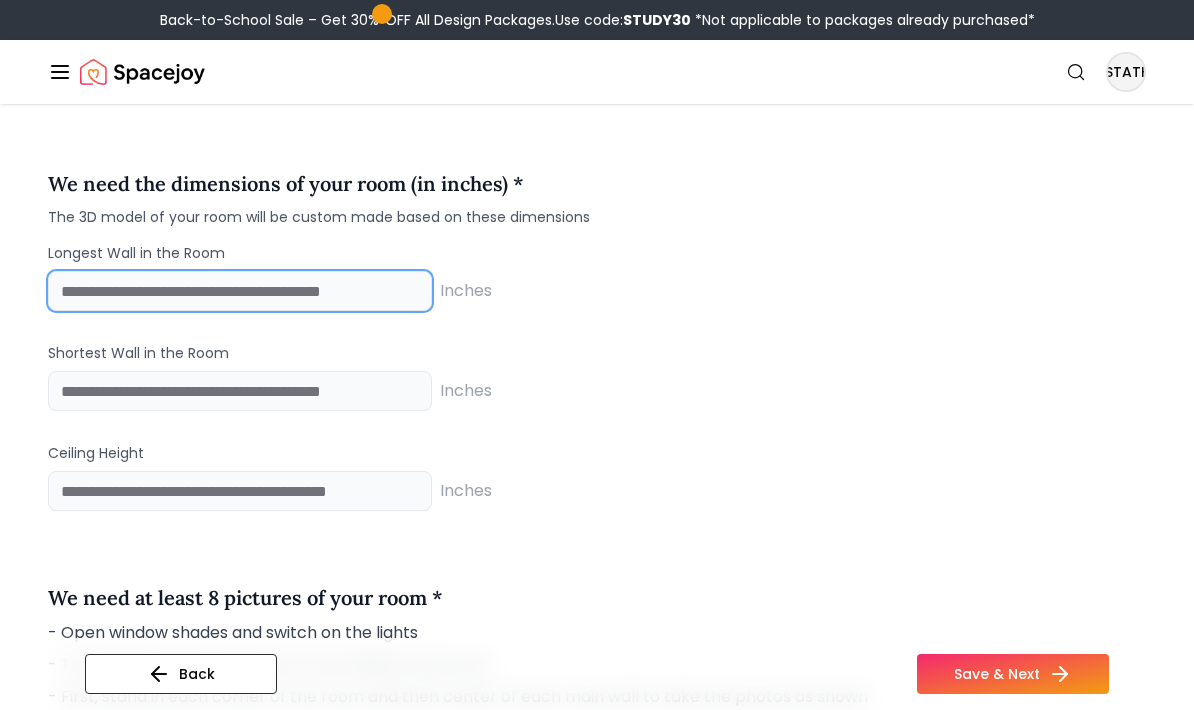 click at bounding box center (240, 291) 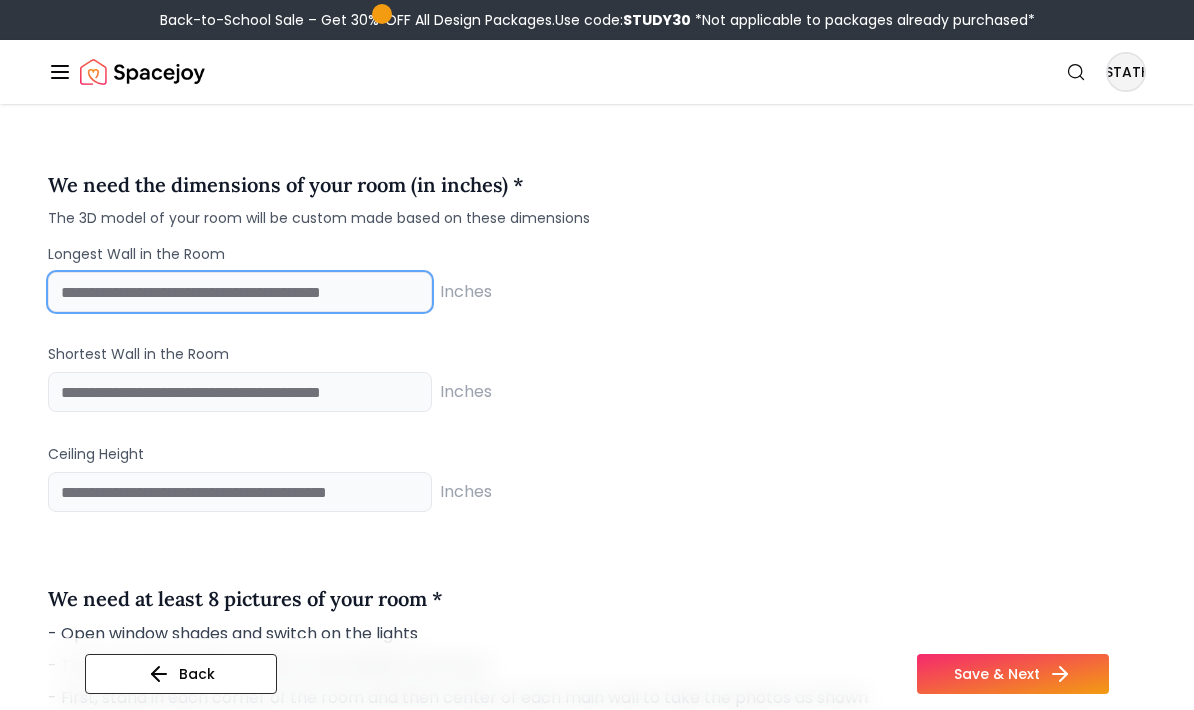 type on "*****" 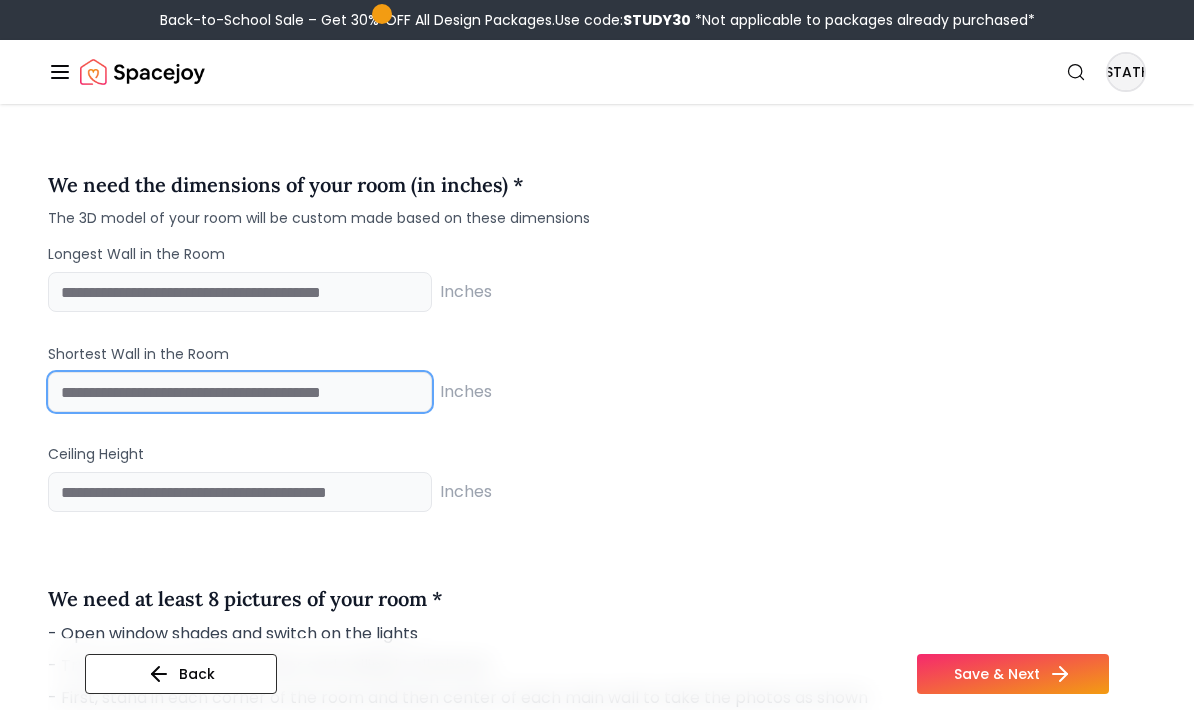 click at bounding box center [240, 392] 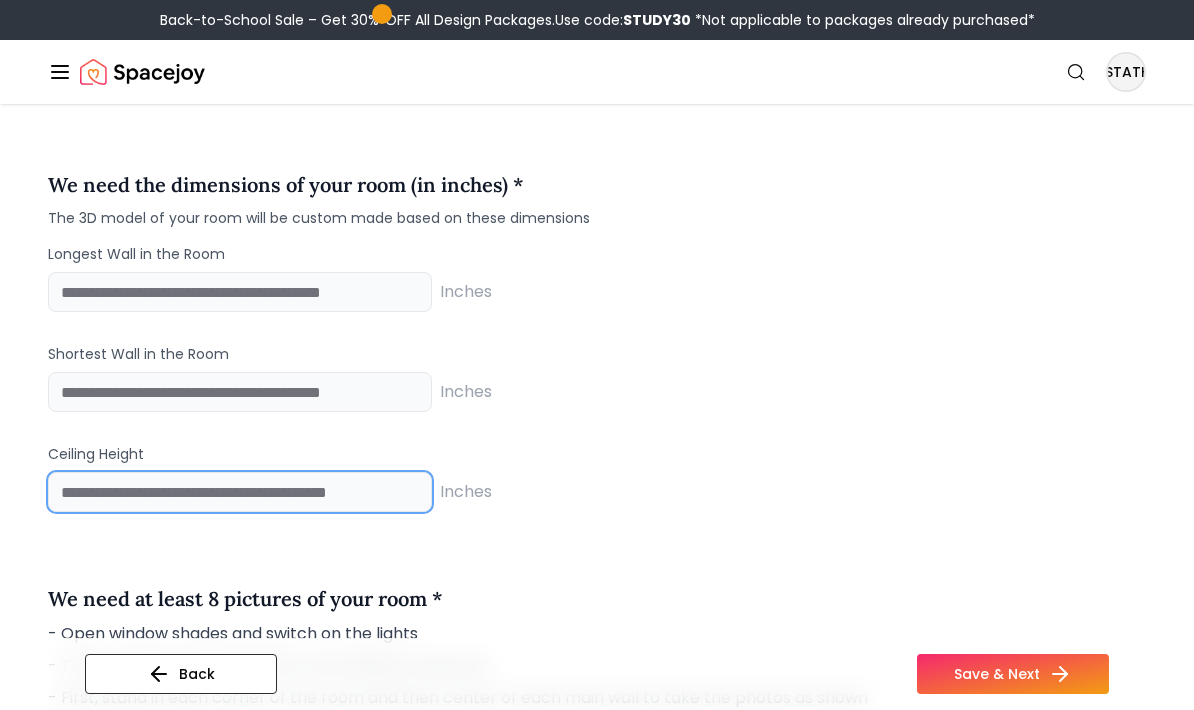 click at bounding box center (240, 492) 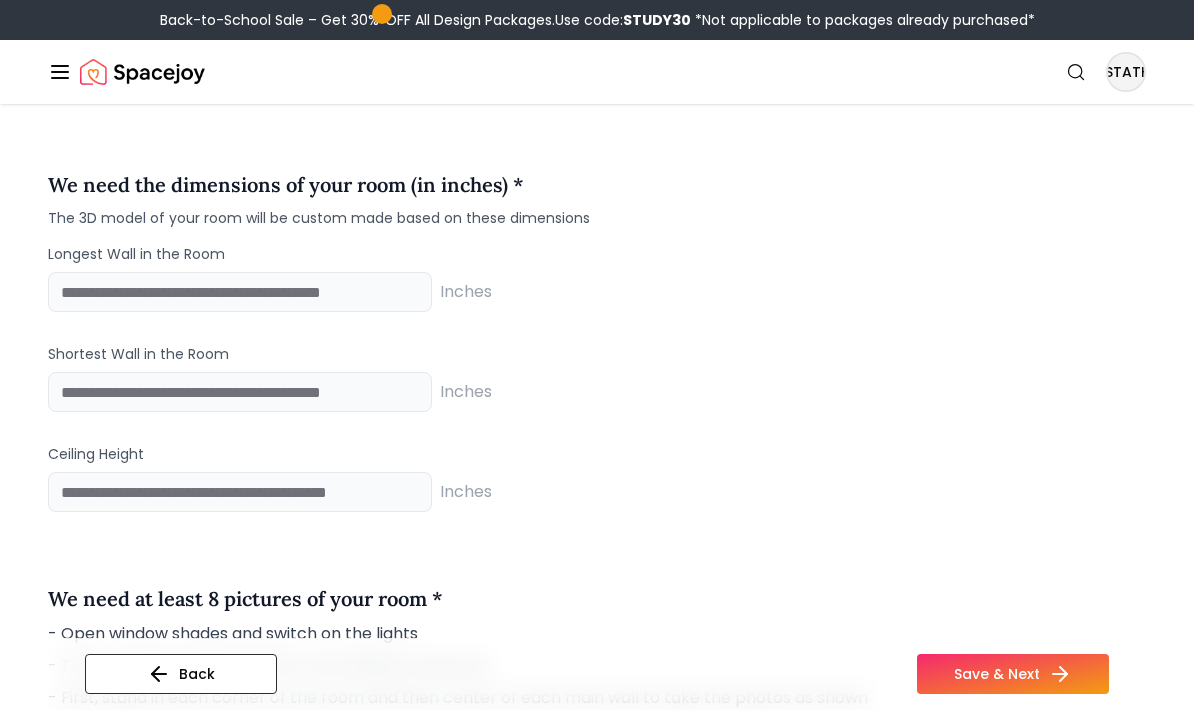 click on "Shortest Wall in the Room Inches" at bounding box center [597, 378] 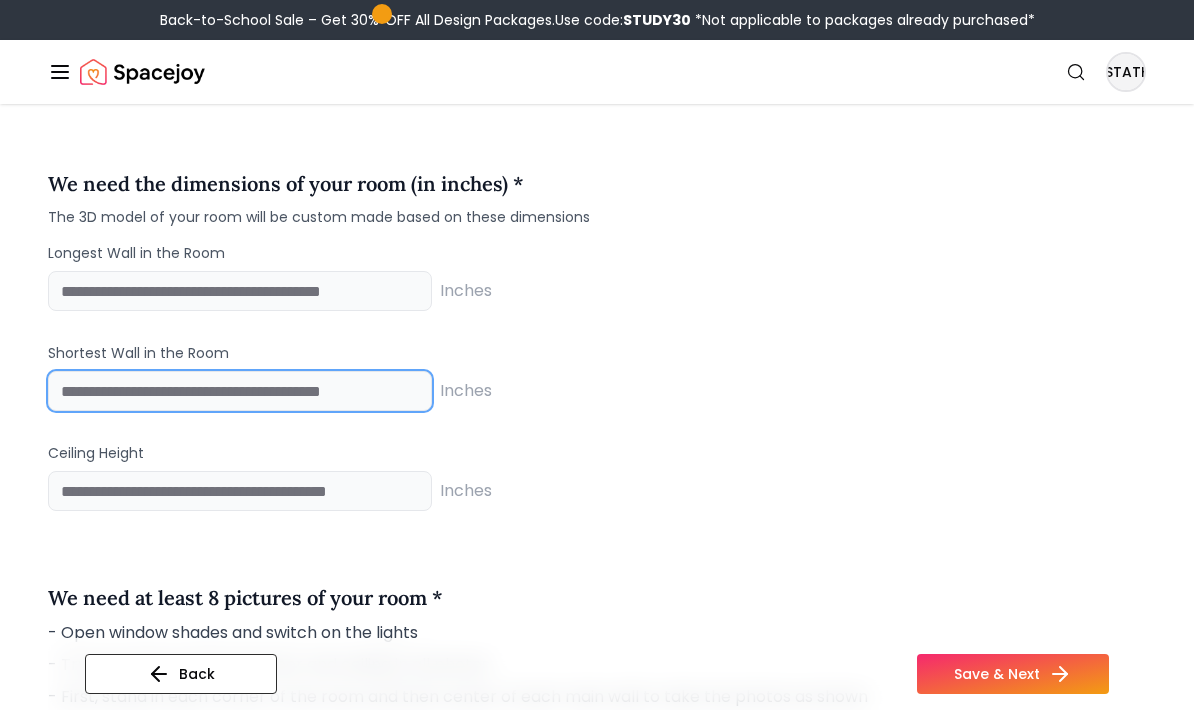 click at bounding box center [240, 392] 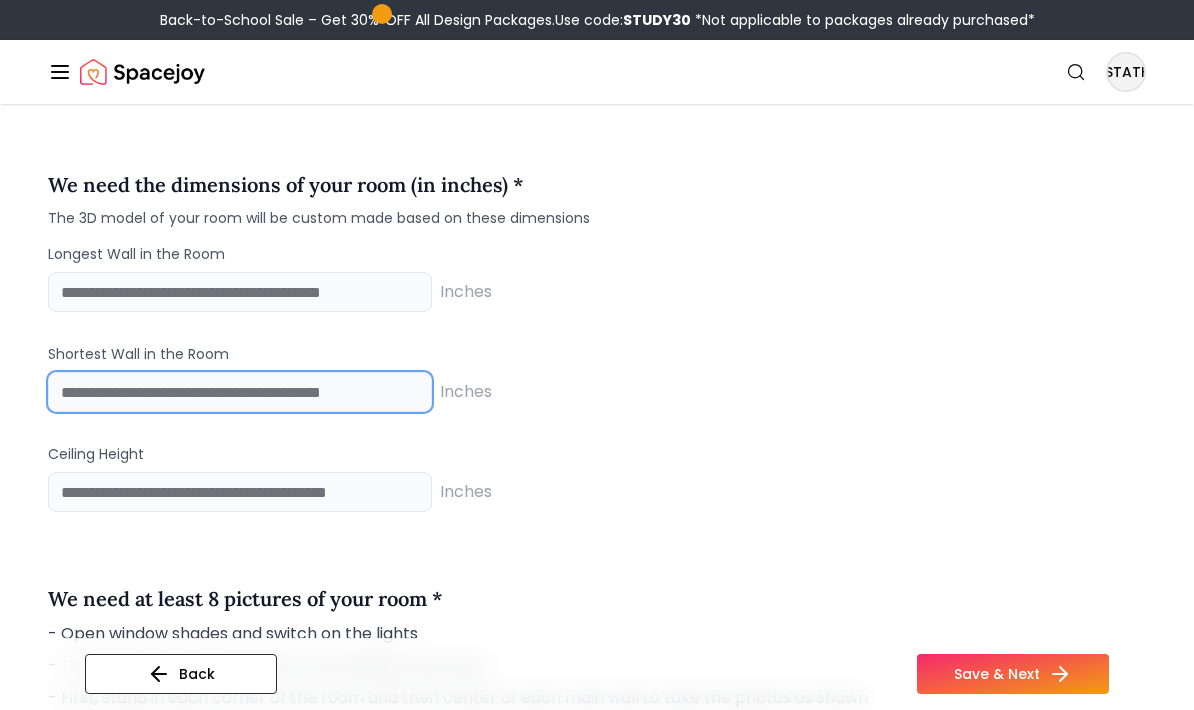type on "***" 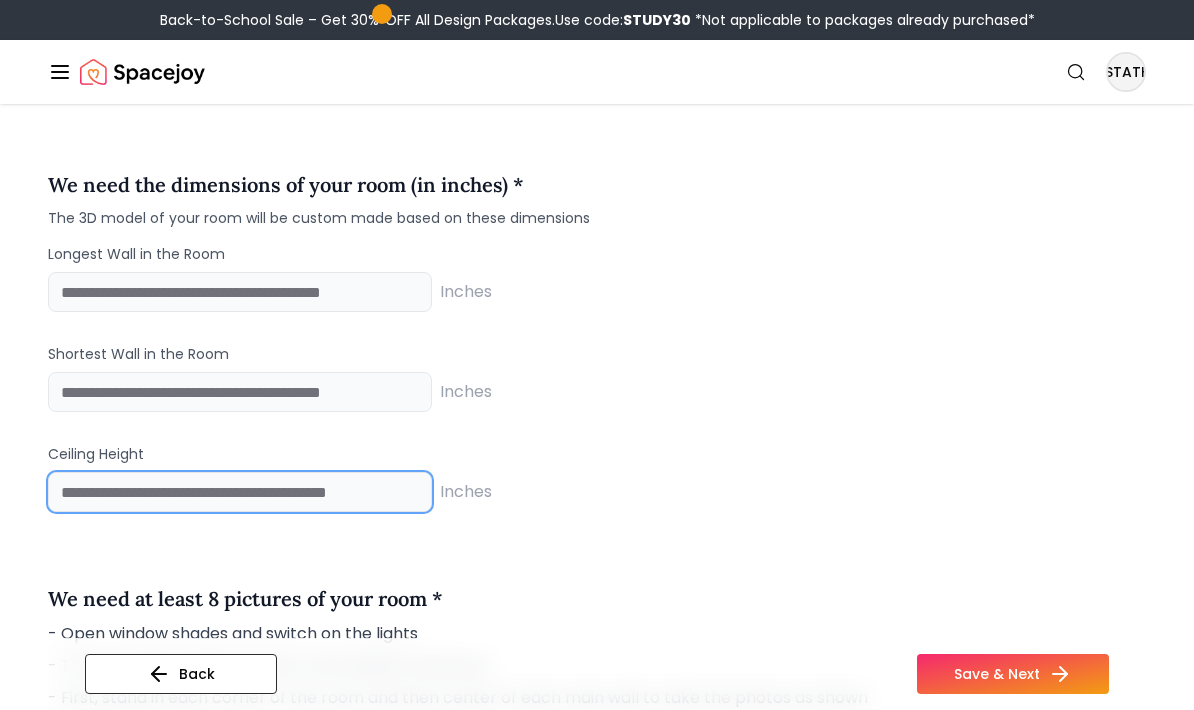 click on "*" at bounding box center [240, 492] 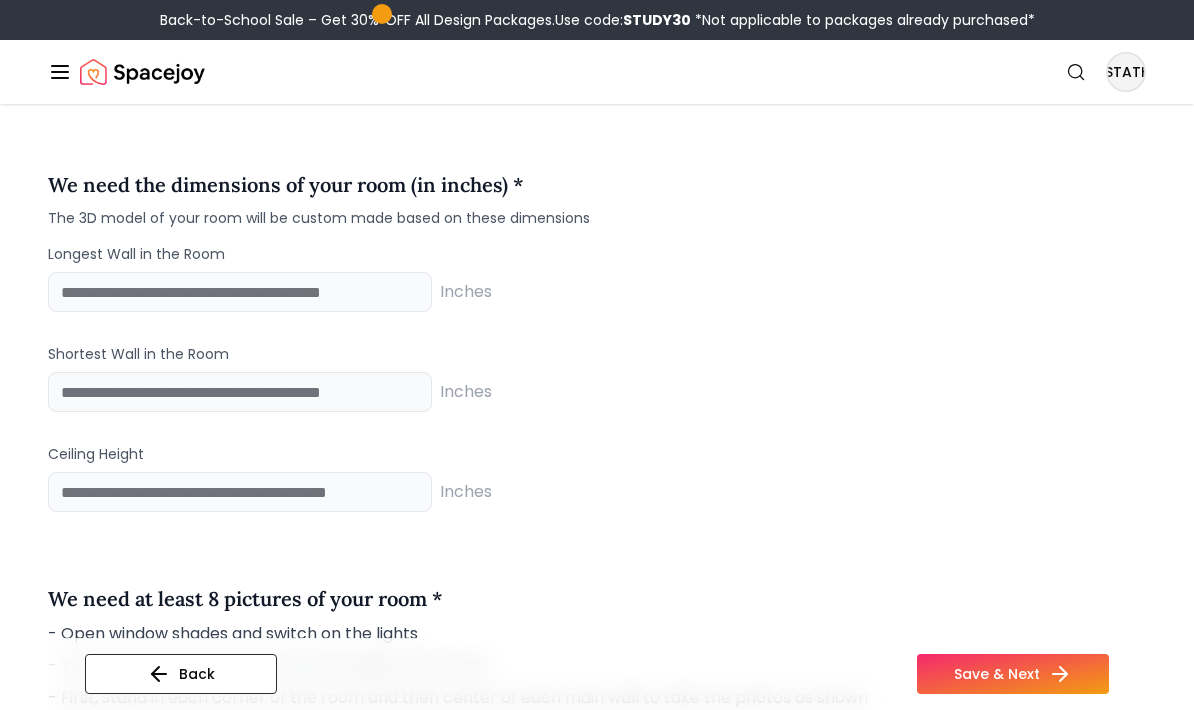 click on "Longest Wall in the Room ***** Inches Shortest Wall in the Room *** Inches Ceiling Height ** Inches" at bounding box center [597, 378] 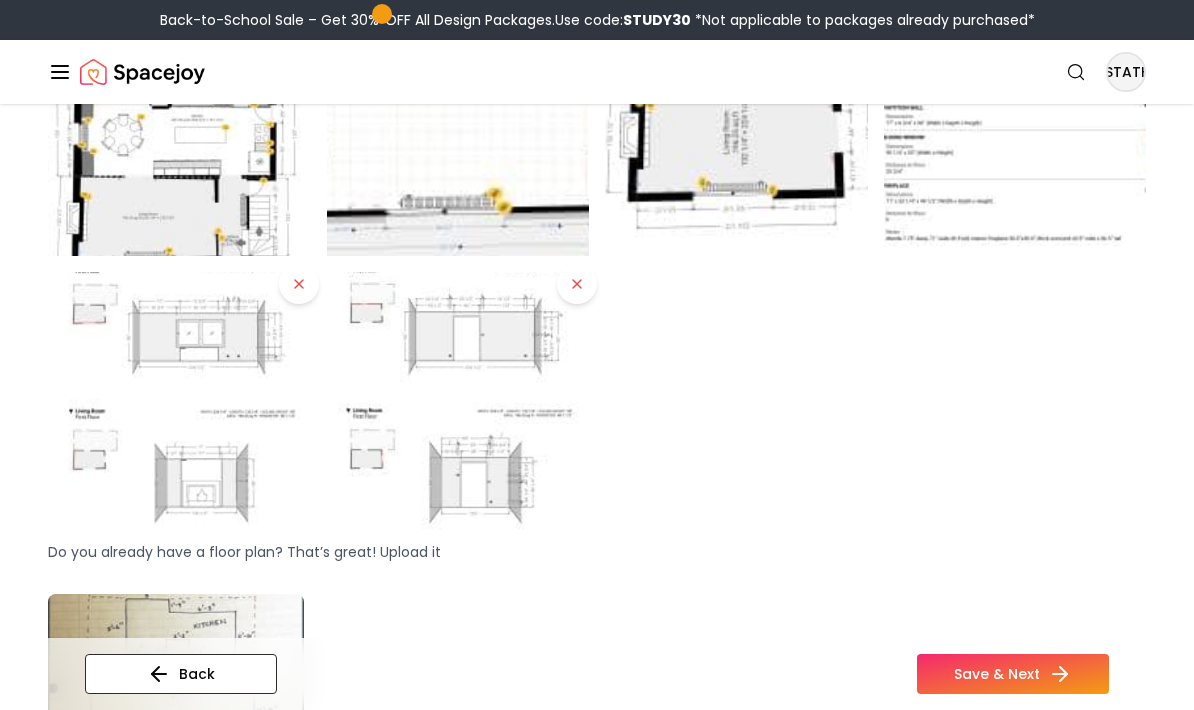 scroll, scrollTop: 843, scrollLeft: 0, axis: vertical 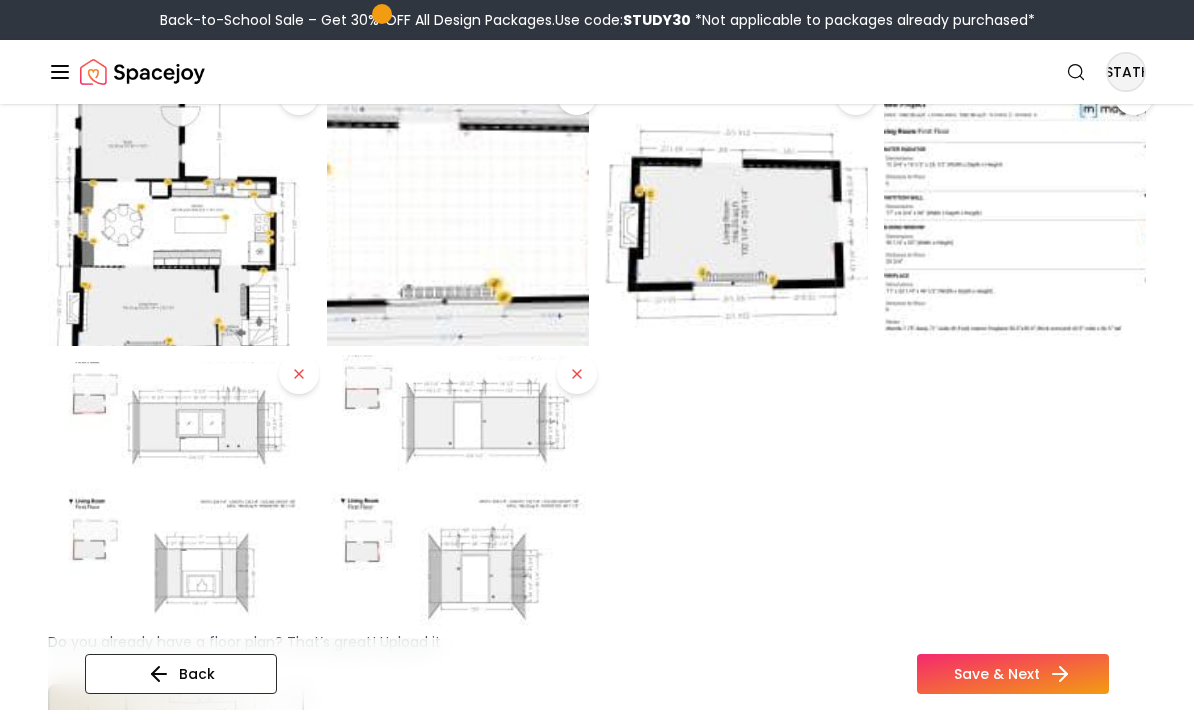 click at bounding box center [458, 493] 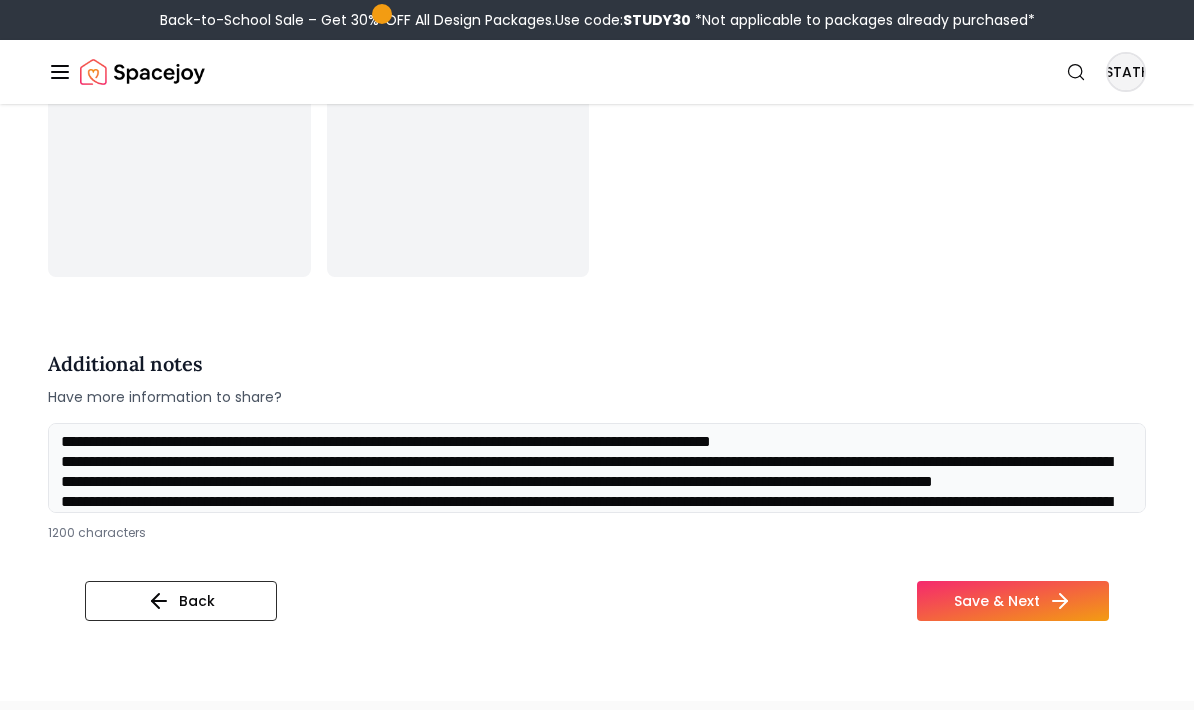 scroll, scrollTop: 5793, scrollLeft: 0, axis: vertical 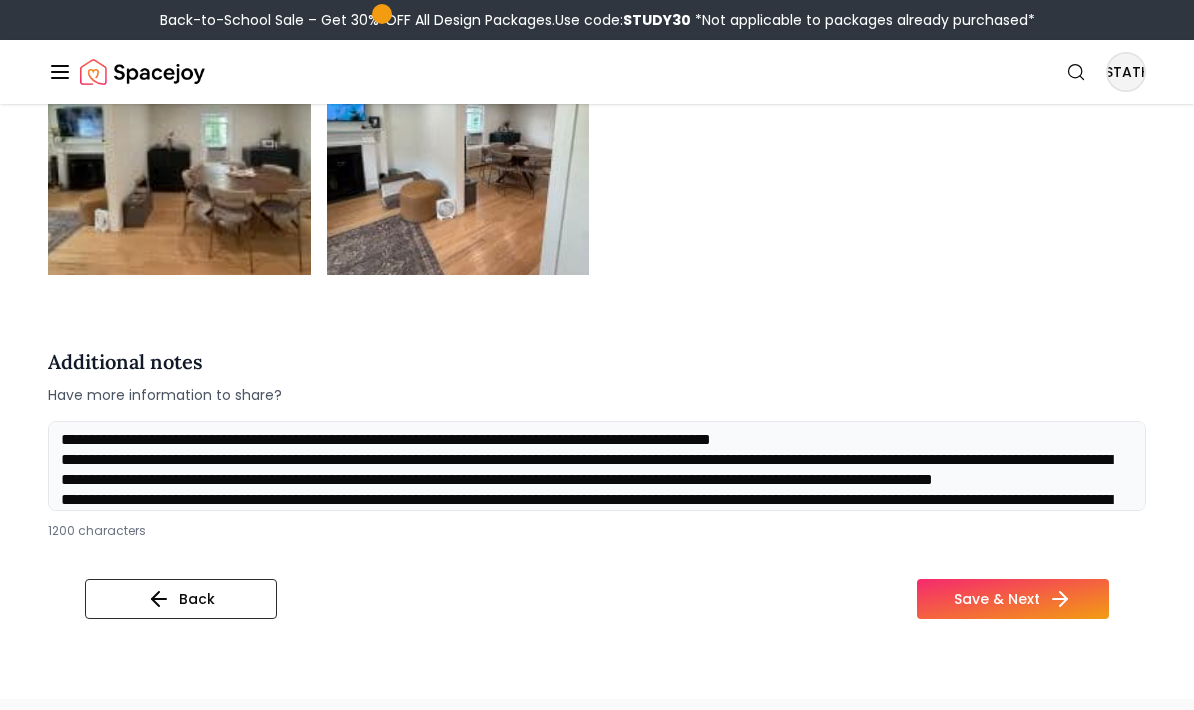 click at bounding box center [597, 467] 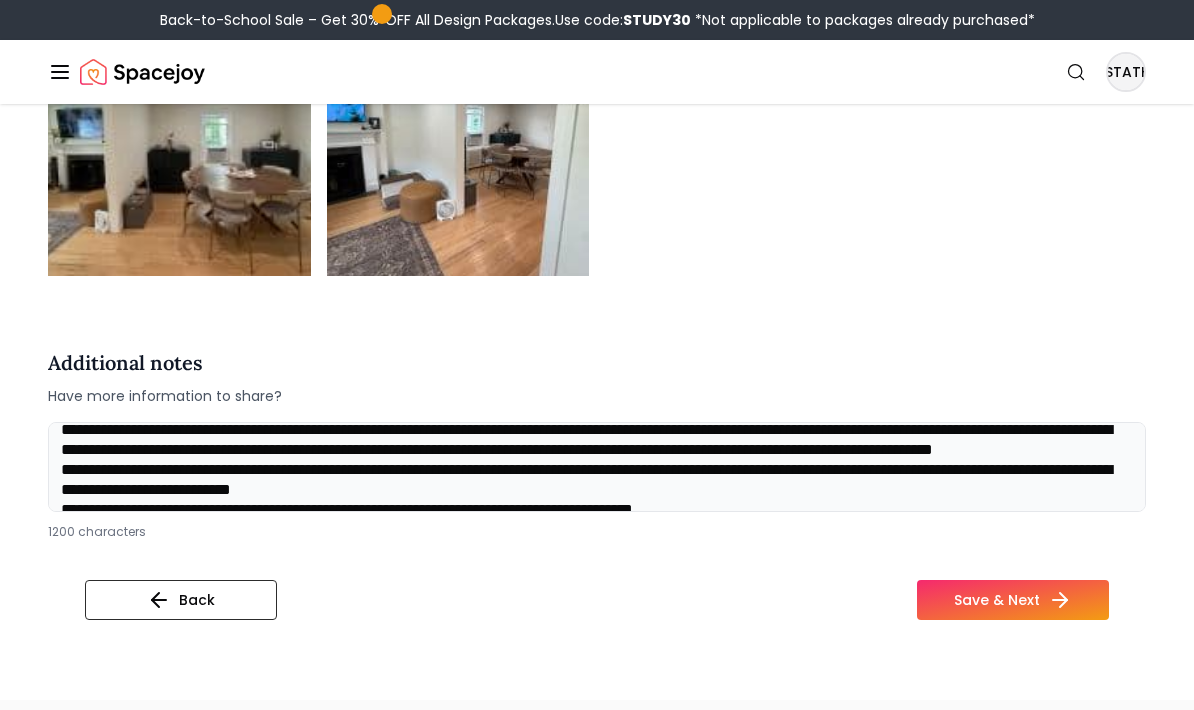 scroll, scrollTop: 32, scrollLeft: 0, axis: vertical 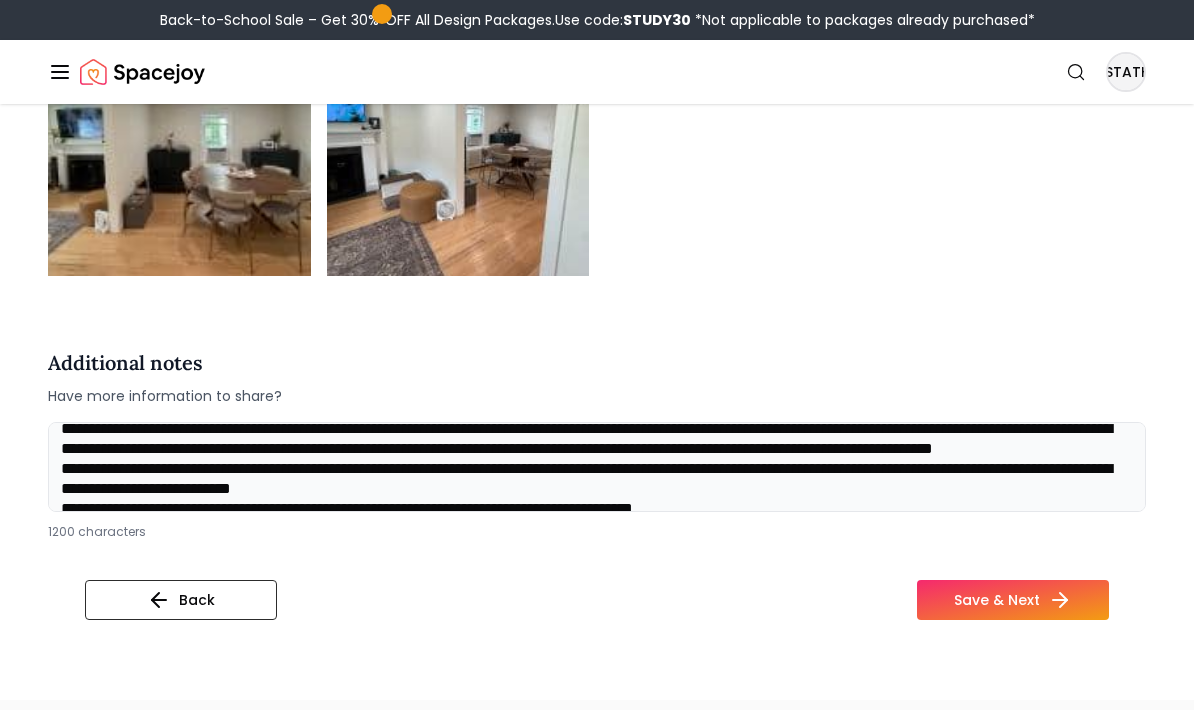 click at bounding box center [597, 467] 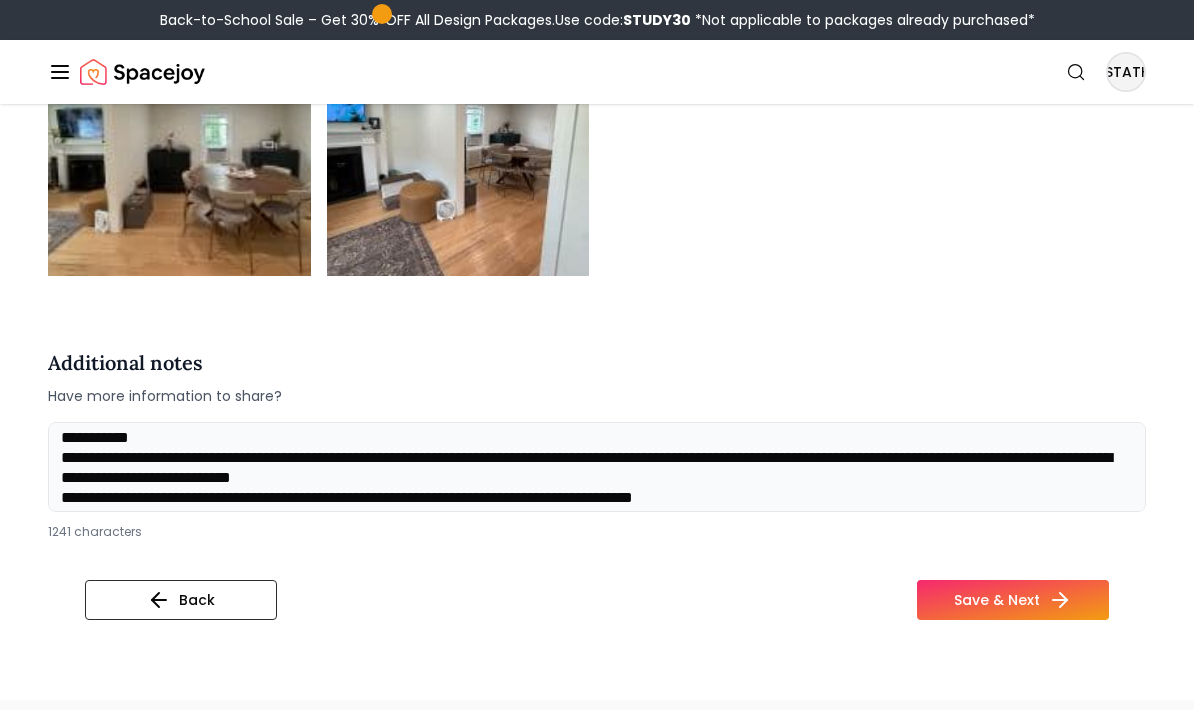 scroll, scrollTop: 66, scrollLeft: 0, axis: vertical 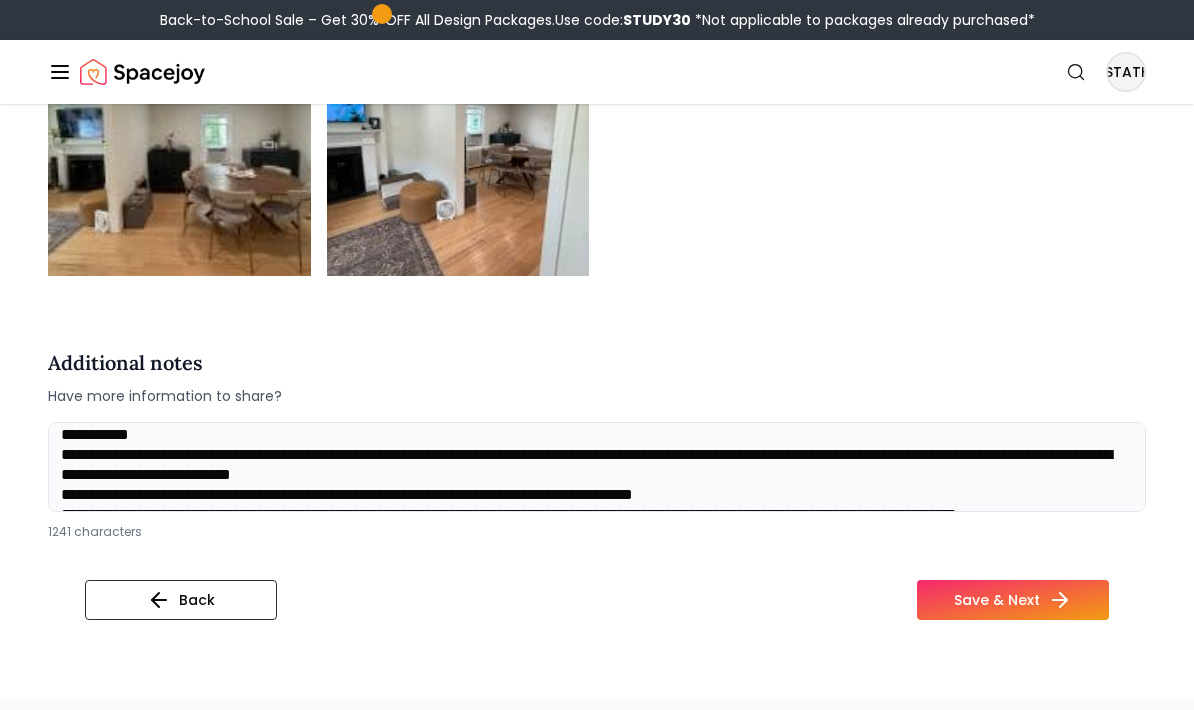 click at bounding box center [597, 467] 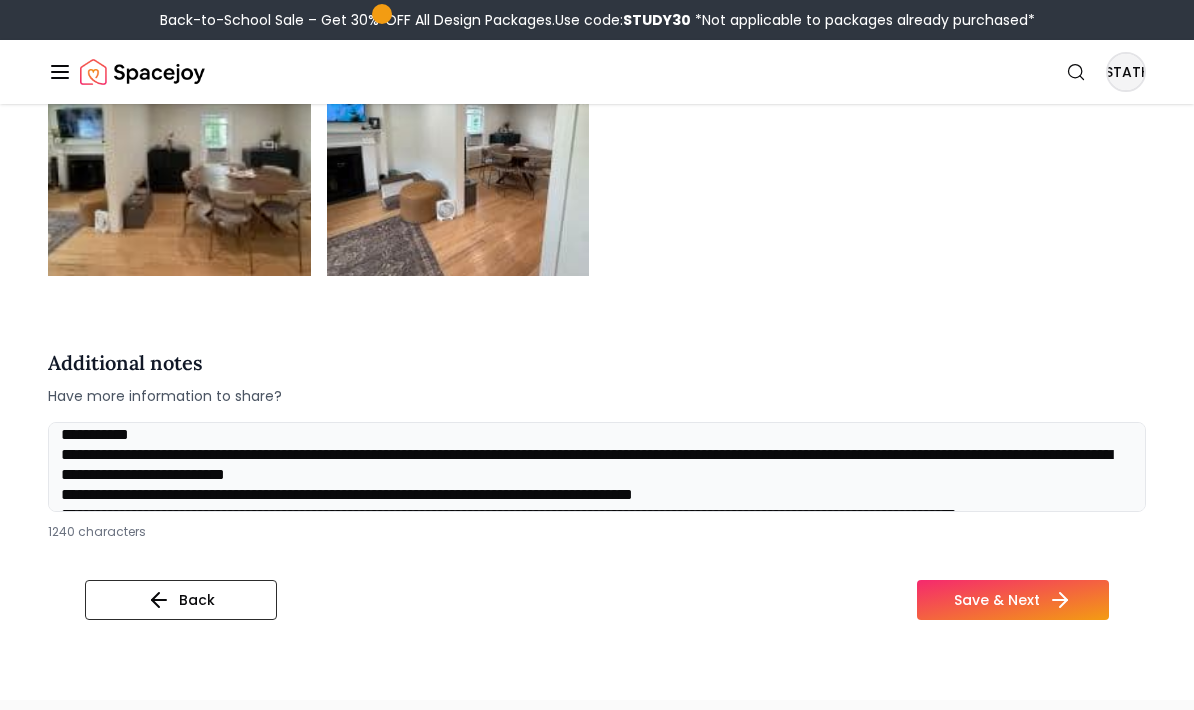 click at bounding box center [597, 467] 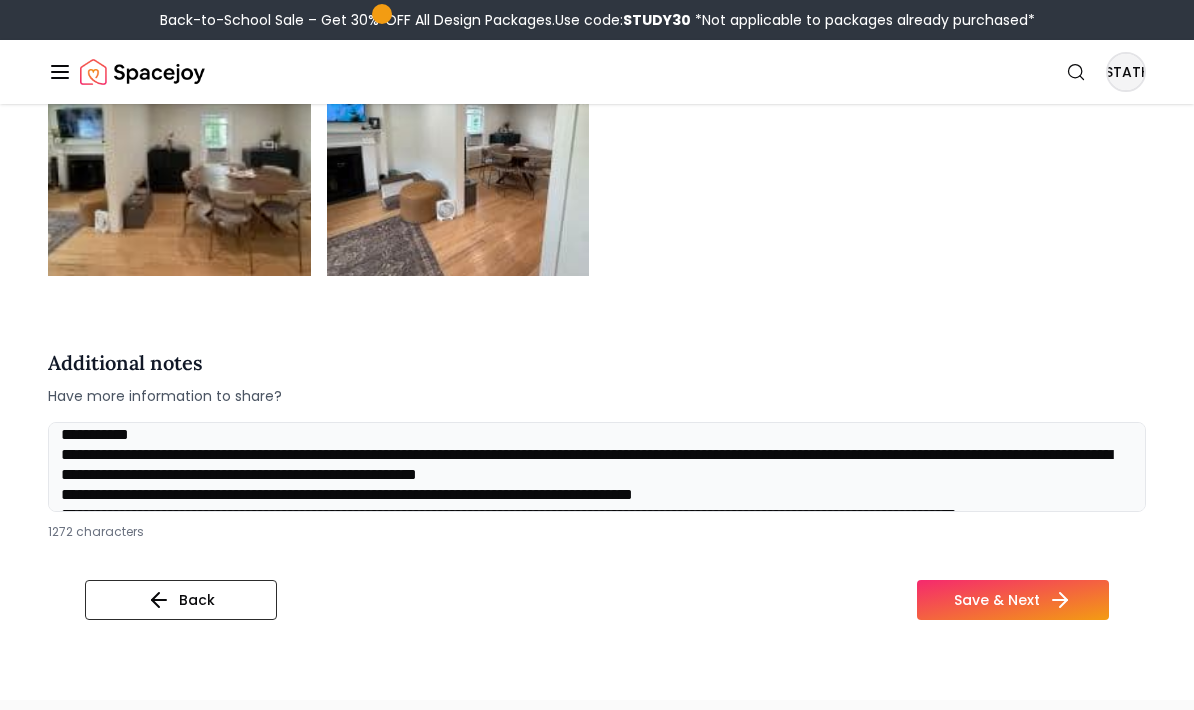 click at bounding box center (597, 467) 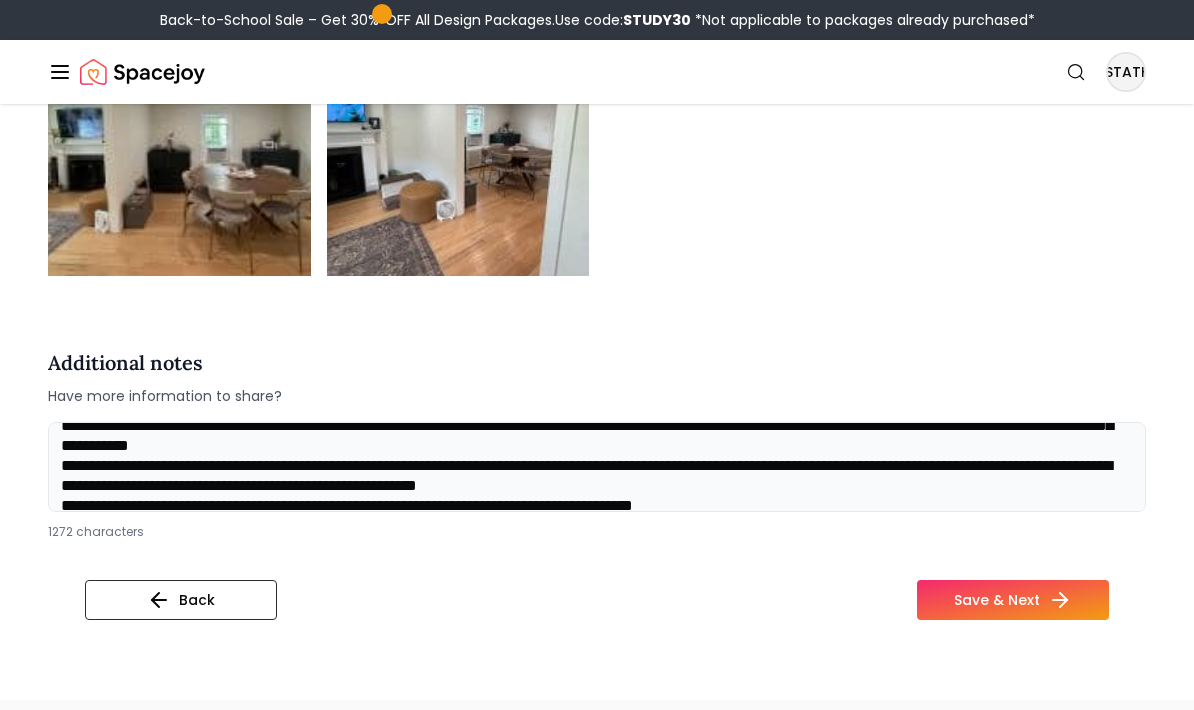 scroll, scrollTop: 52, scrollLeft: 0, axis: vertical 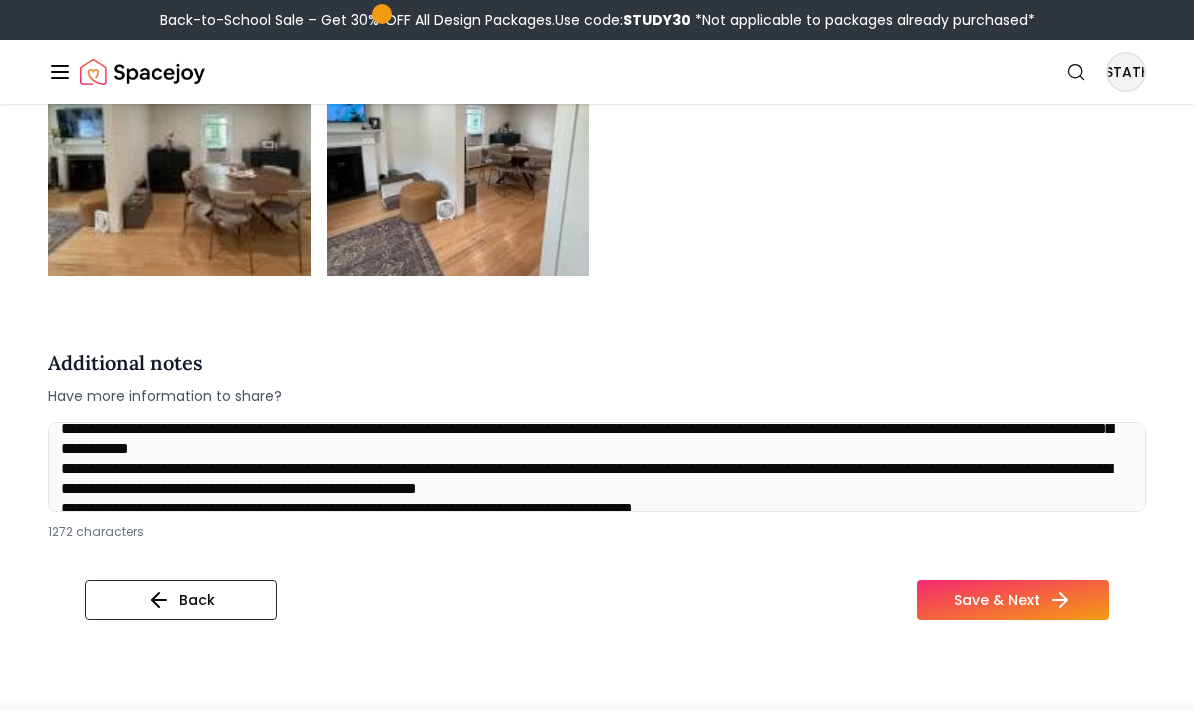 click at bounding box center (597, 467) 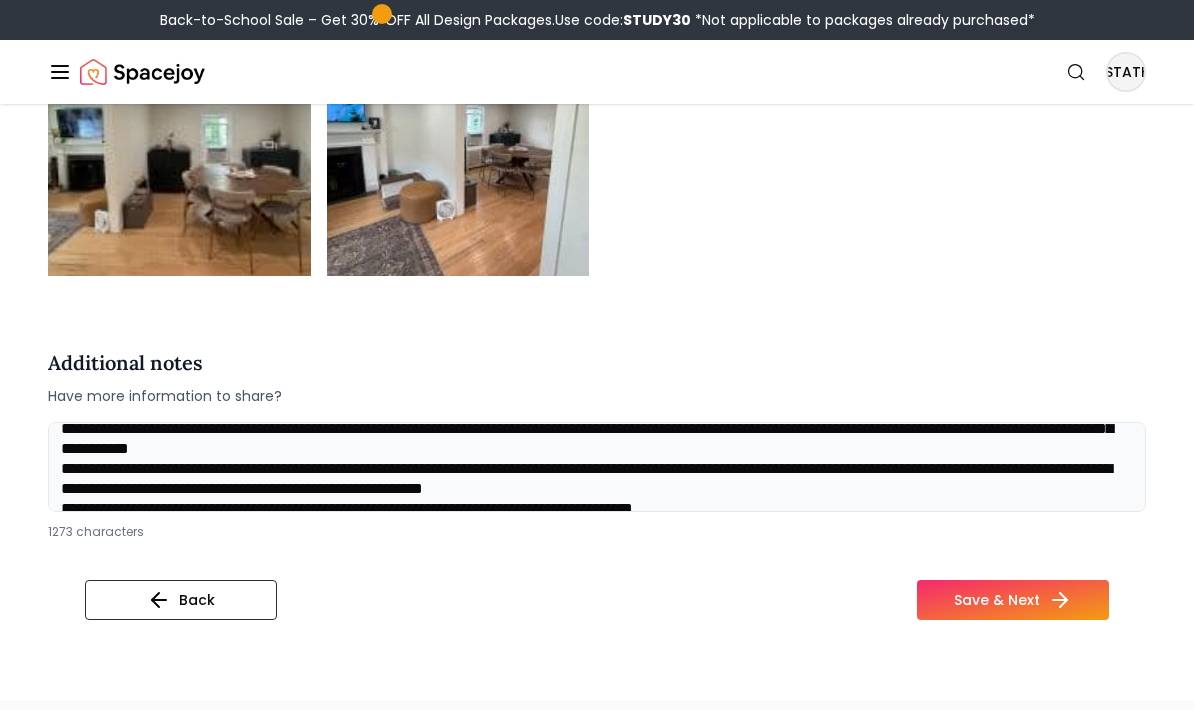 click at bounding box center [597, 467] 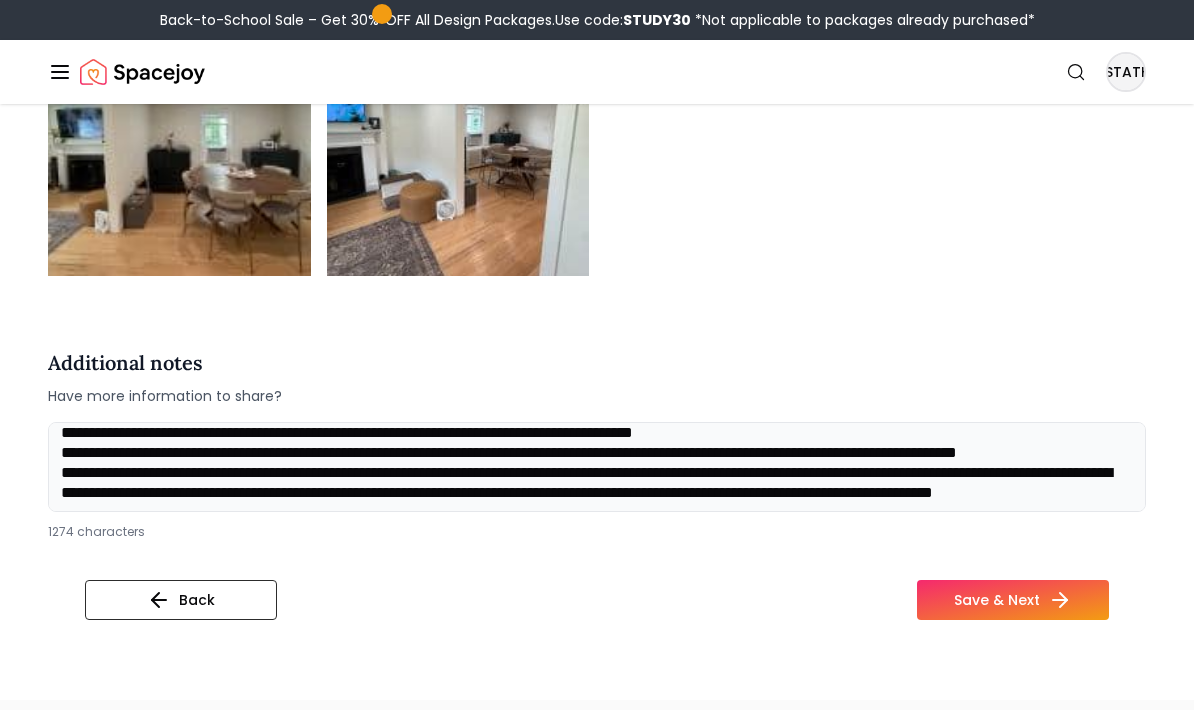 scroll, scrollTop: 168, scrollLeft: 0, axis: vertical 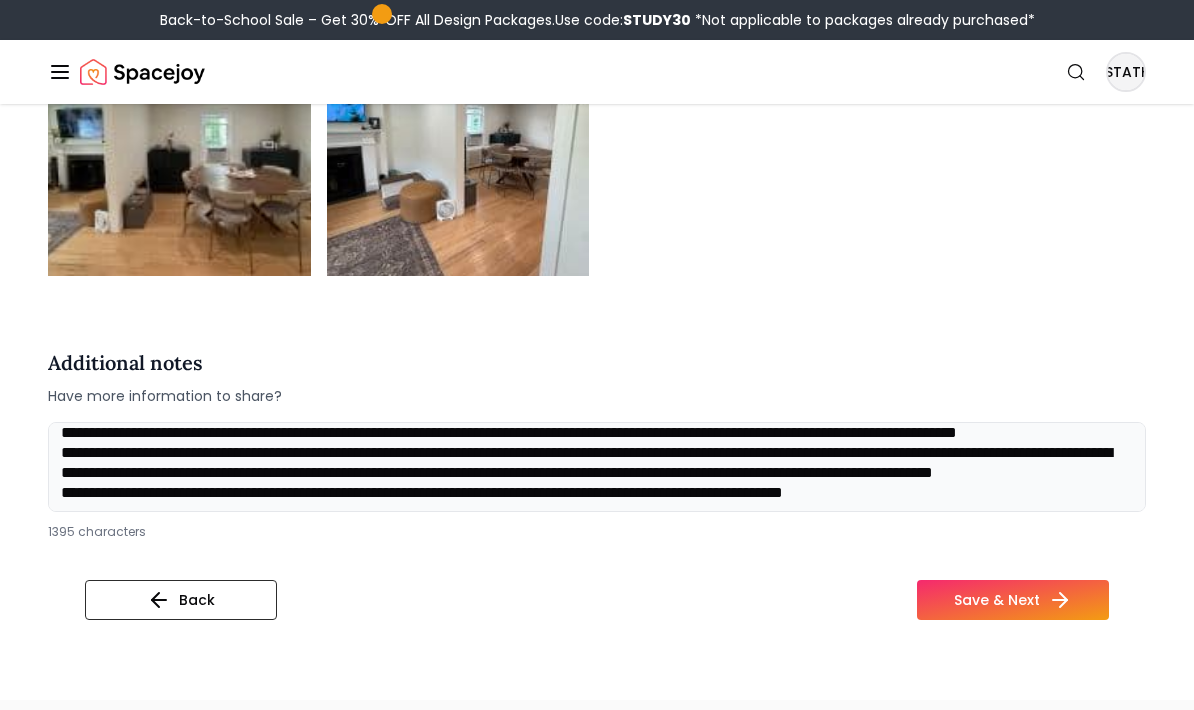 click at bounding box center (597, 467) 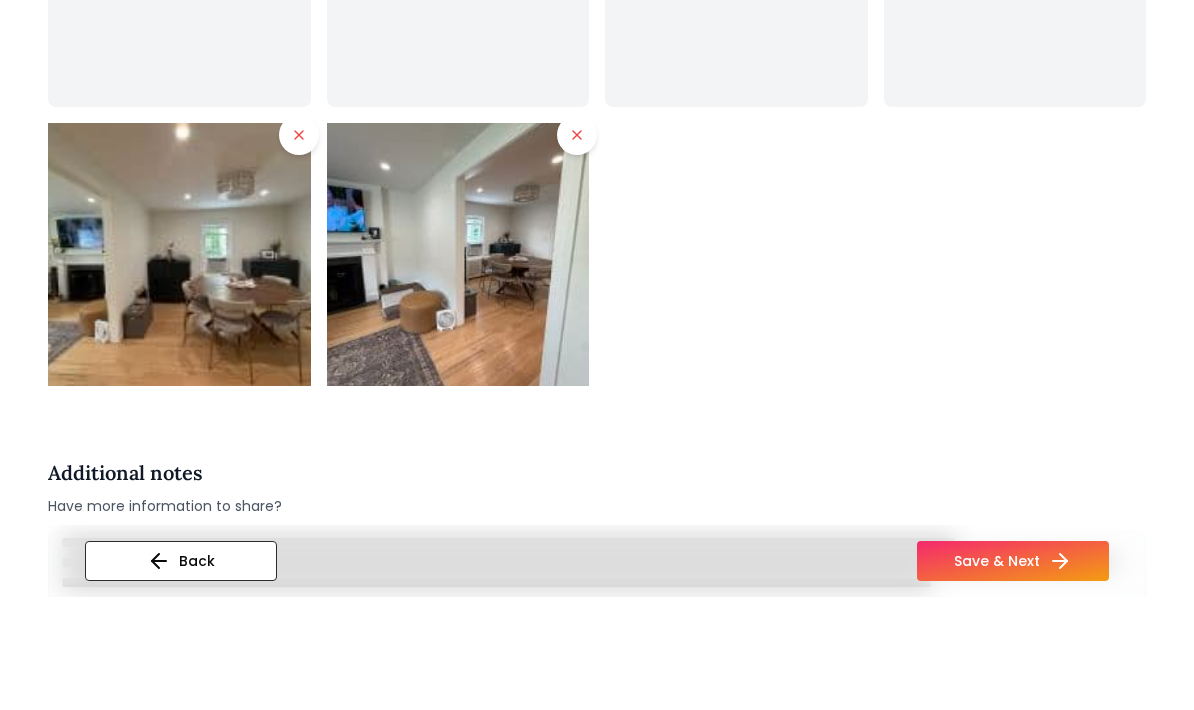 scroll, scrollTop: 5573, scrollLeft: 0, axis: vertical 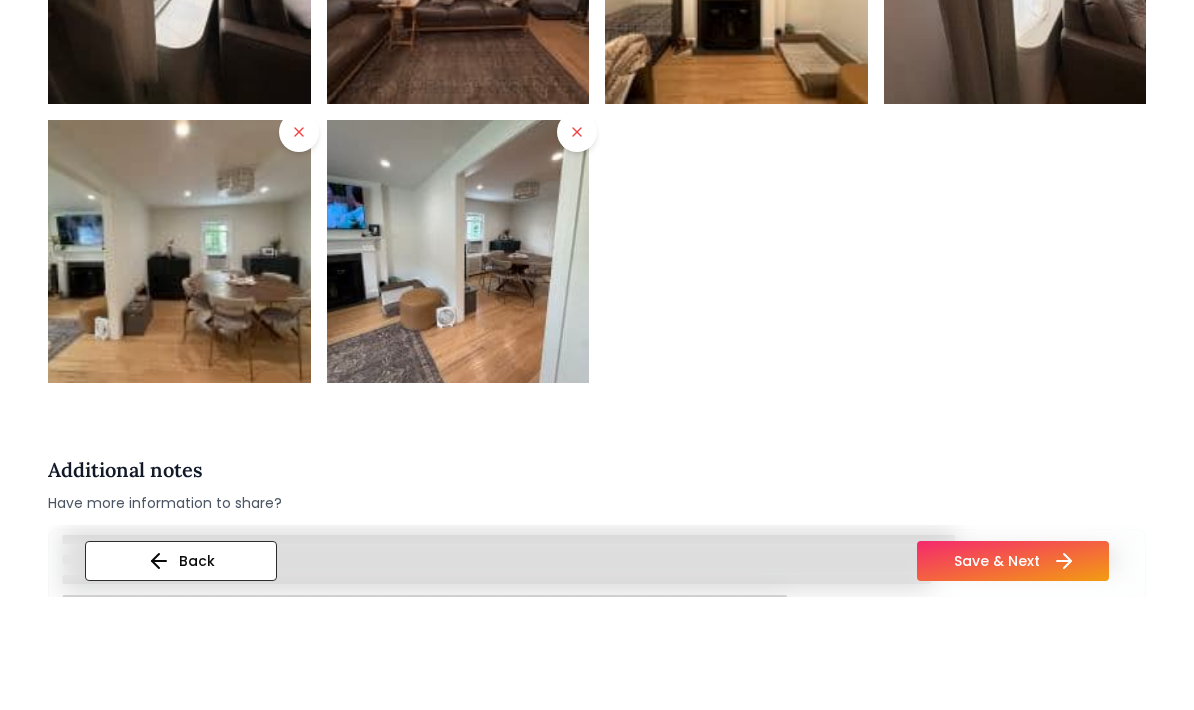 type on "**********" 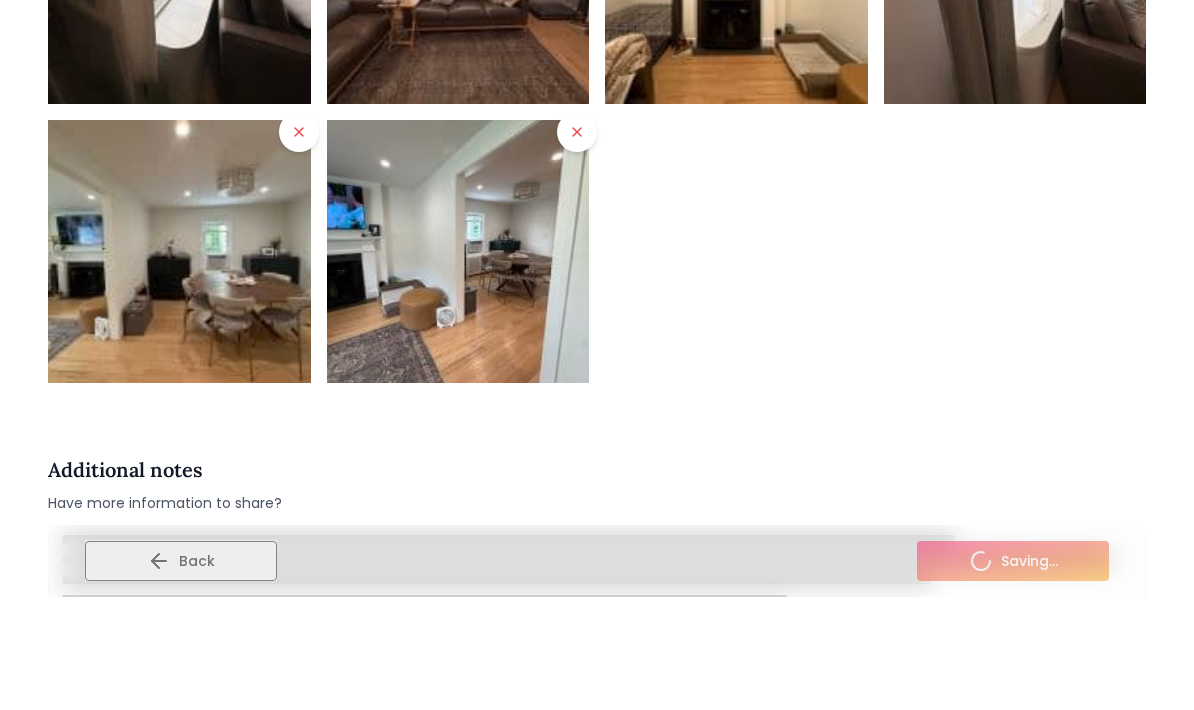 scroll, scrollTop: 5687, scrollLeft: 0, axis: vertical 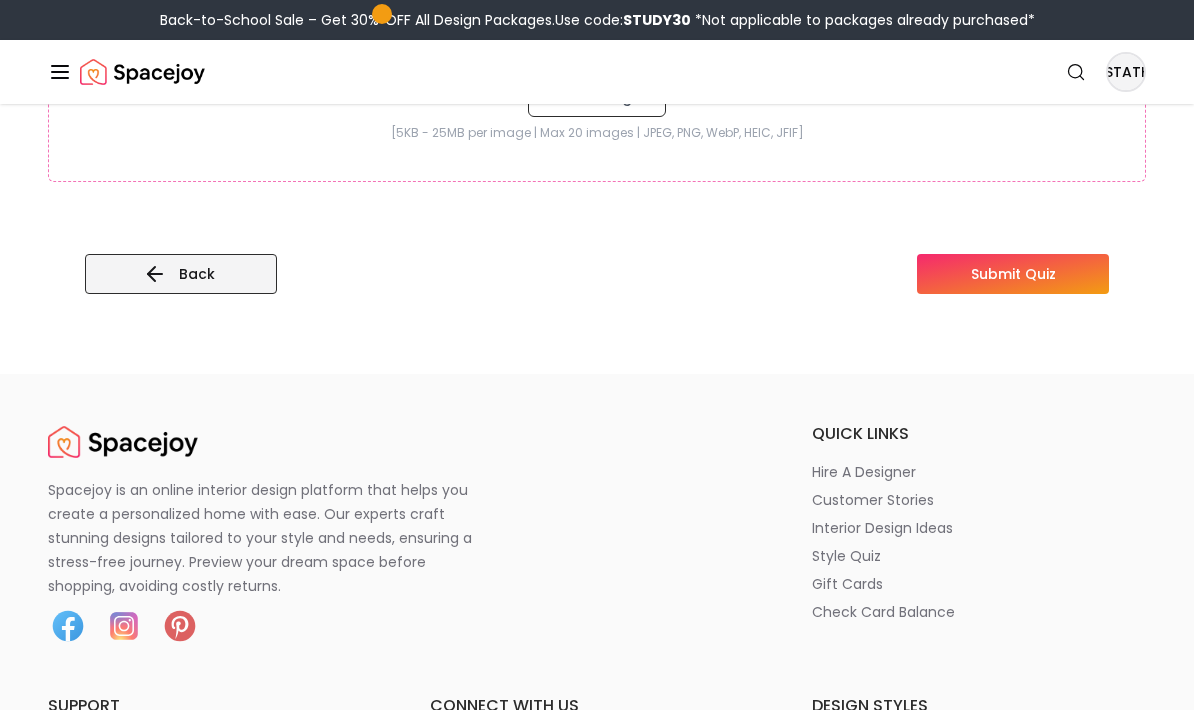 click on "Back" at bounding box center [181, 275] 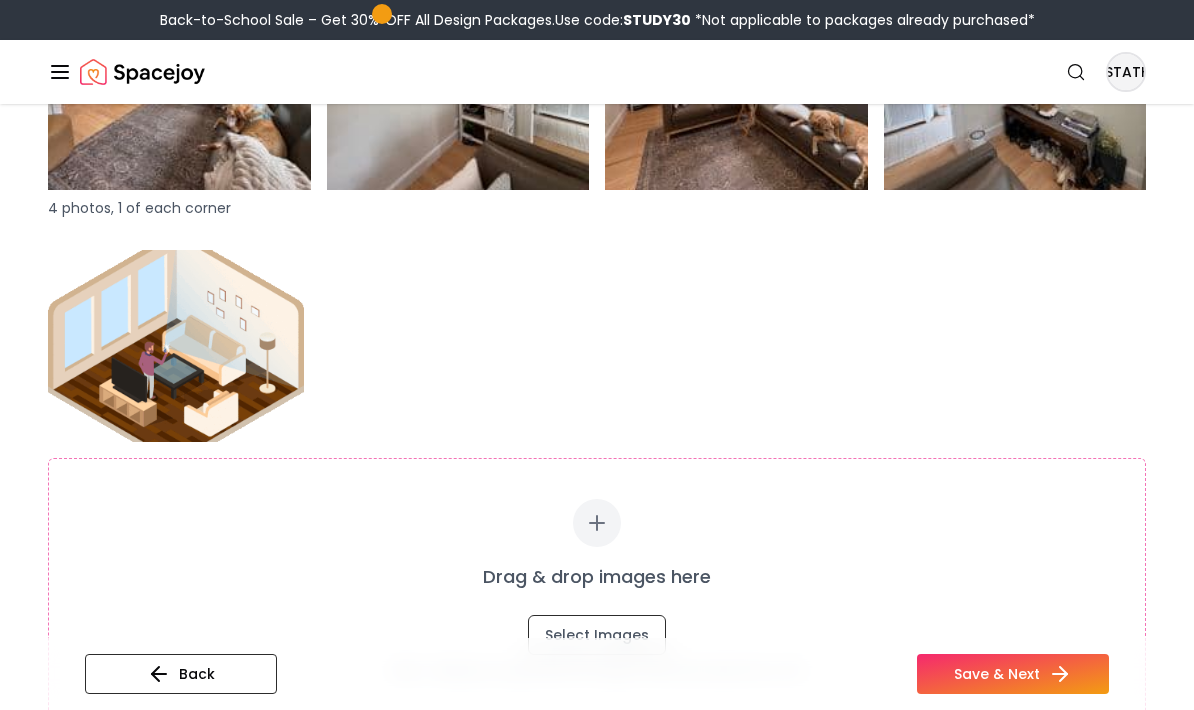 scroll, scrollTop: 3532, scrollLeft: 0, axis: vertical 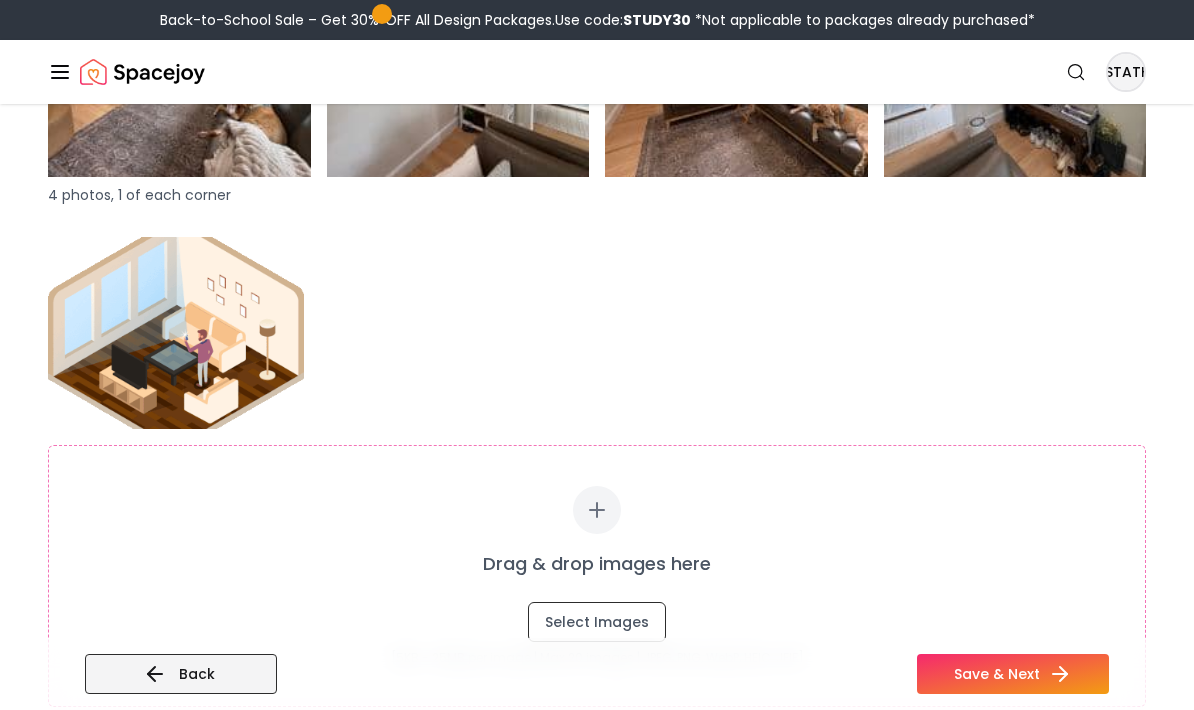 click on "Back" at bounding box center (181, 674) 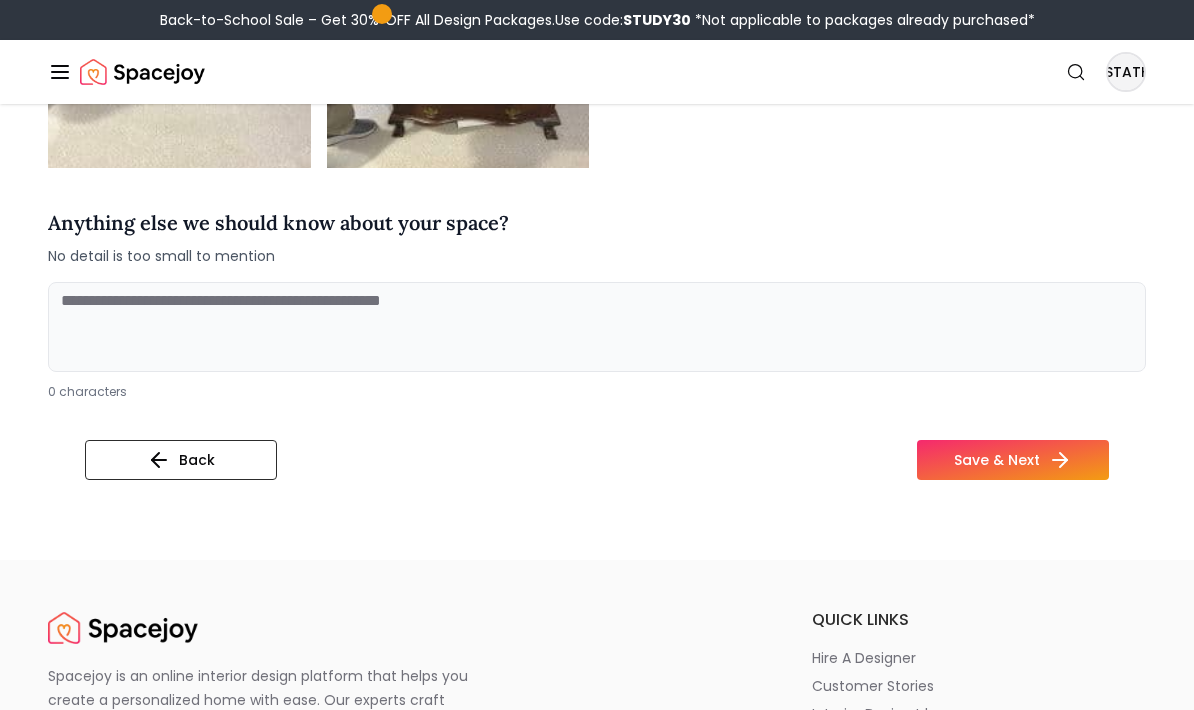 scroll, scrollTop: 1885, scrollLeft: 0, axis: vertical 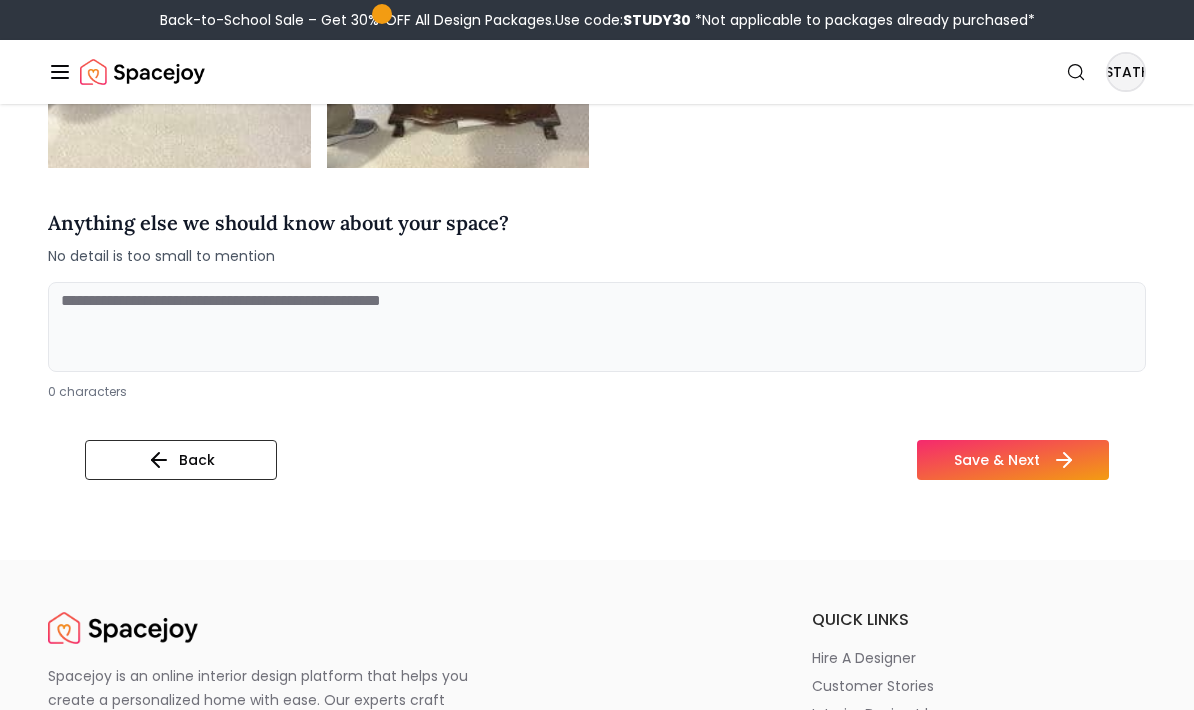click 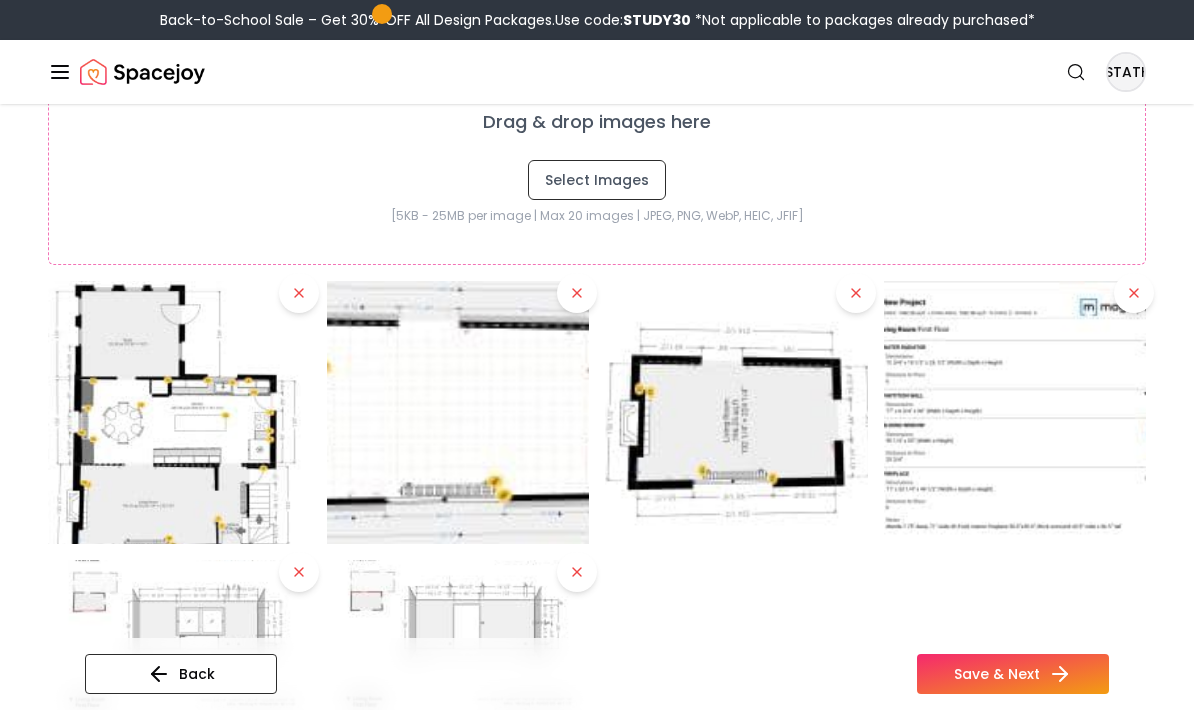 scroll, scrollTop: 647, scrollLeft: 0, axis: vertical 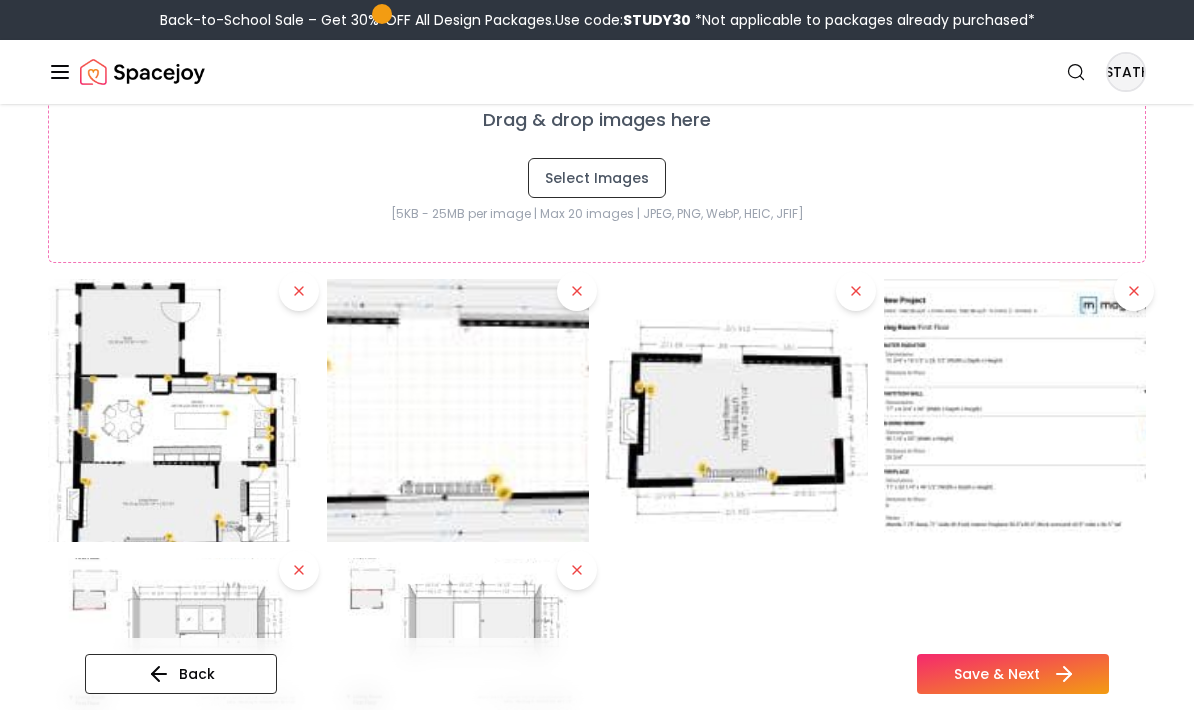 click on "Save & Next" at bounding box center (1013, 674) 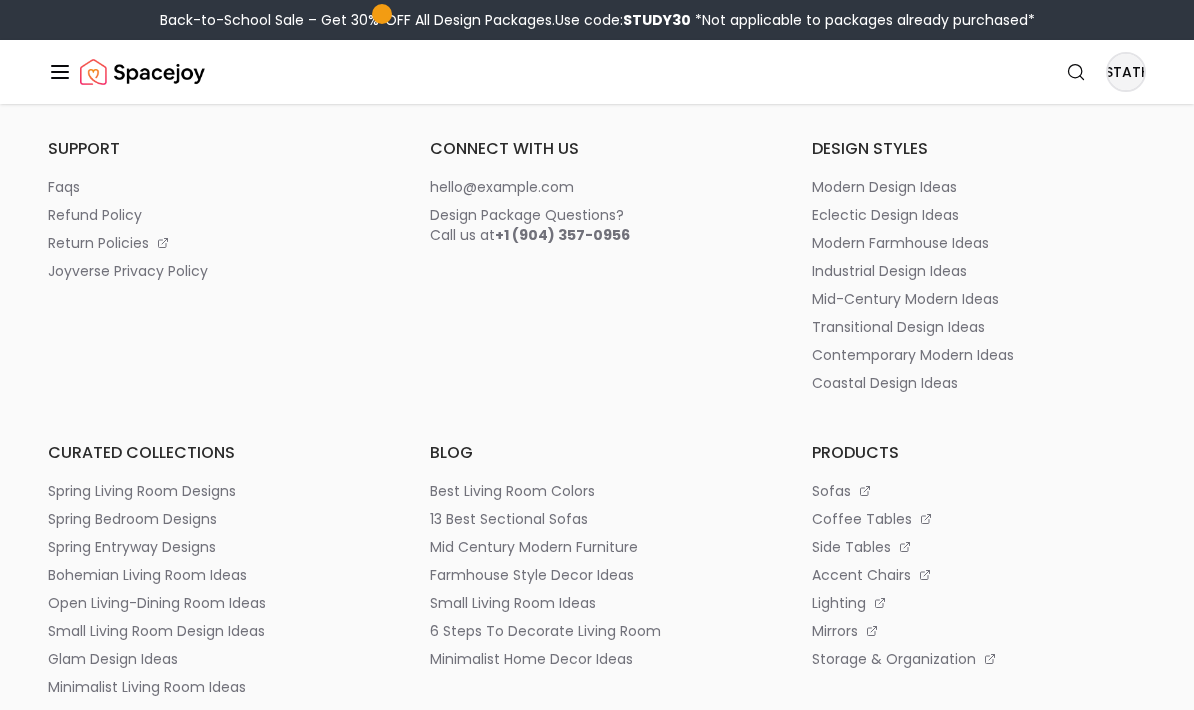 scroll, scrollTop: 0, scrollLeft: 0, axis: both 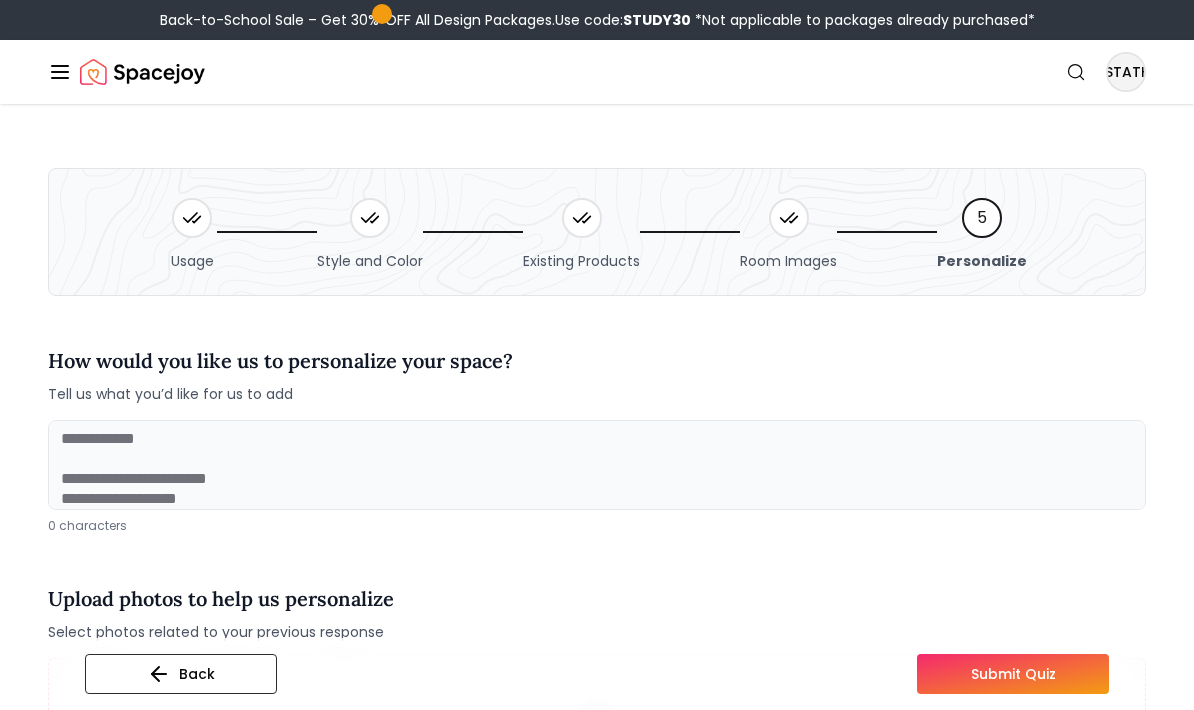 click at bounding box center [597, 465] 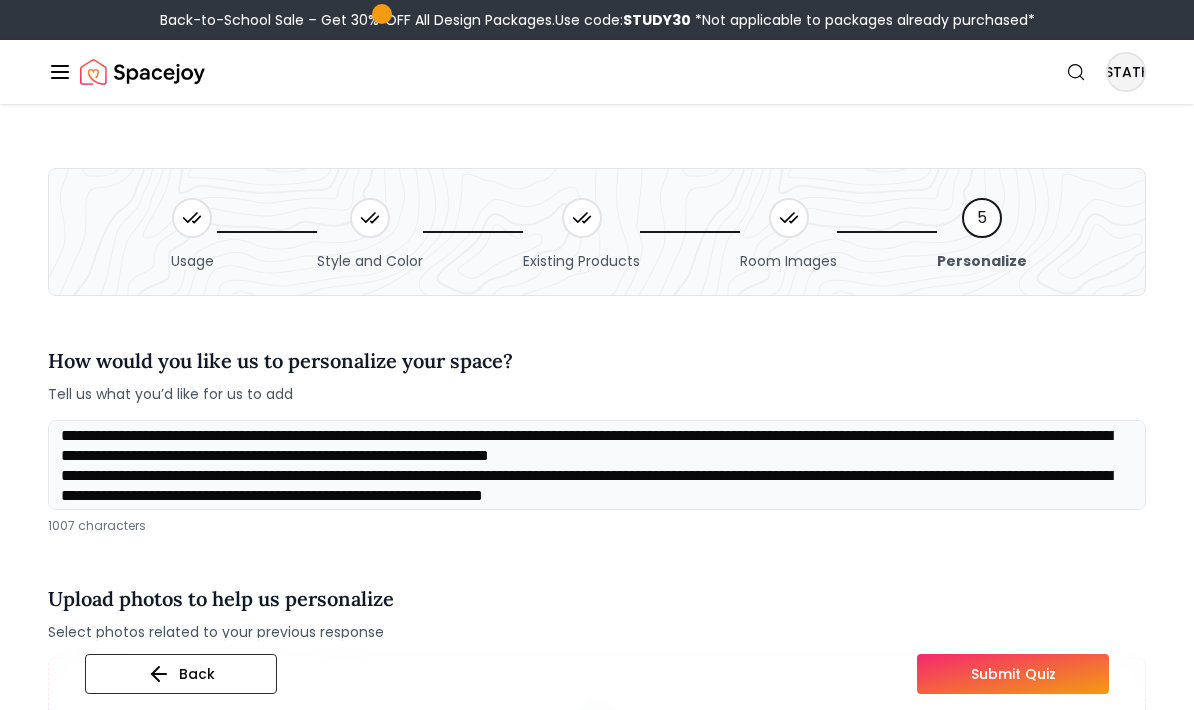 scroll, scrollTop: 5, scrollLeft: 0, axis: vertical 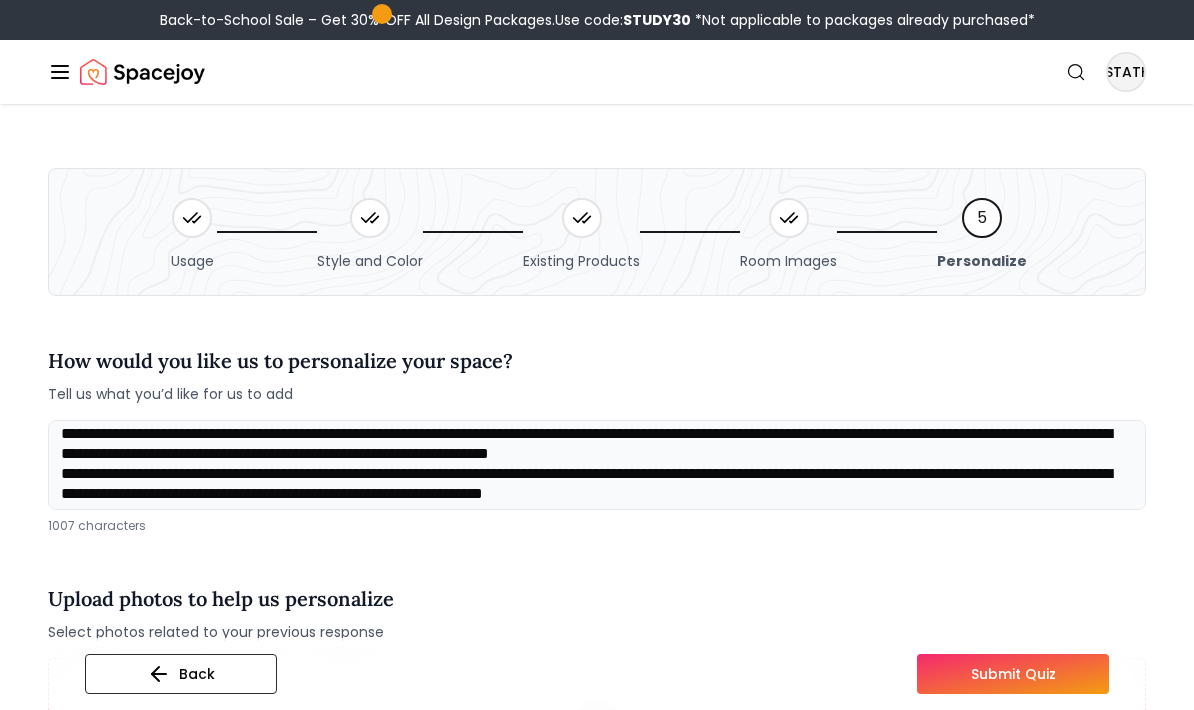 click on "**********" at bounding box center [597, 465] 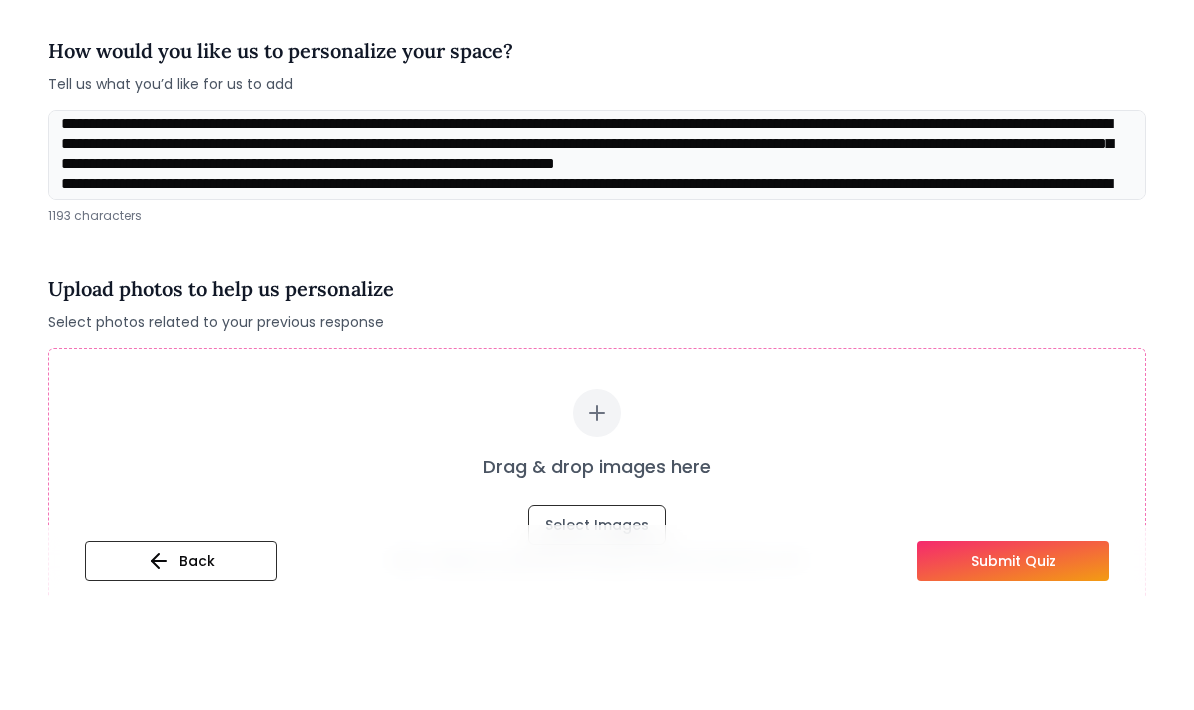 scroll, scrollTop: 198, scrollLeft: 0, axis: vertical 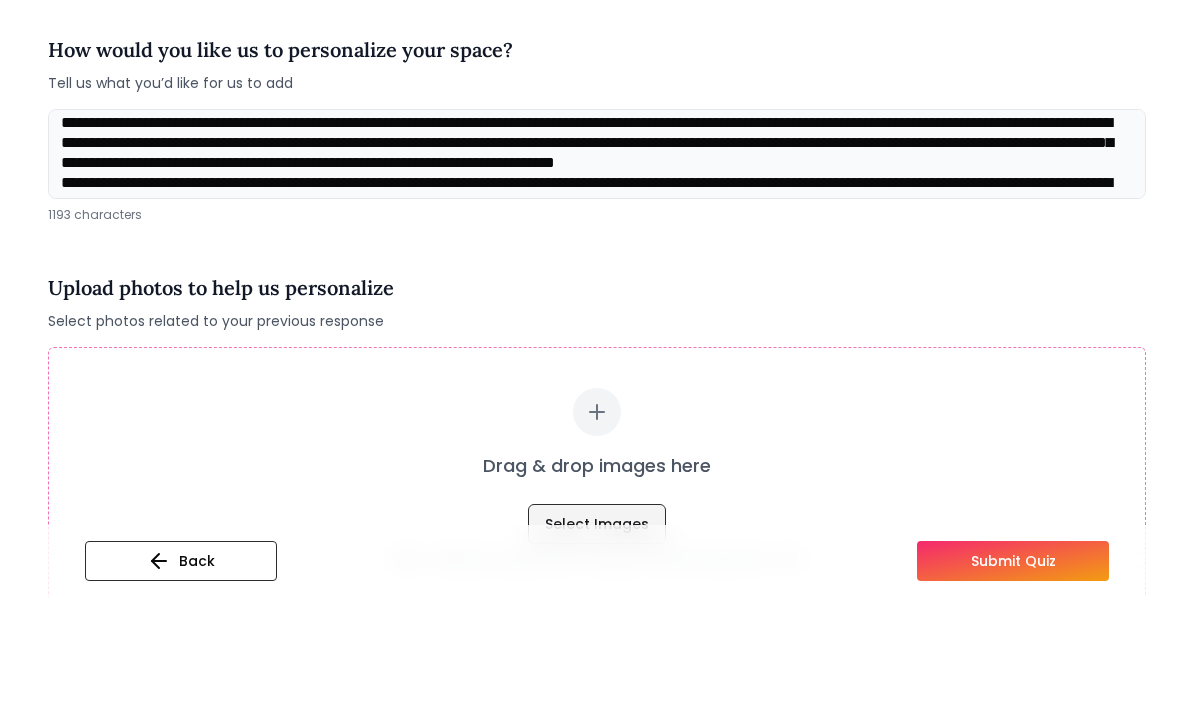 type on "**********" 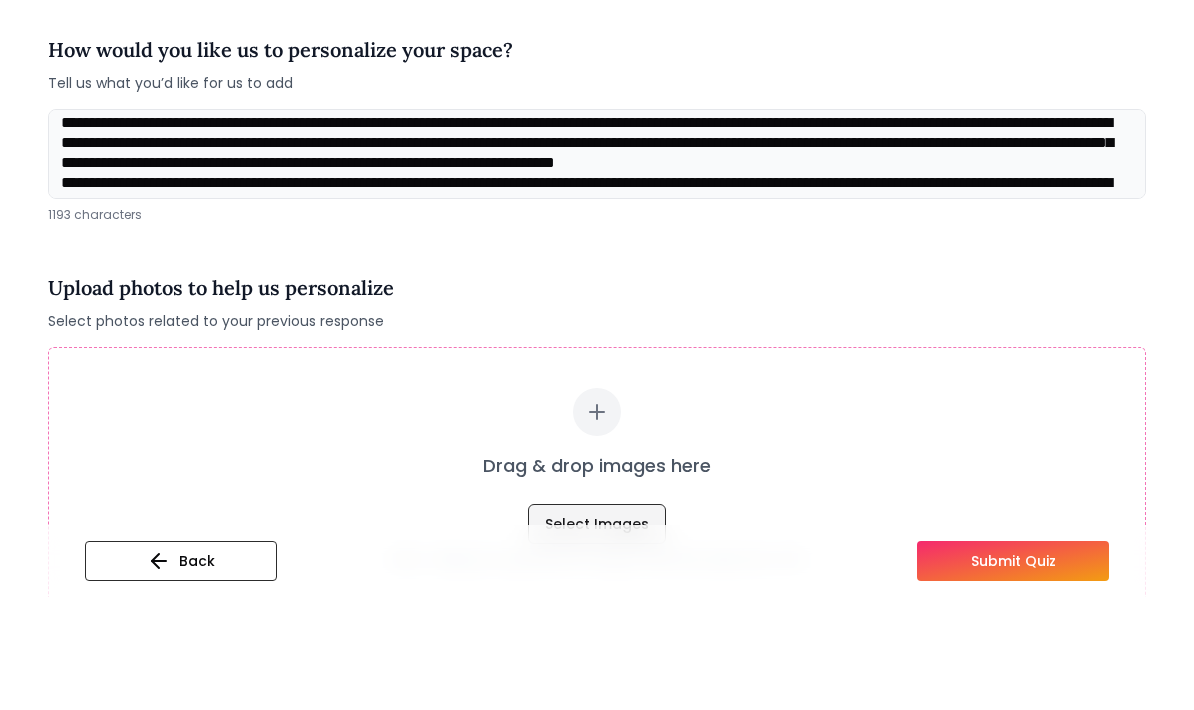 click on "Select Images" at bounding box center (597, 637) 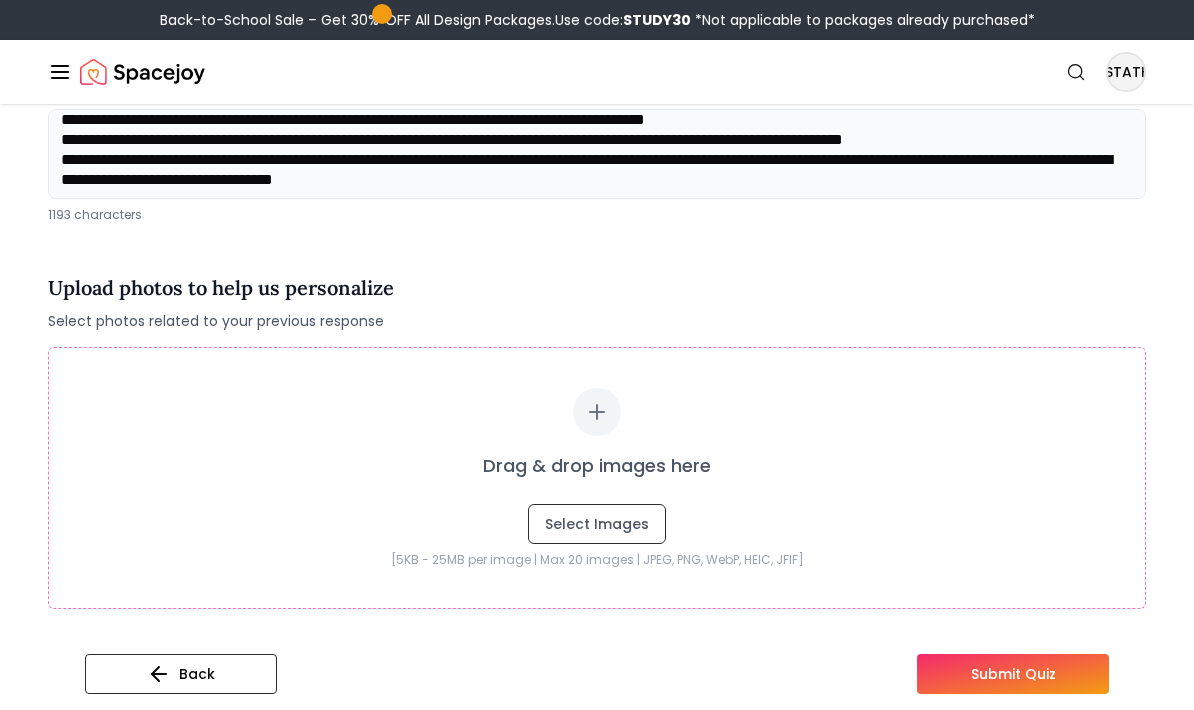 click at bounding box center (597, 154) 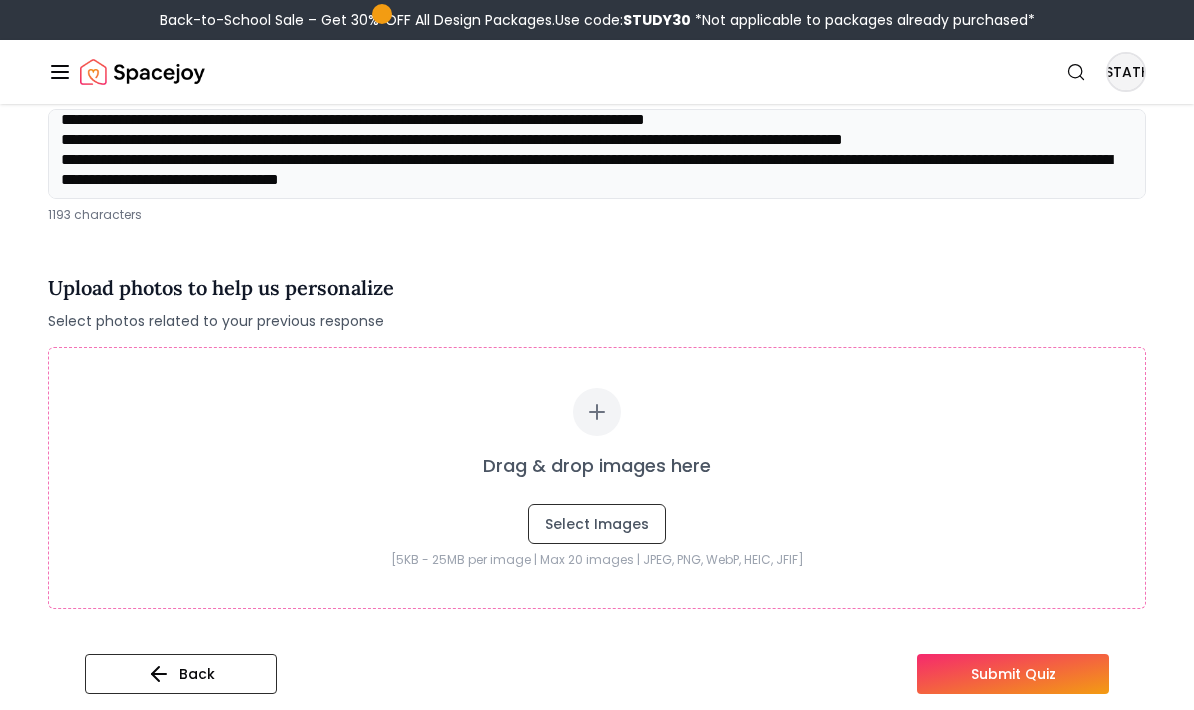 scroll, scrollTop: 161, scrollLeft: 0, axis: vertical 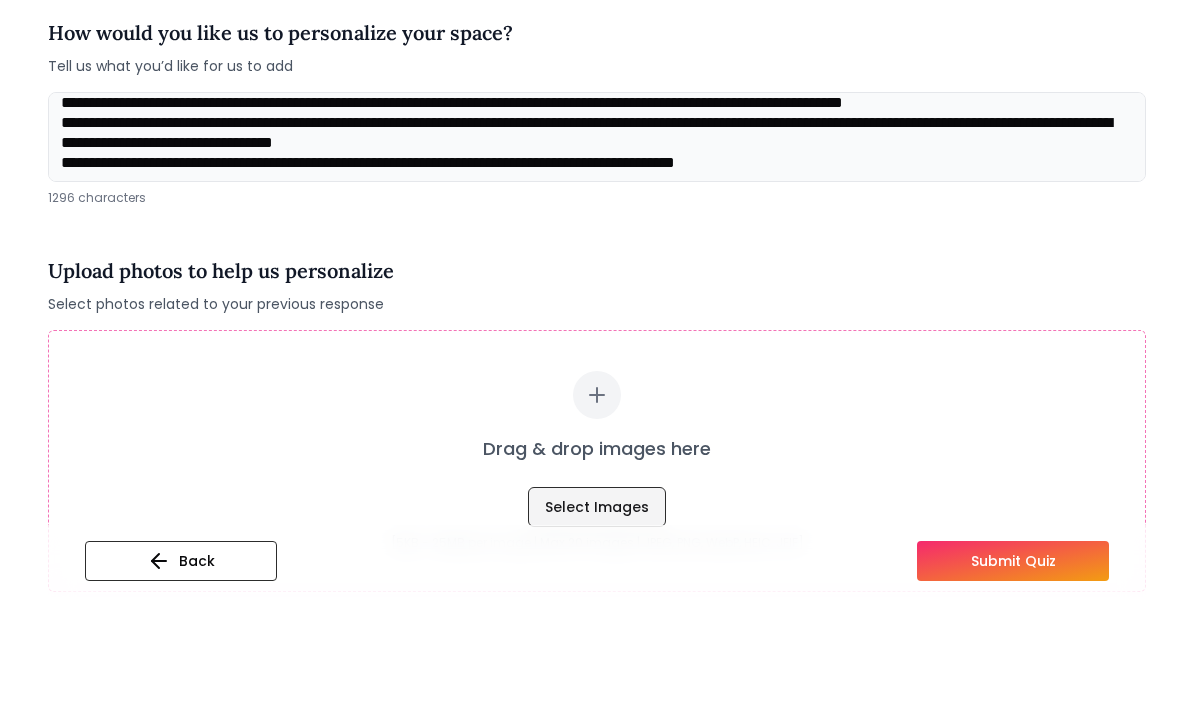 type on "**********" 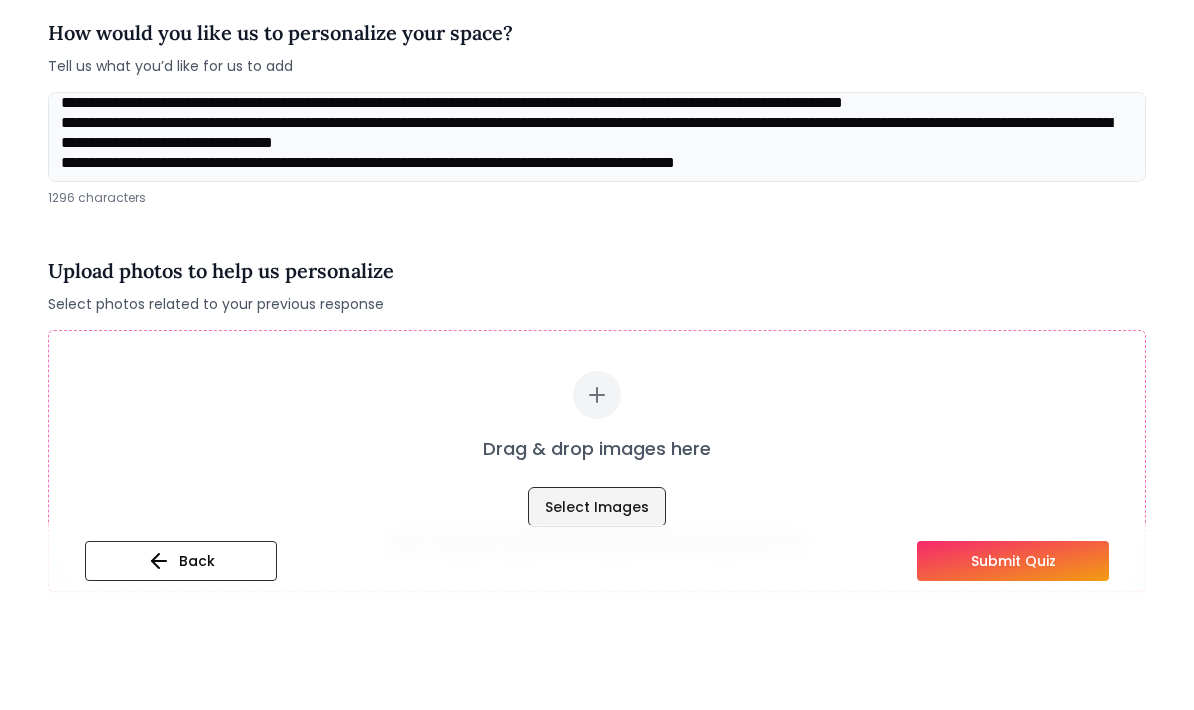 click on "Select Images" at bounding box center (597, 620) 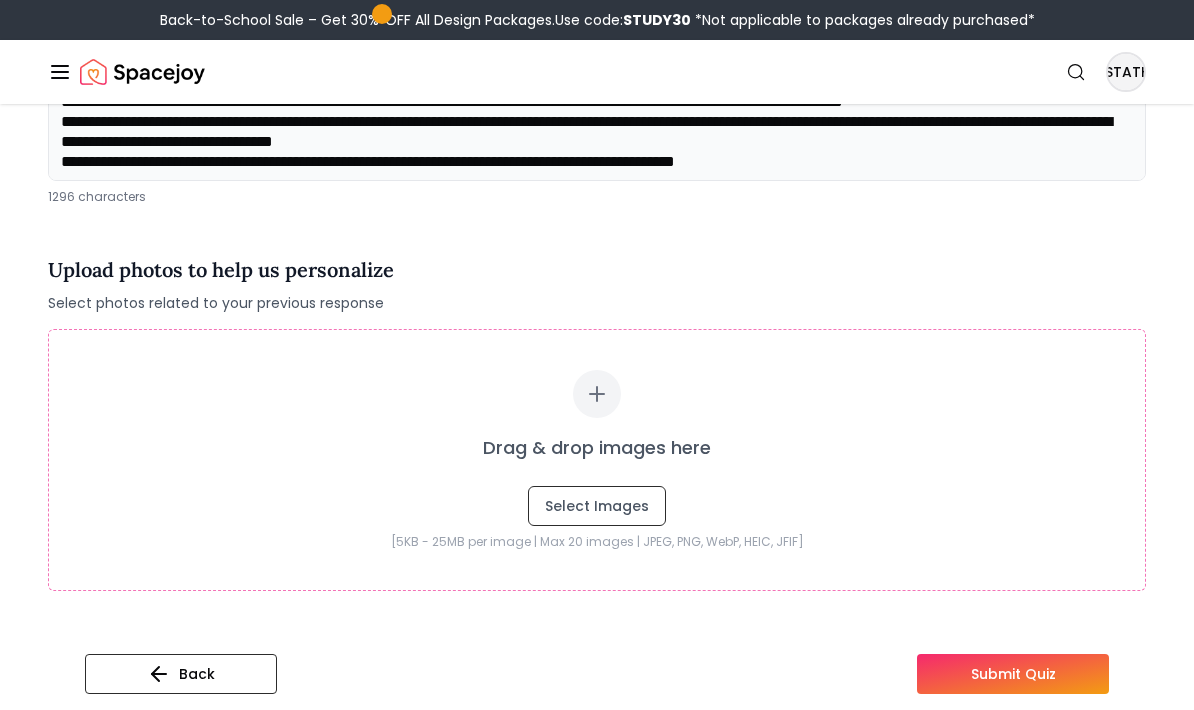 click at bounding box center [597, 136] 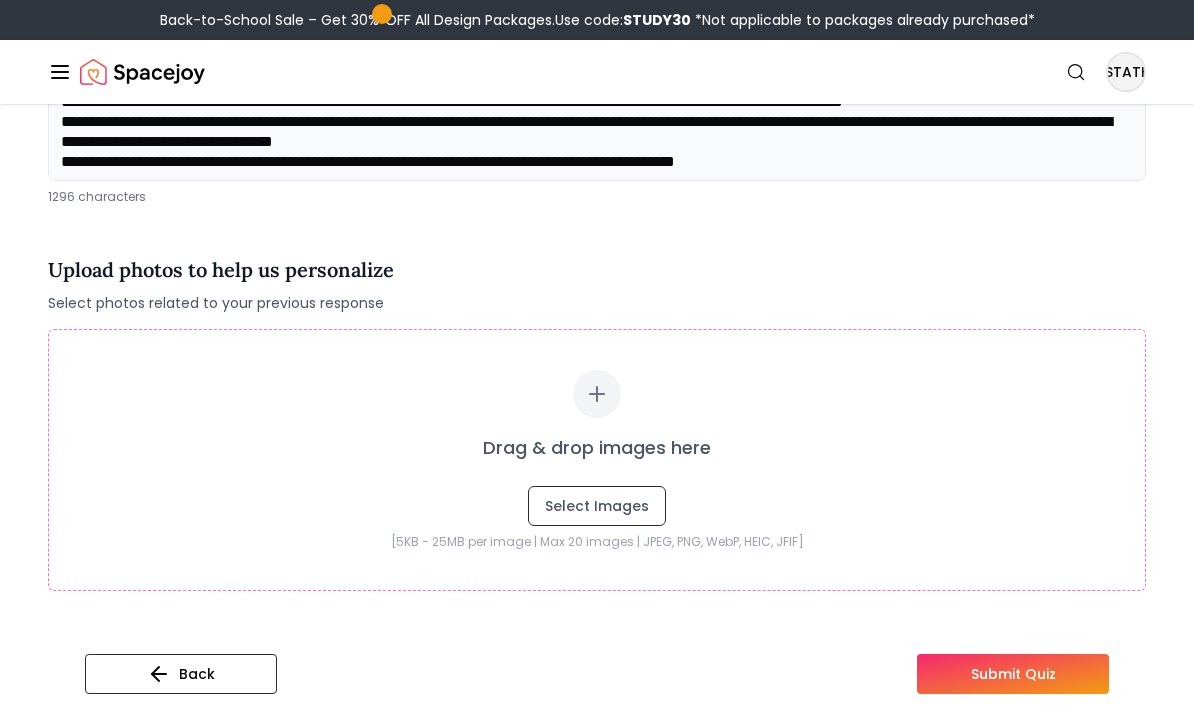 scroll, scrollTop: 328, scrollLeft: 0, axis: vertical 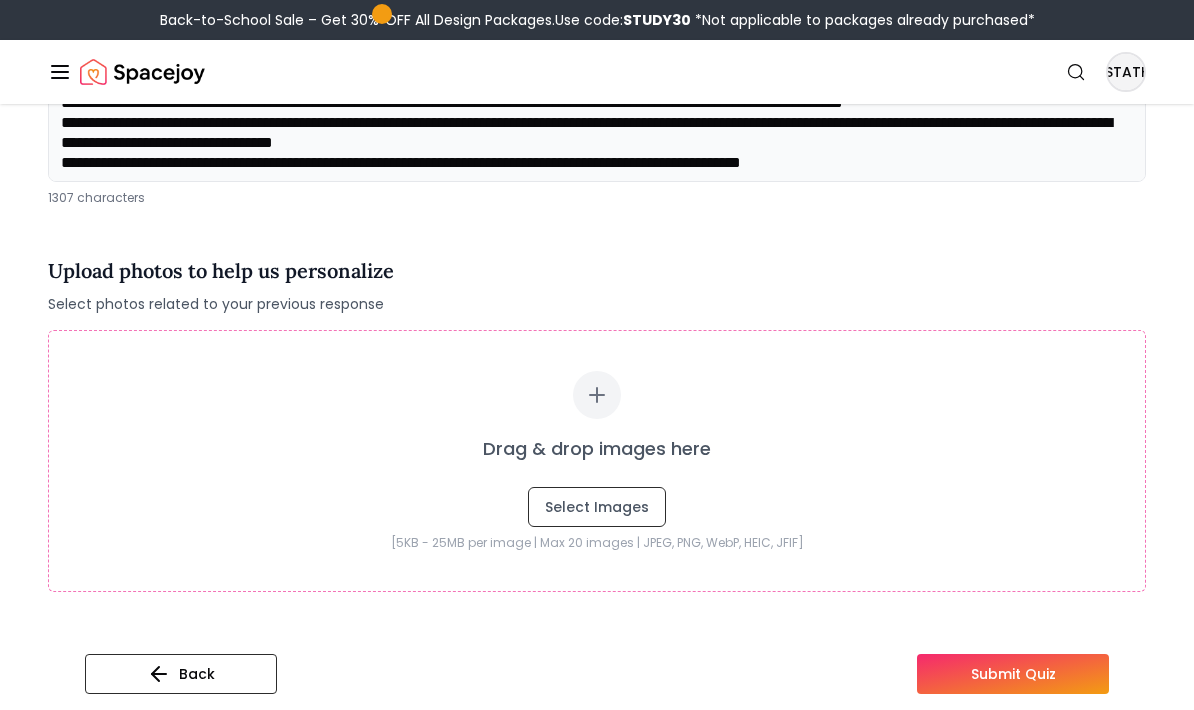 click at bounding box center [597, 137] 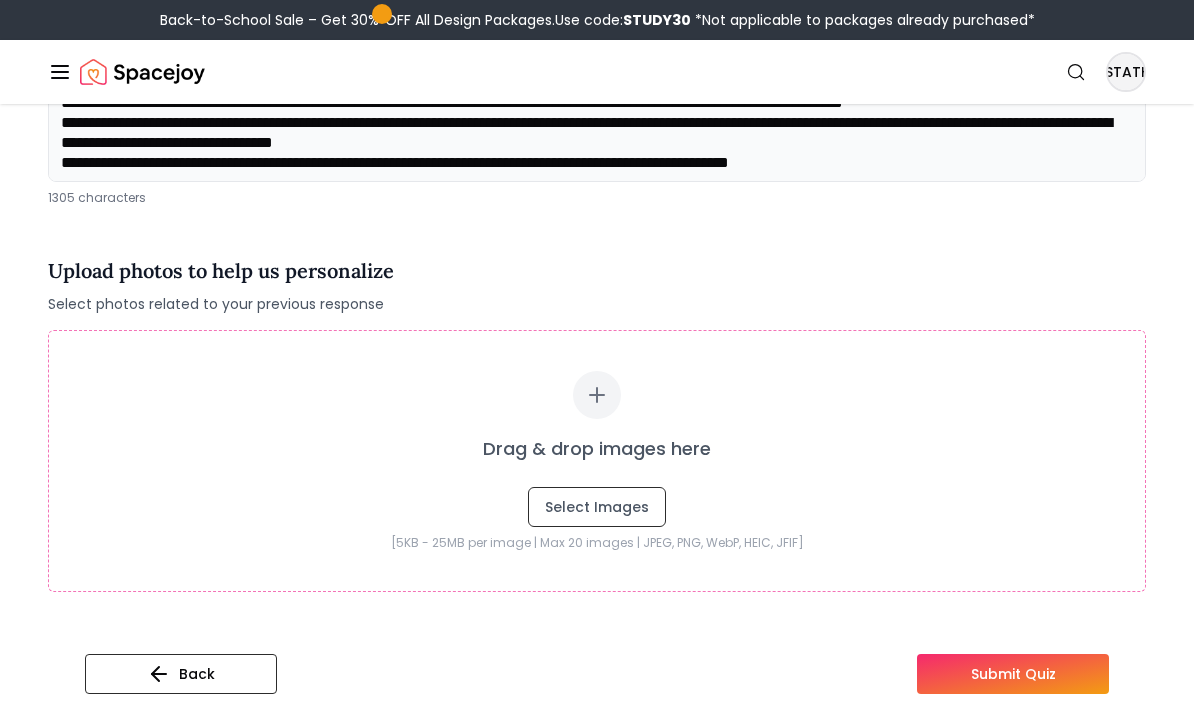 click at bounding box center (597, 137) 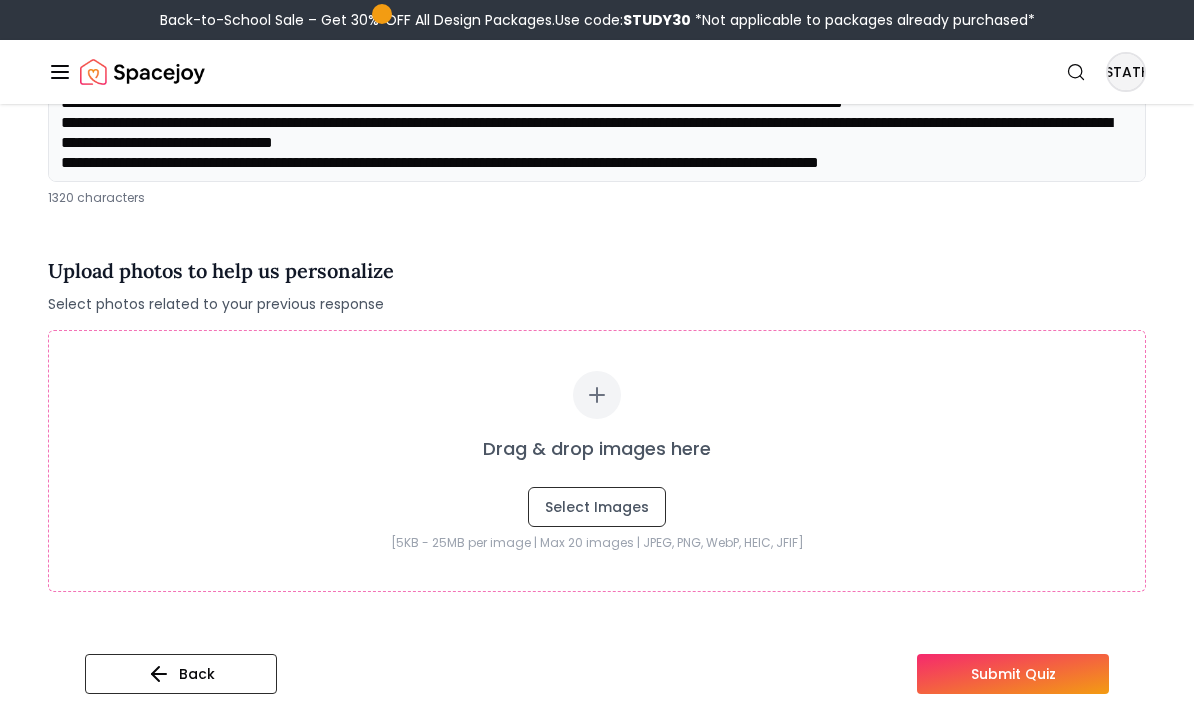 click at bounding box center (597, 137) 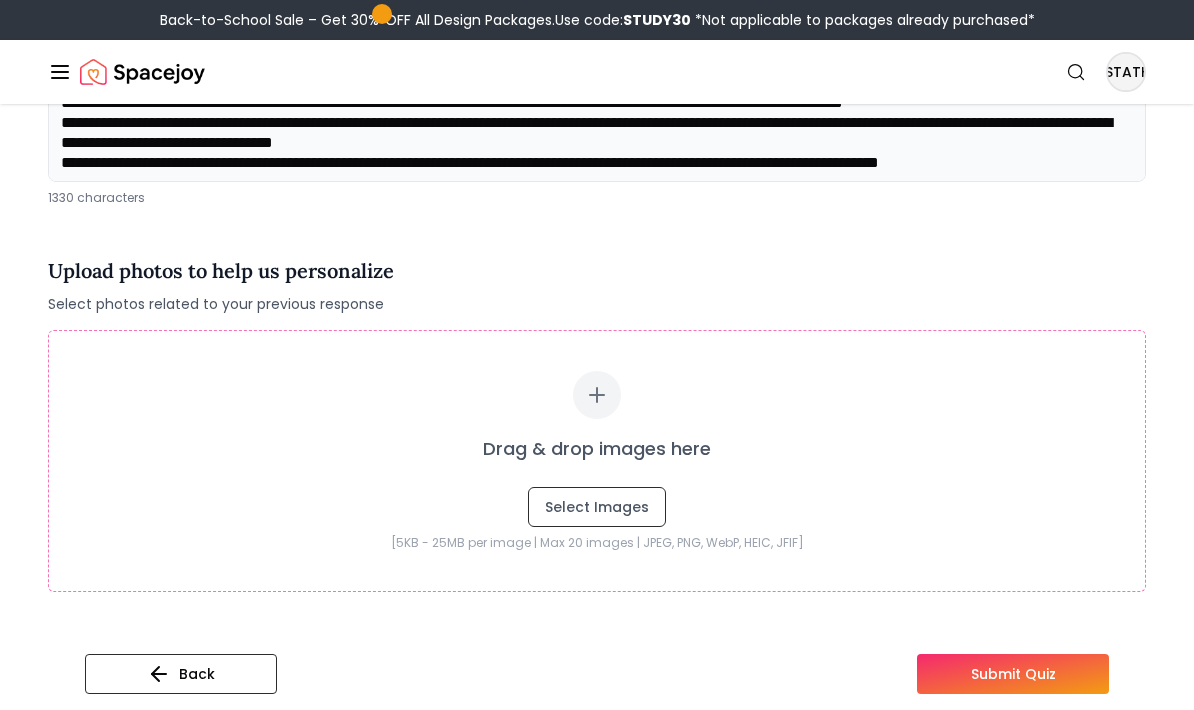 scroll, scrollTop: 188, scrollLeft: 0, axis: vertical 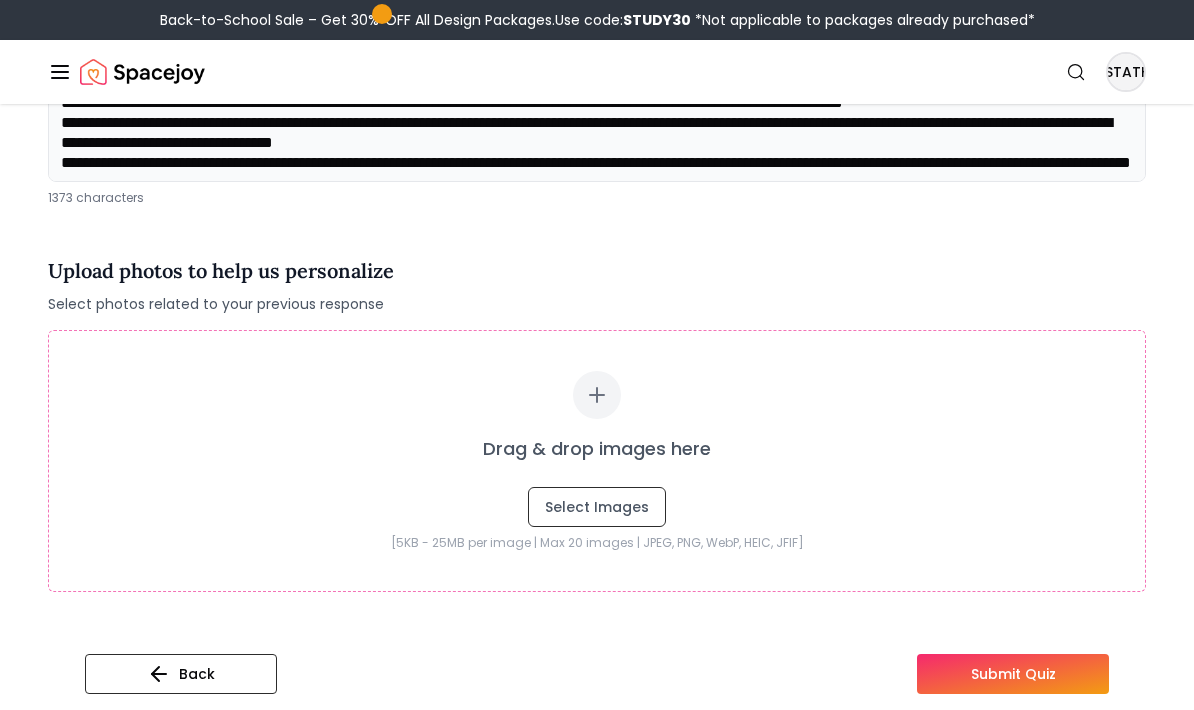 type on "**********" 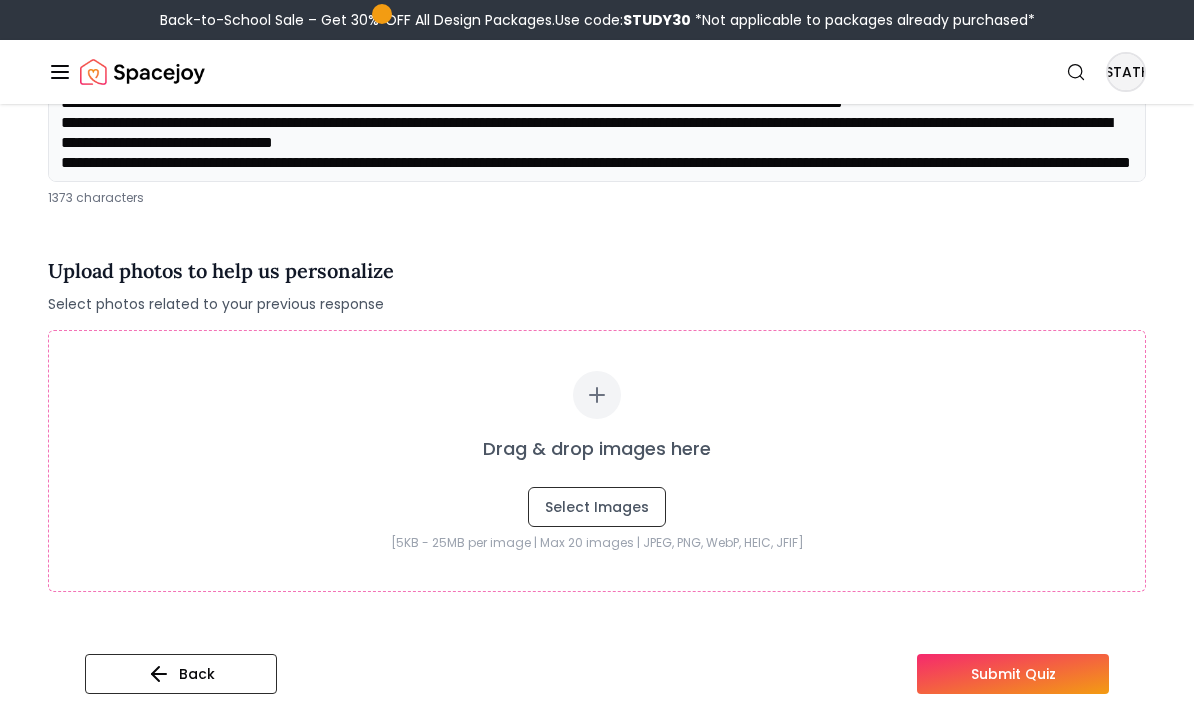 click at bounding box center (597, 395) 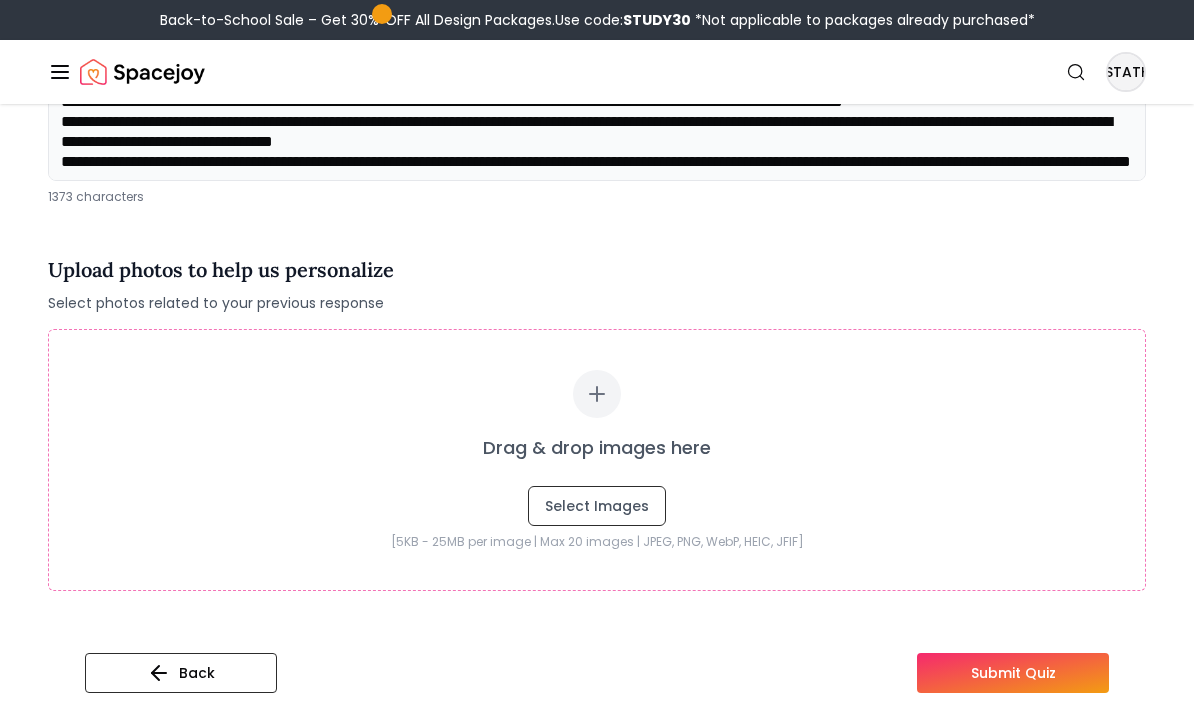scroll, scrollTop: 329, scrollLeft: 0, axis: vertical 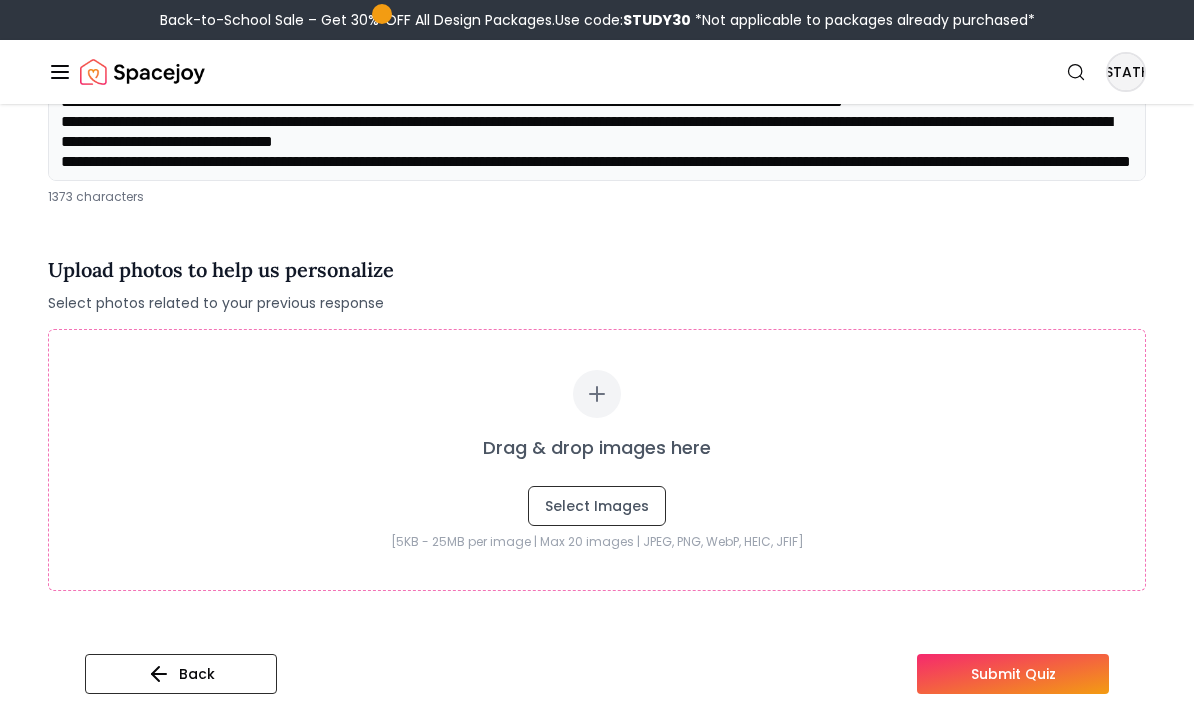 type on "**********" 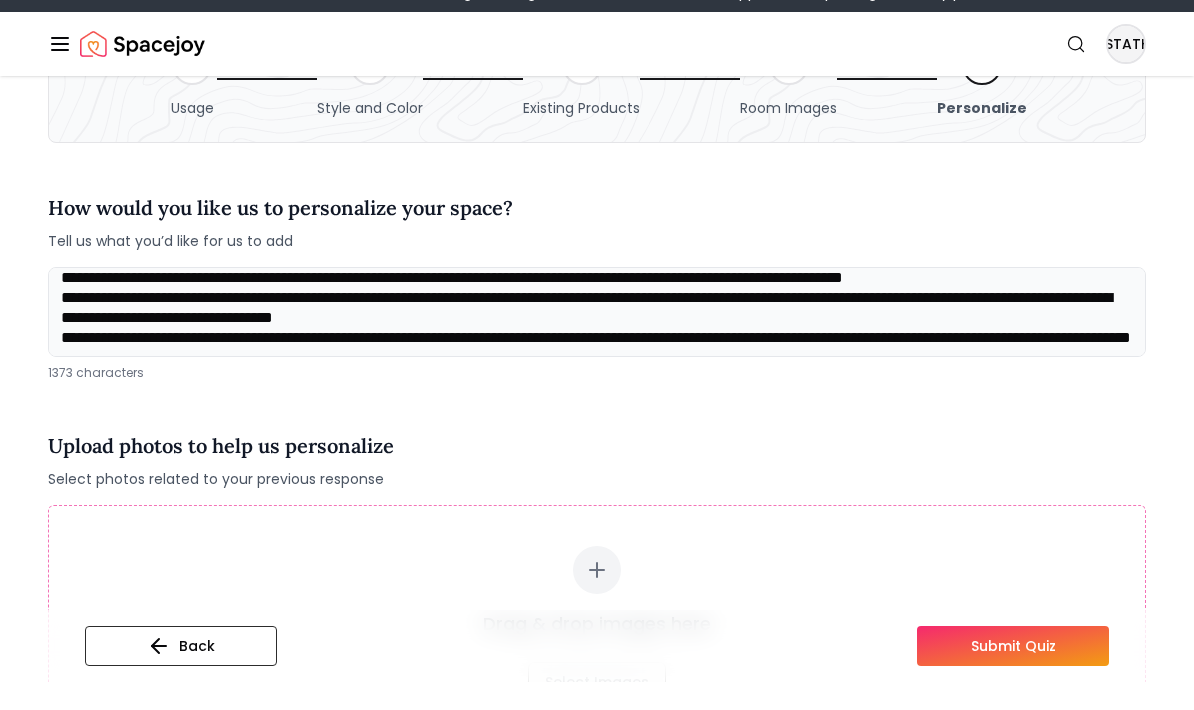 scroll, scrollTop: 153, scrollLeft: 0, axis: vertical 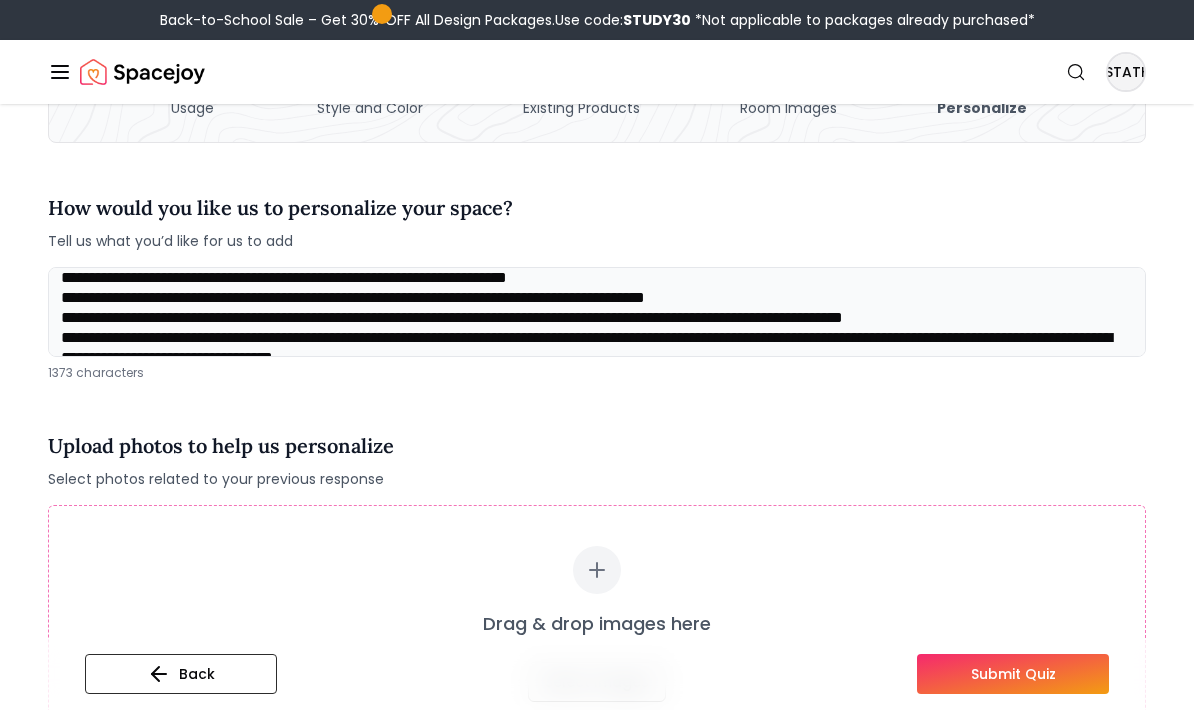 click at bounding box center (597, 312) 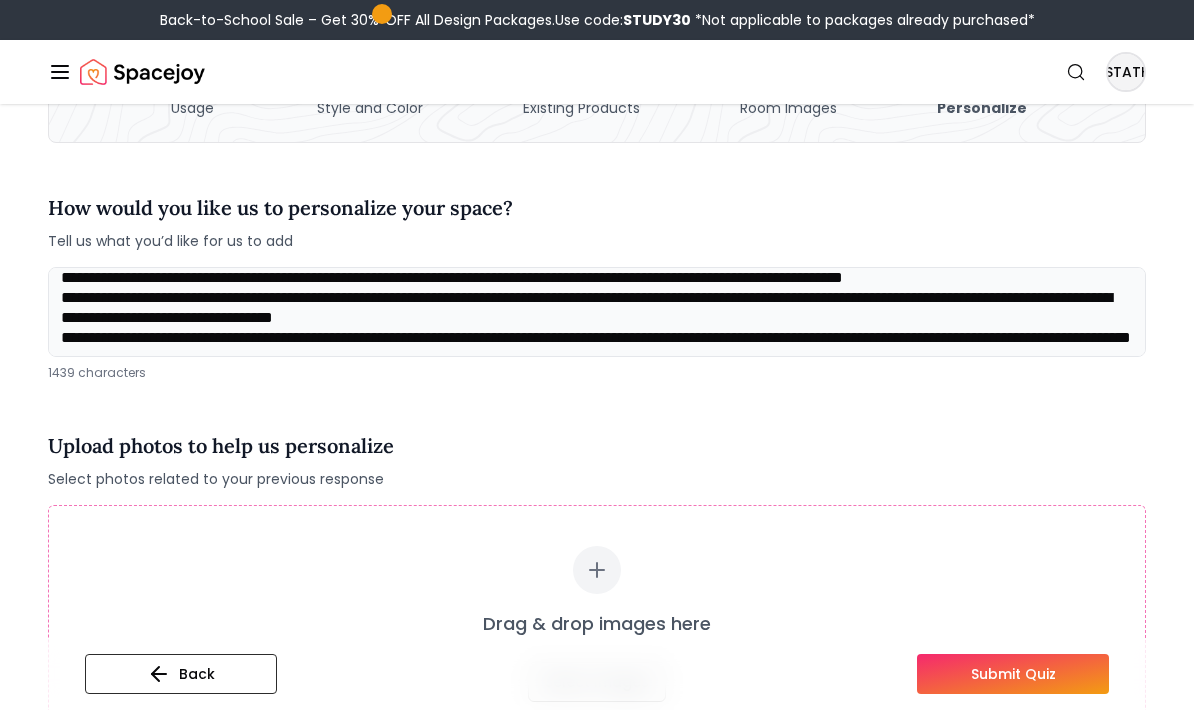 scroll, scrollTop: 208, scrollLeft: 0, axis: vertical 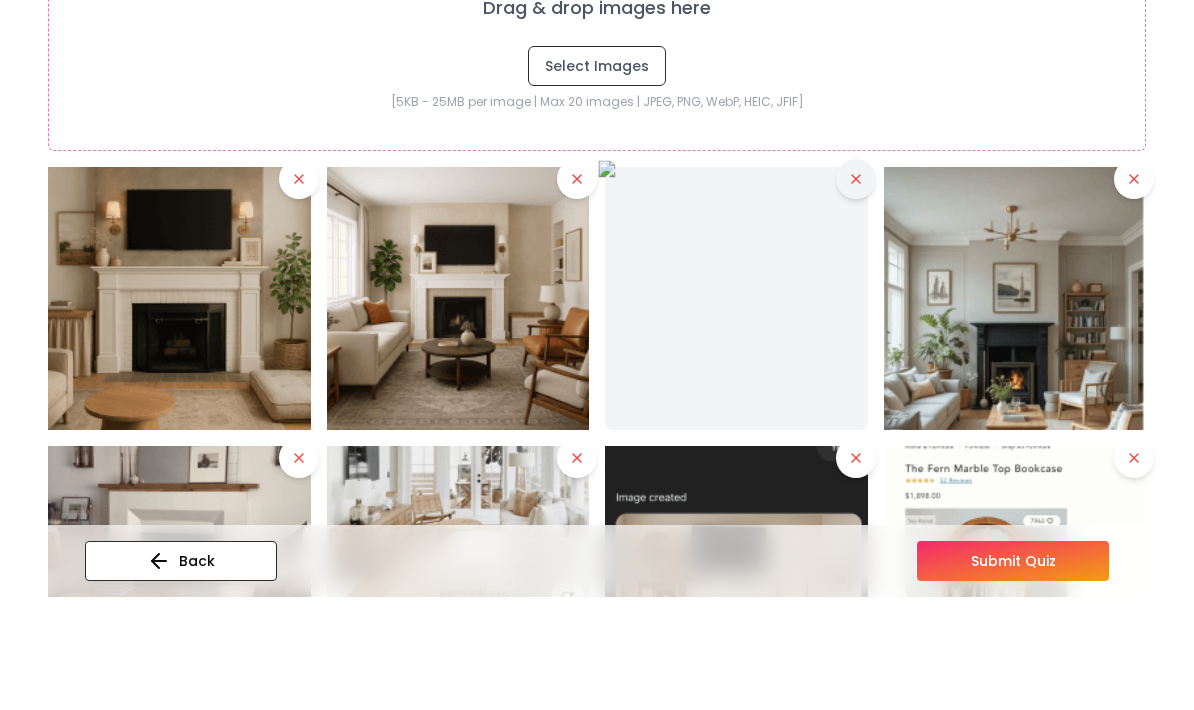 type on "**********" 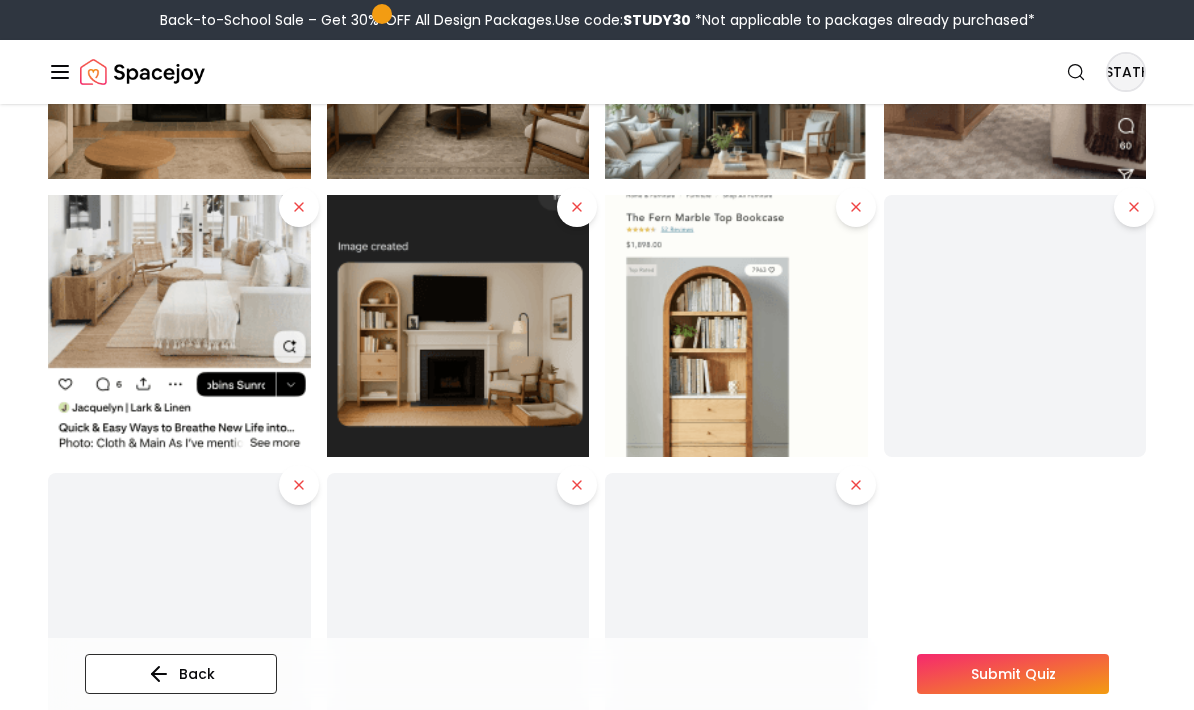 scroll, scrollTop: 1043, scrollLeft: 0, axis: vertical 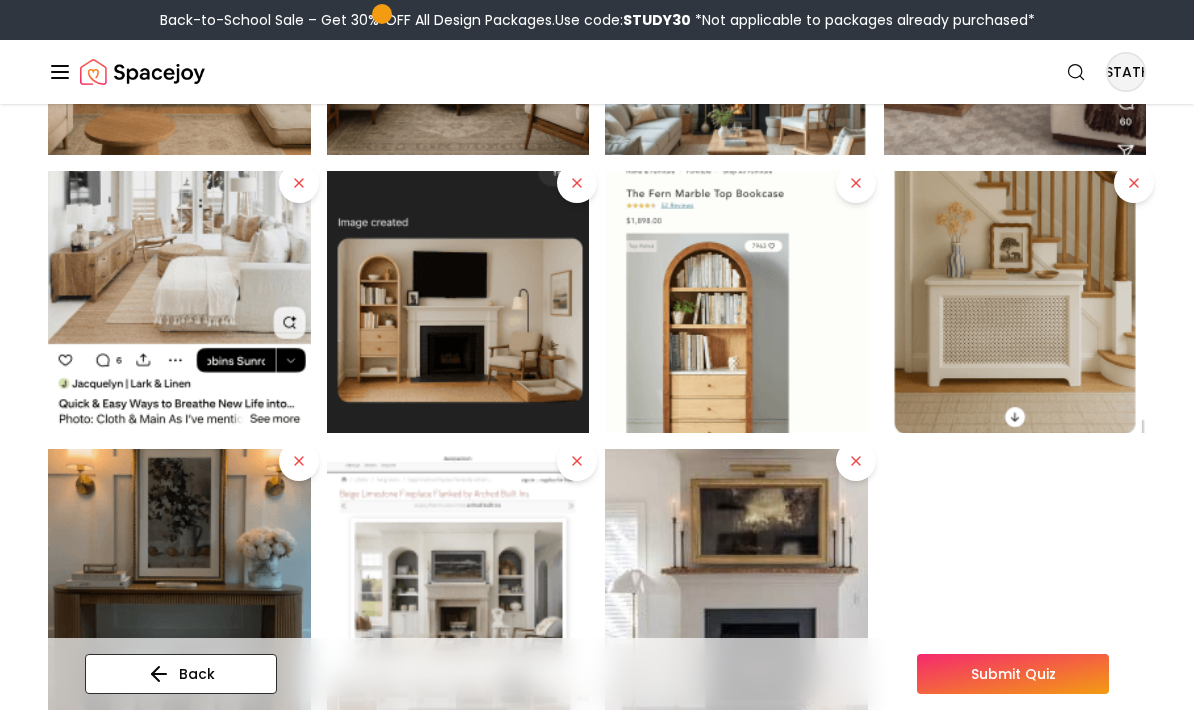 click on "Submit Quiz" at bounding box center [1013, 674] 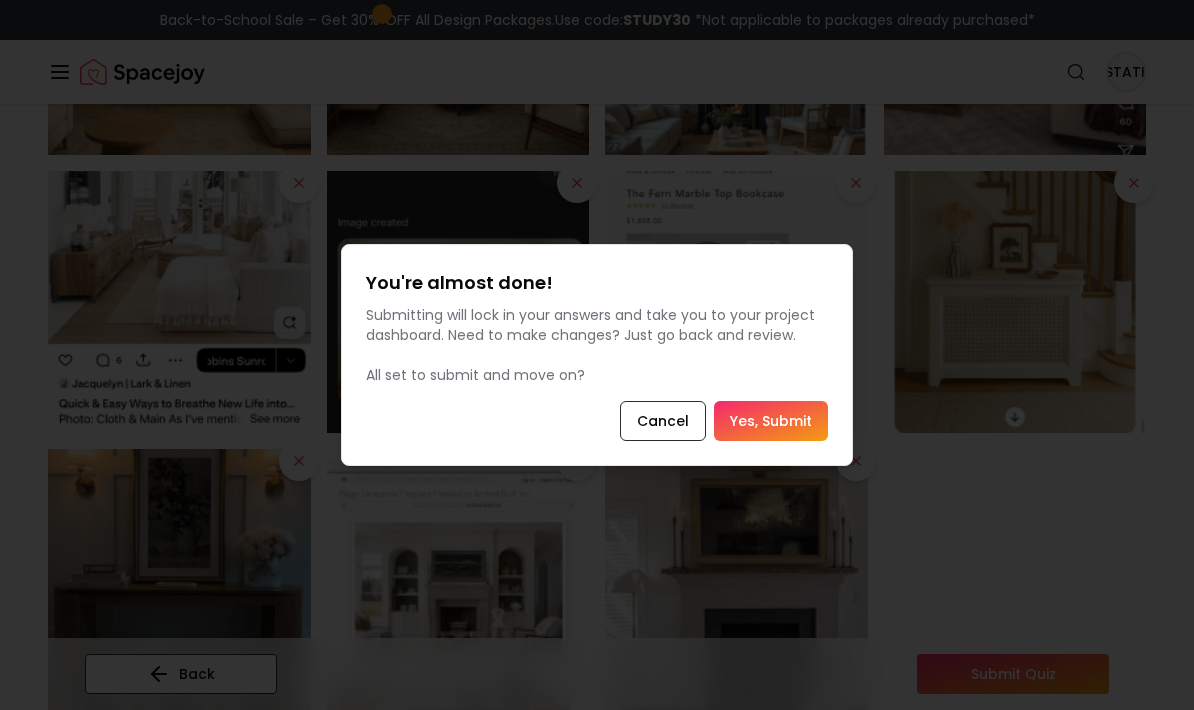 click on "Yes, Submit" at bounding box center (771, 421) 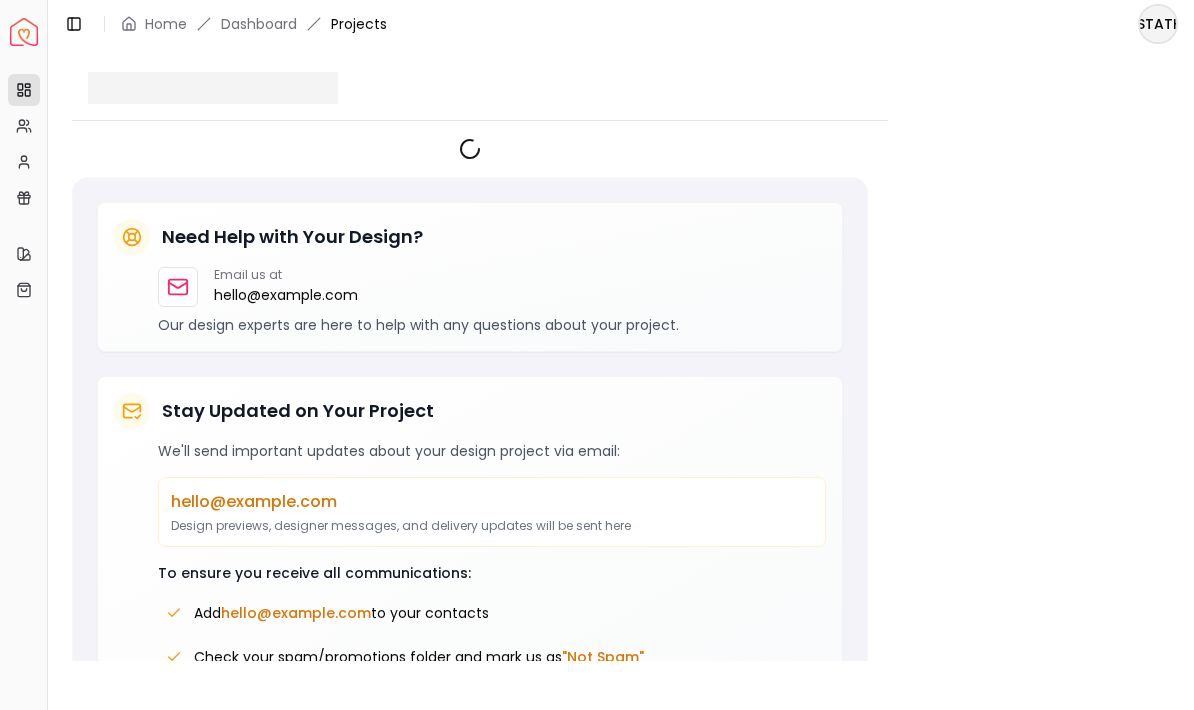 scroll, scrollTop: 58, scrollLeft: 0, axis: vertical 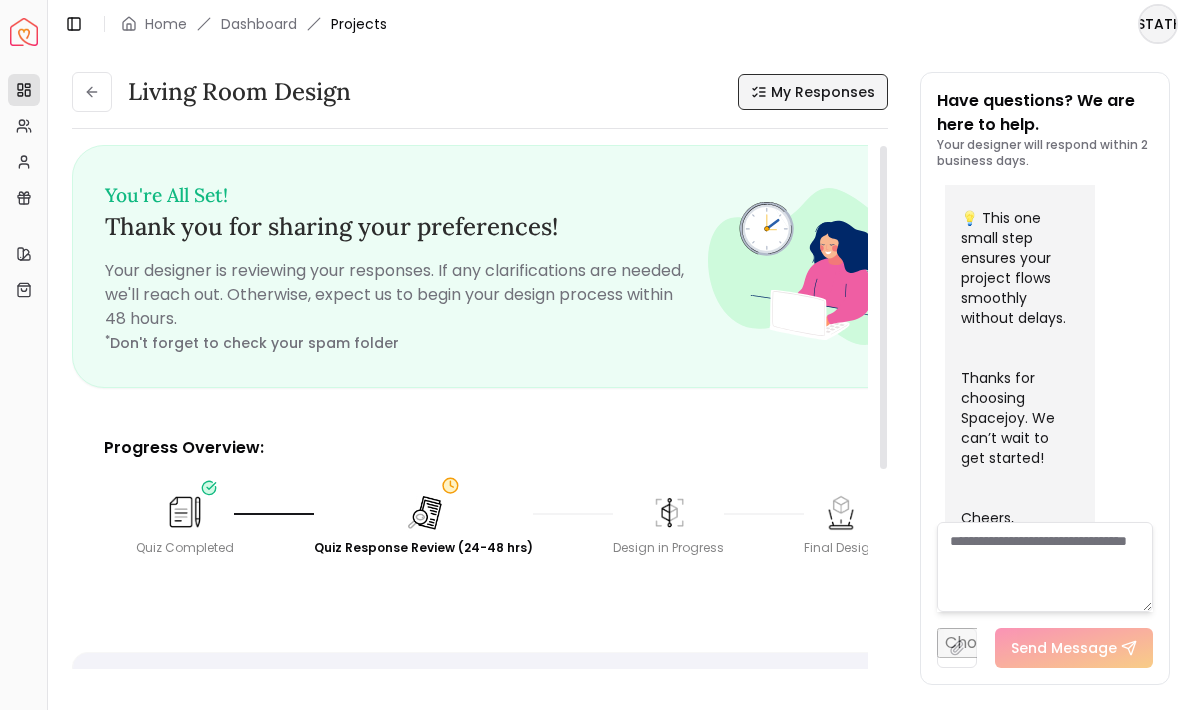 click on "My Responses" at bounding box center [823, 92] 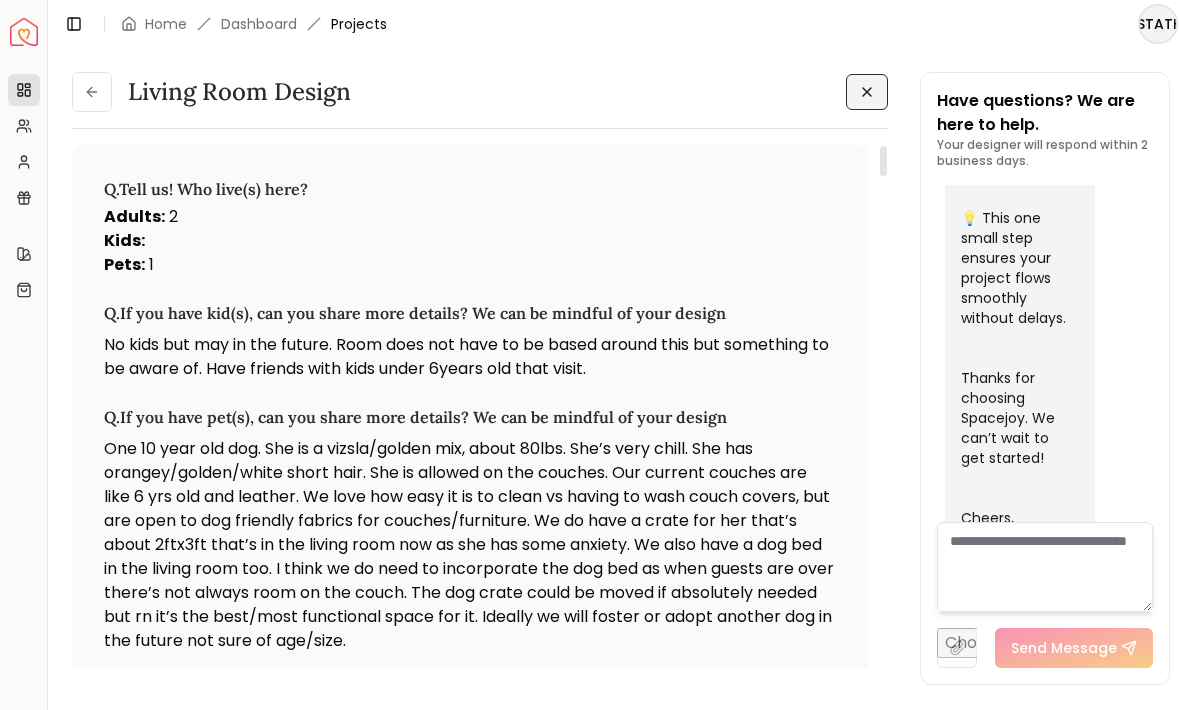 scroll, scrollTop: 58, scrollLeft: 0, axis: vertical 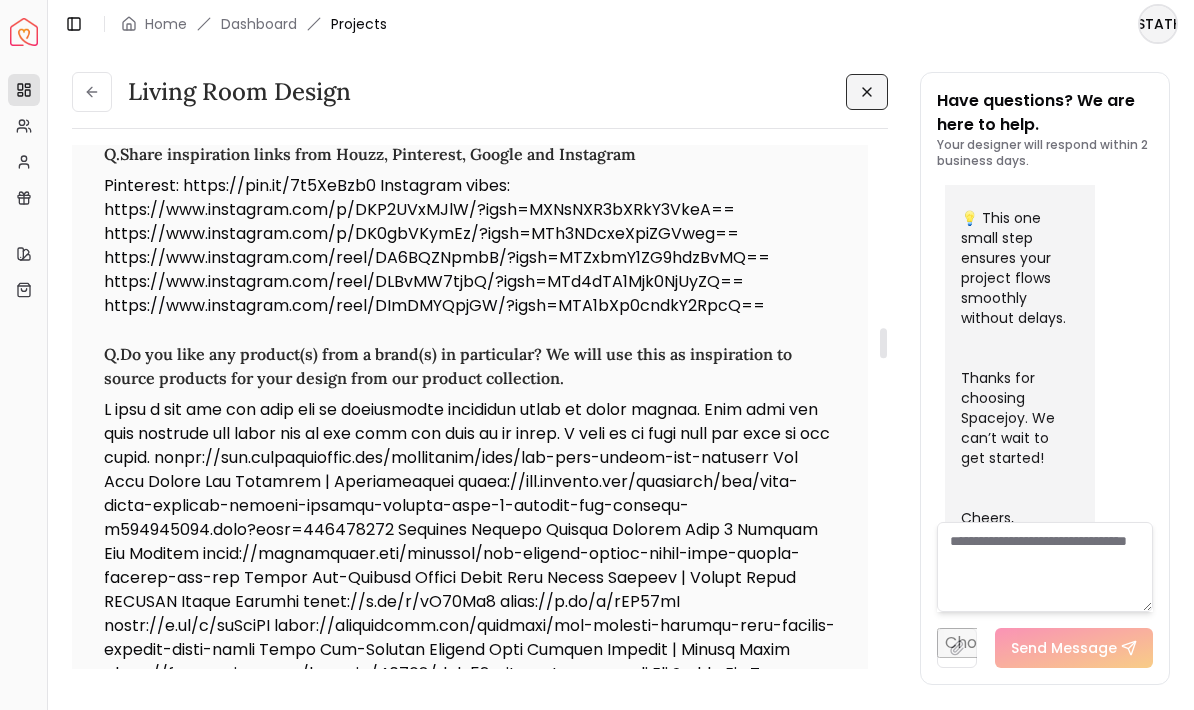 click on "Pinterest:
https://pin.it/7t5XeBzb0
Instagram vibes:
https://www.instagram.com/p/DKP2UVxMJlW/?igsh=MXNsNXR3bXRkY3VkeA==
https://www.instagram.com/p/DK0gbVKymEz/?igsh=MTh3NDcxeXpiZGVweg==
https://www.instagram.com/reel/DA6BQZNpmbB/?igsh=MTZxbmY1ZG9hdzBvMQ==
https://www.instagram.com/reel/DLBvMW7tjbQ/?igsh=MTd4dTA1Mjk0NjUyZQ==
https://www.instagram.com/reel/DImDMYQpjGW/?igsh=MTA1bXp0cndkY2RpcQ==" at bounding box center [470, 246] 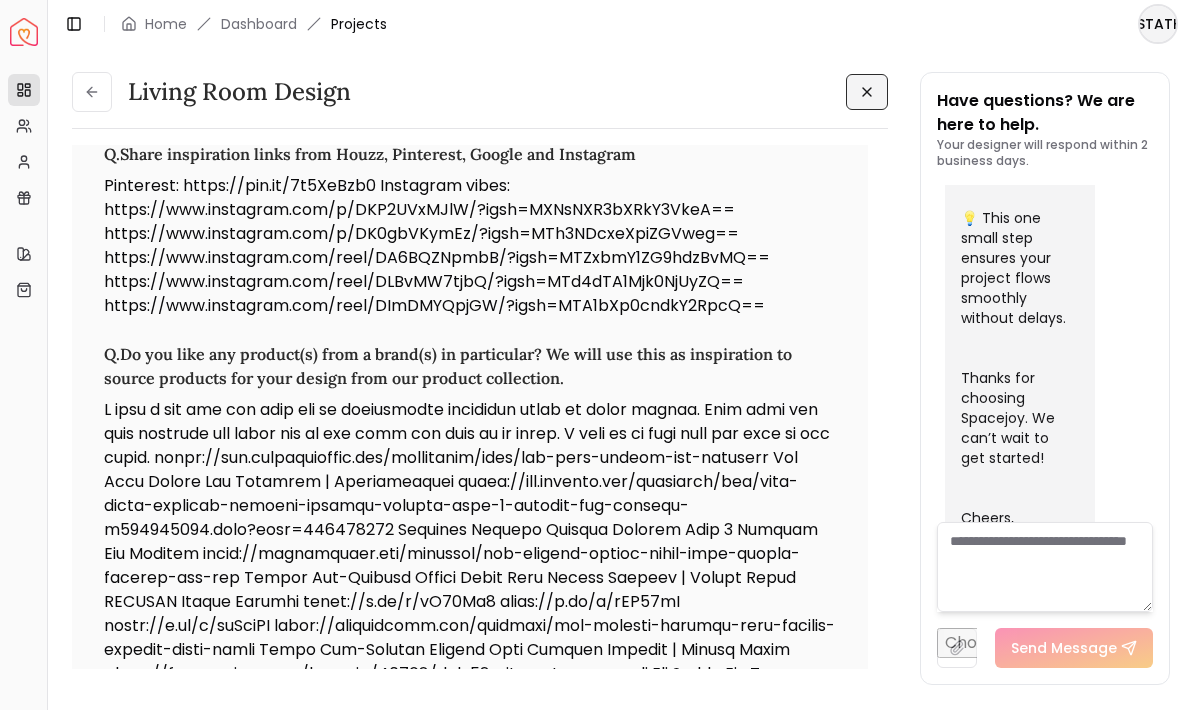 click on "Pinterest:
https://pin.it/7t5XeBzb0
Instagram vibes:
https://www.instagram.com/p/DKP2UVxMJlW/?igsh=MXNsNXR3bXRkY3VkeA==
https://www.instagram.com/p/DK0gbVKymEz/?igsh=MTh3NDcxeXpiZGVweg==
https://www.instagram.com/reel/DA6BQZNpmbB/?igsh=MTZxbmY1ZG9hdzBvMQ==
https://www.instagram.com/reel/DLBvMW7tjbQ/?igsh=MTd4dTA1Mjk0NjUyZQ==
https://www.instagram.com/reel/DImDMYQpjGW/?igsh=MTA1bXp0cndkY2RpcQ==" at bounding box center [470, 246] 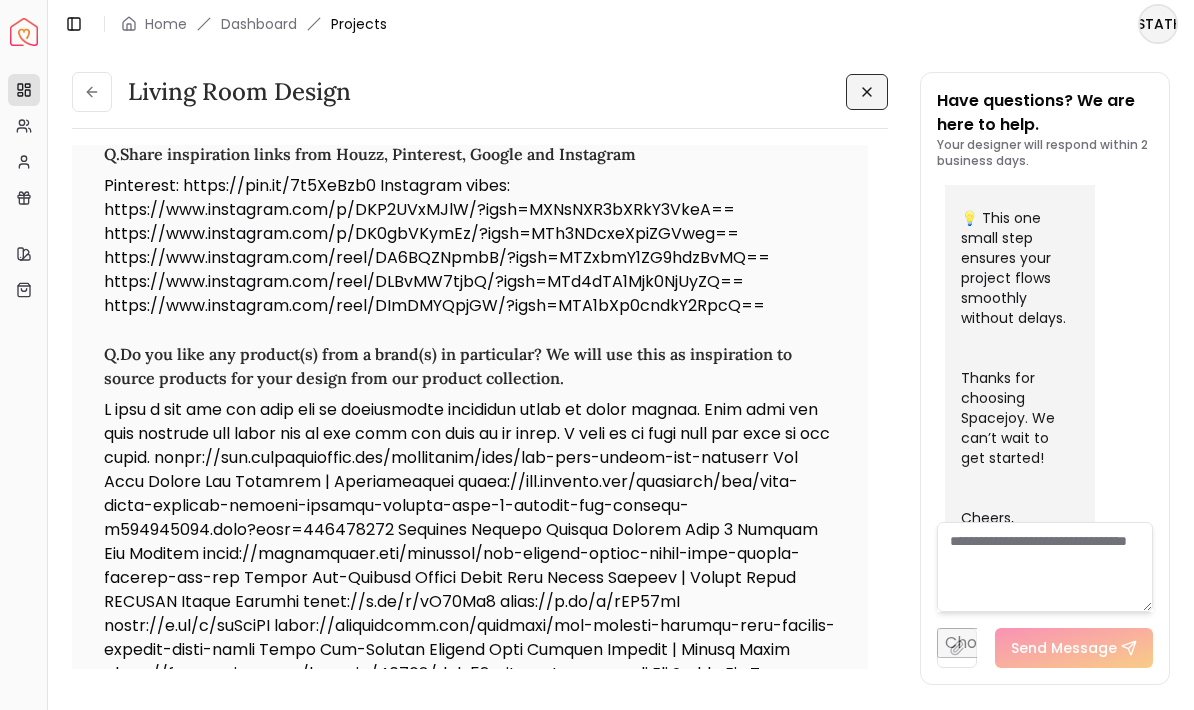 scroll, scrollTop: 3651, scrollLeft: 0, axis: vertical 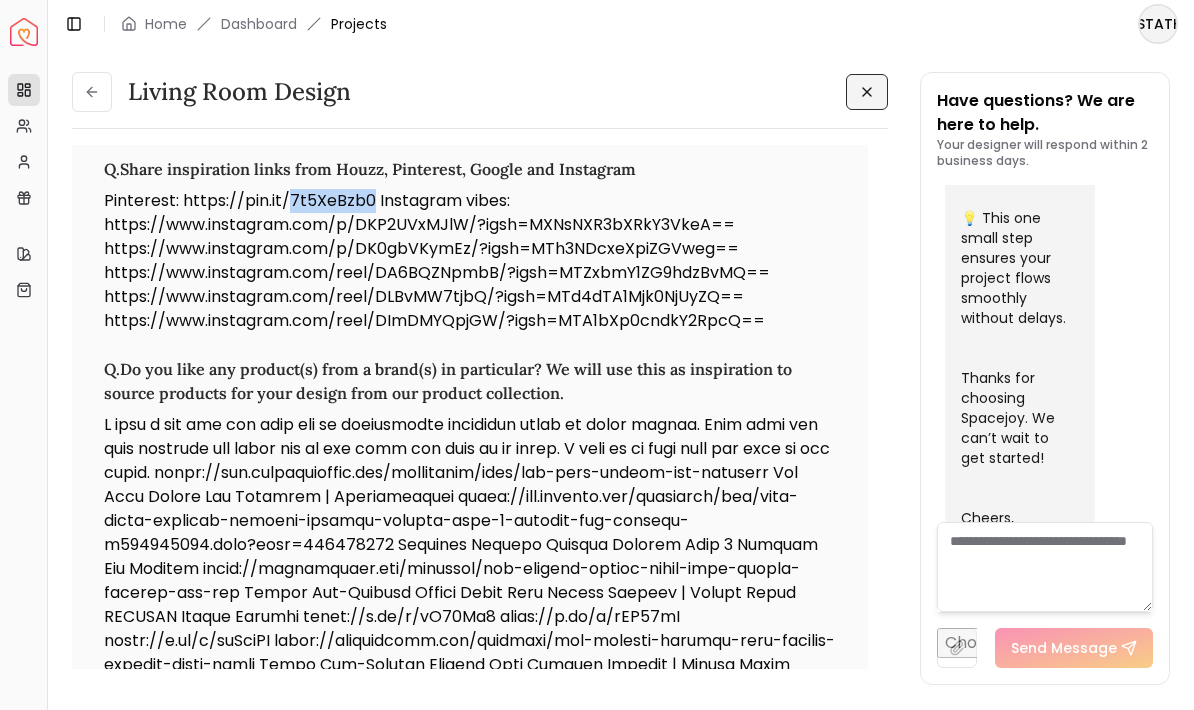 click on "Q.  Do you like any product(s) from a brand(s) in particular? We will use this as inspiration to source products for your design from our product collection." at bounding box center (470, 381) 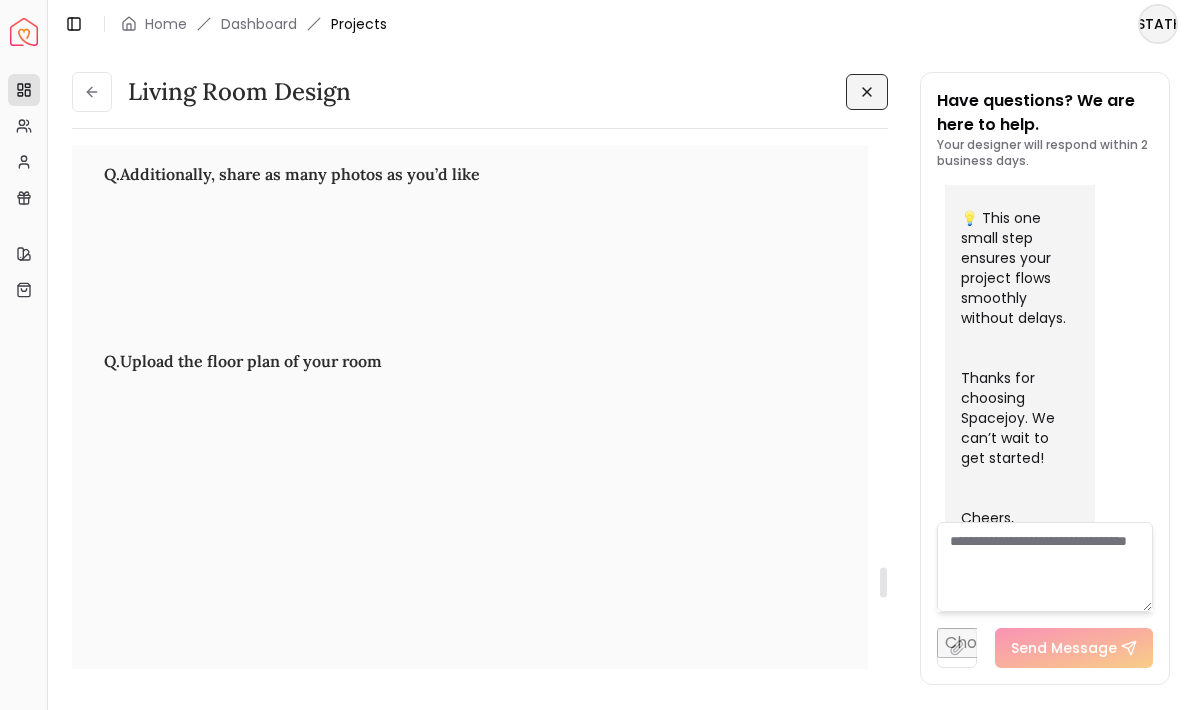 scroll, scrollTop: 8460, scrollLeft: 0, axis: vertical 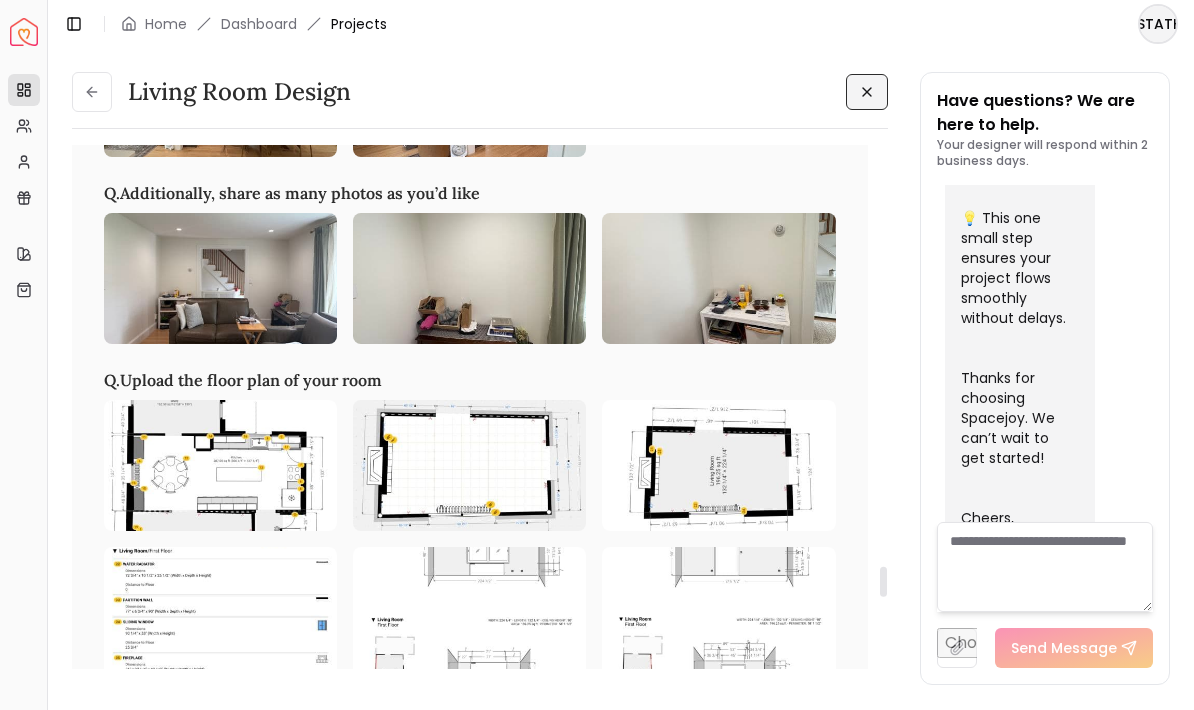 click at bounding box center (718, 278) 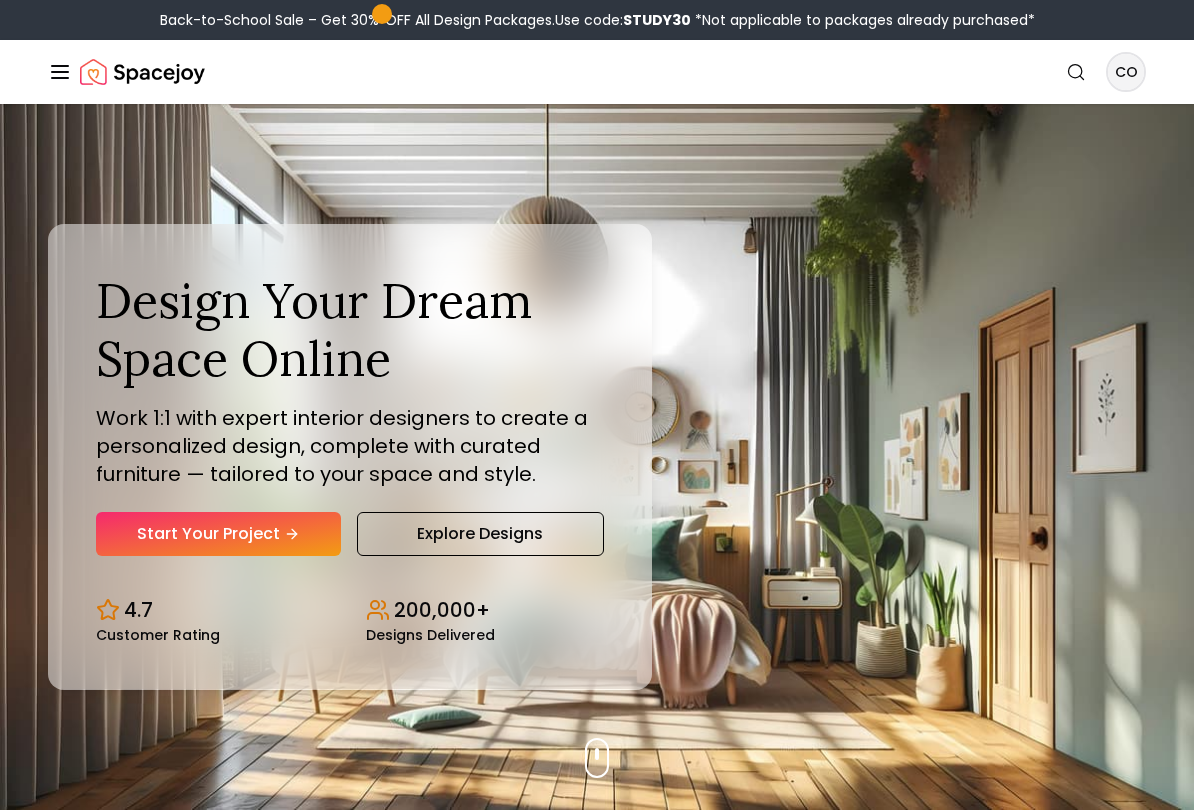 scroll, scrollTop: 0, scrollLeft: 0, axis: both 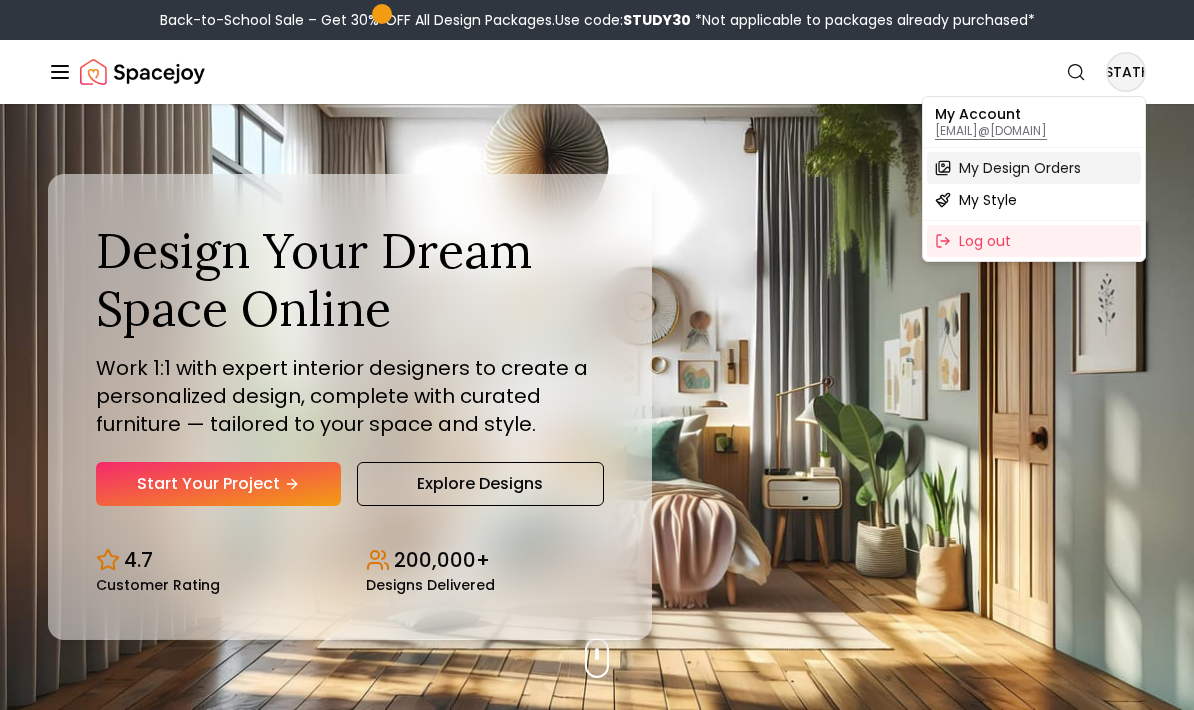 click on "My Design Orders" at bounding box center (1034, 168) 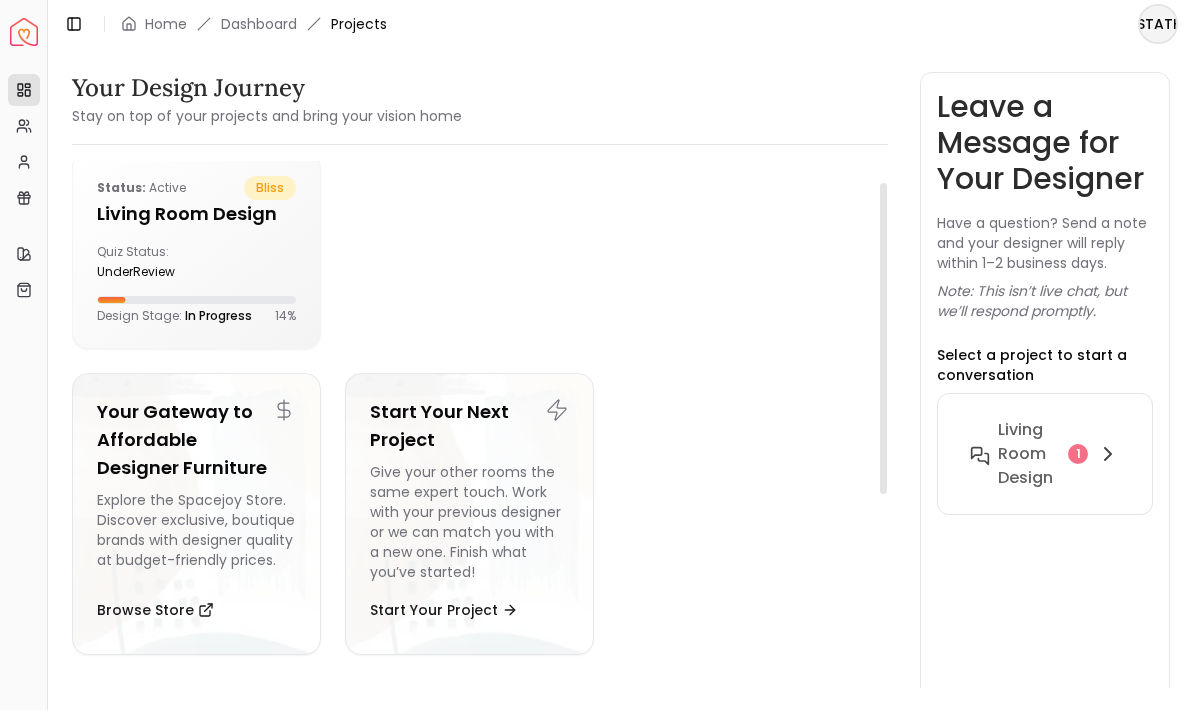 scroll, scrollTop: 8, scrollLeft: 0, axis: vertical 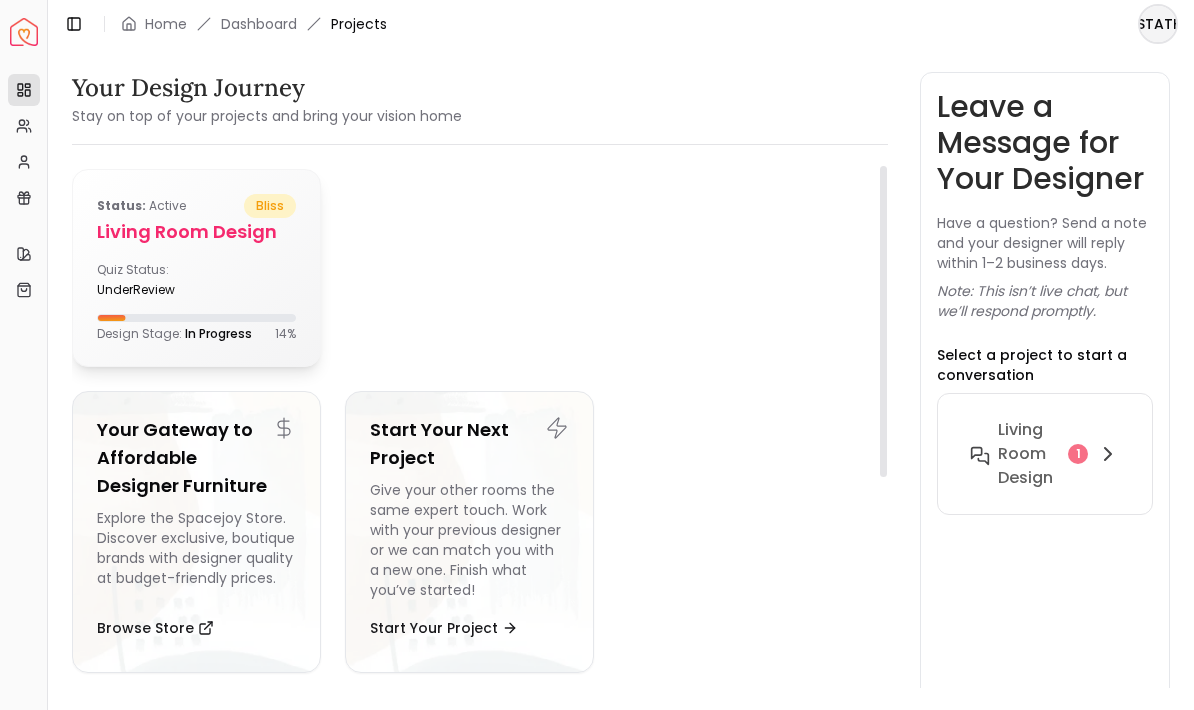 click on "Quiz Status: underReview" at bounding box center (196, 280) 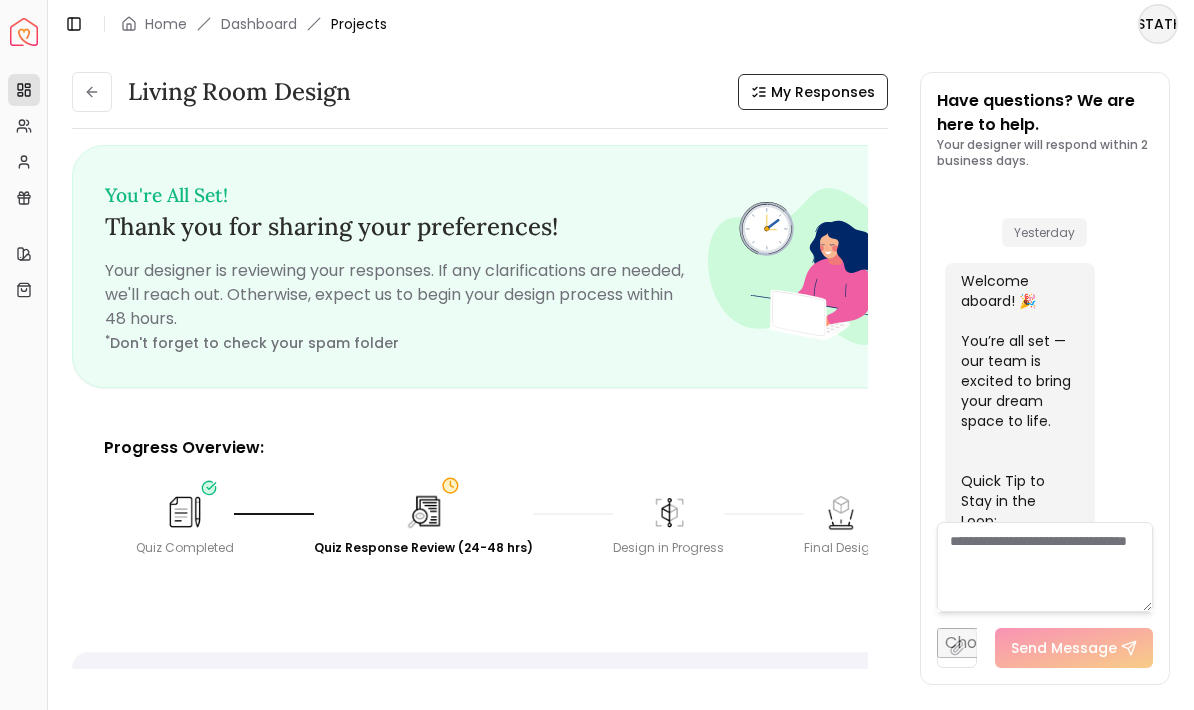 scroll, scrollTop: 1063, scrollLeft: 0, axis: vertical 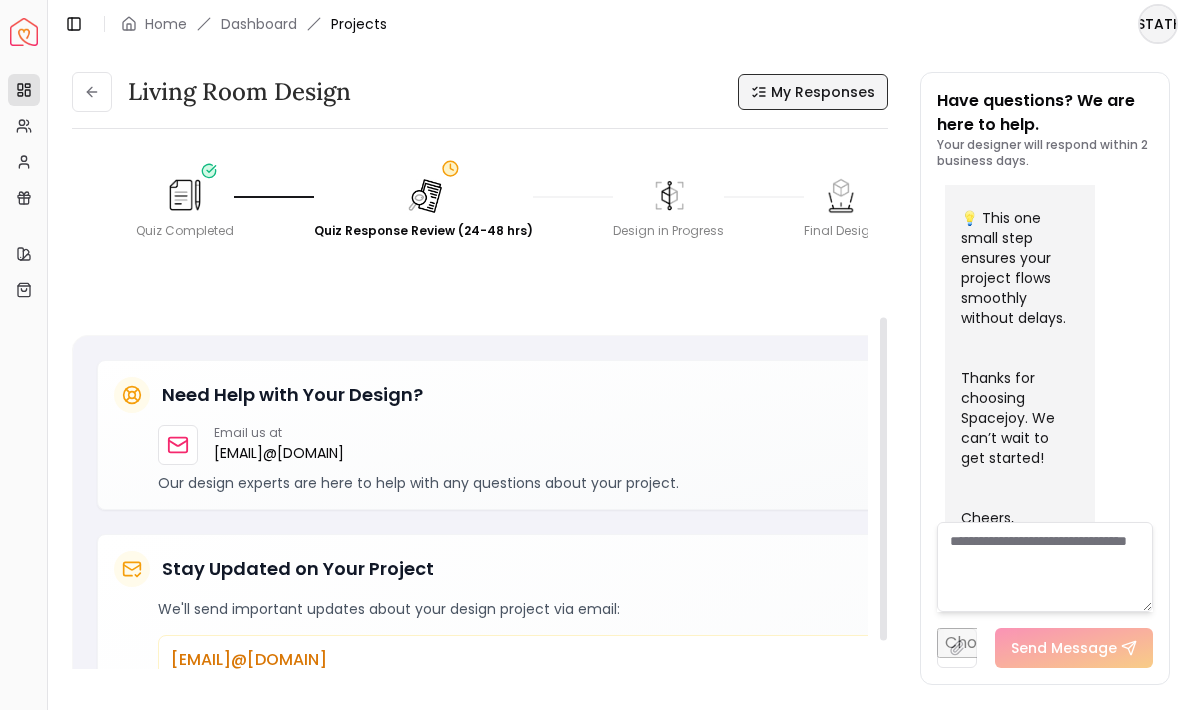 click on "My Responses" at bounding box center [823, 92] 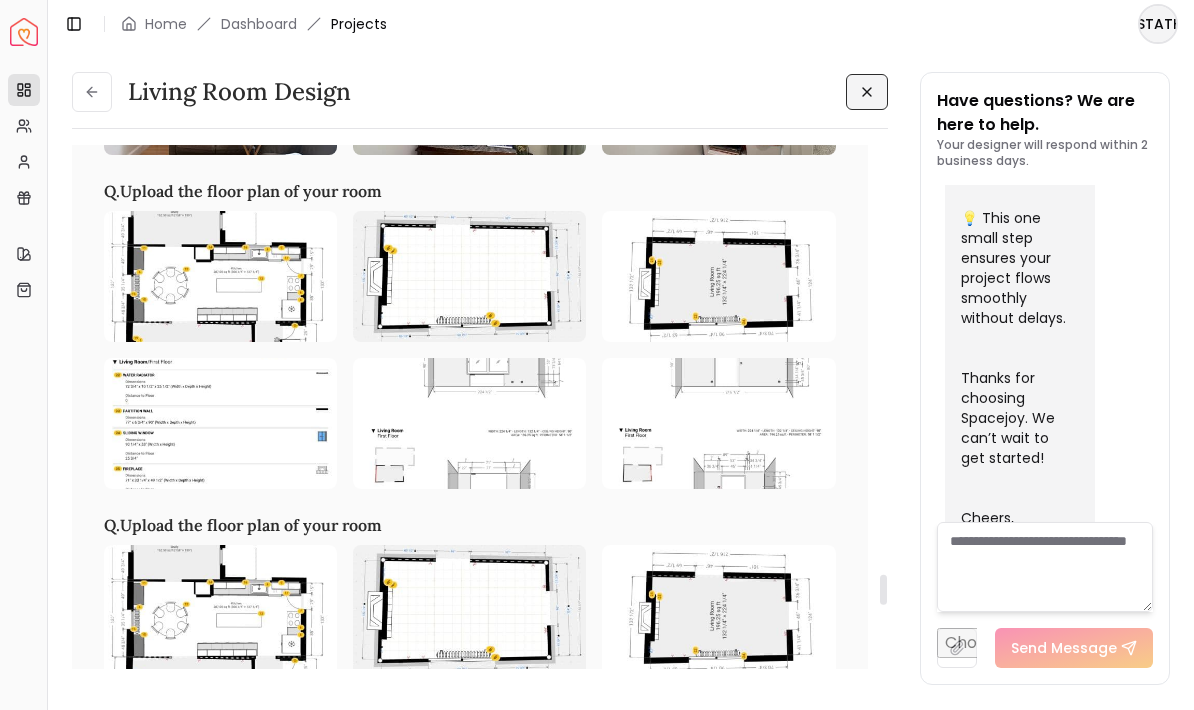 scroll, scrollTop: 8757, scrollLeft: 0, axis: vertical 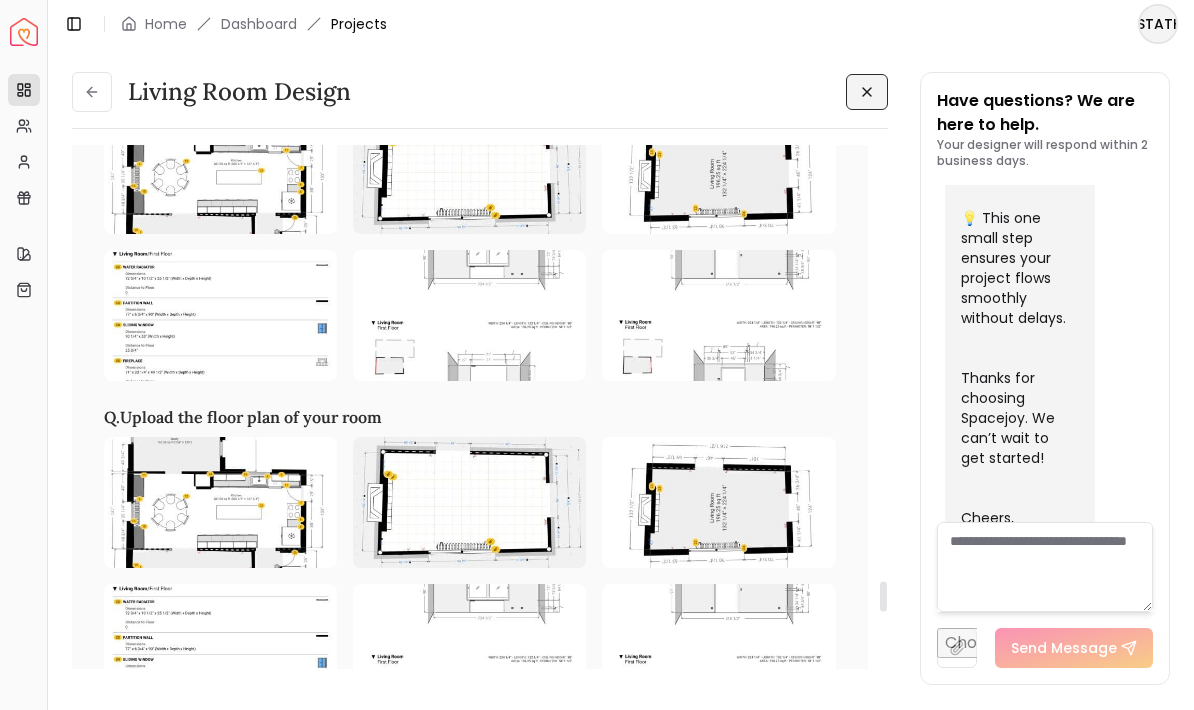 click at bounding box center (220, 168) 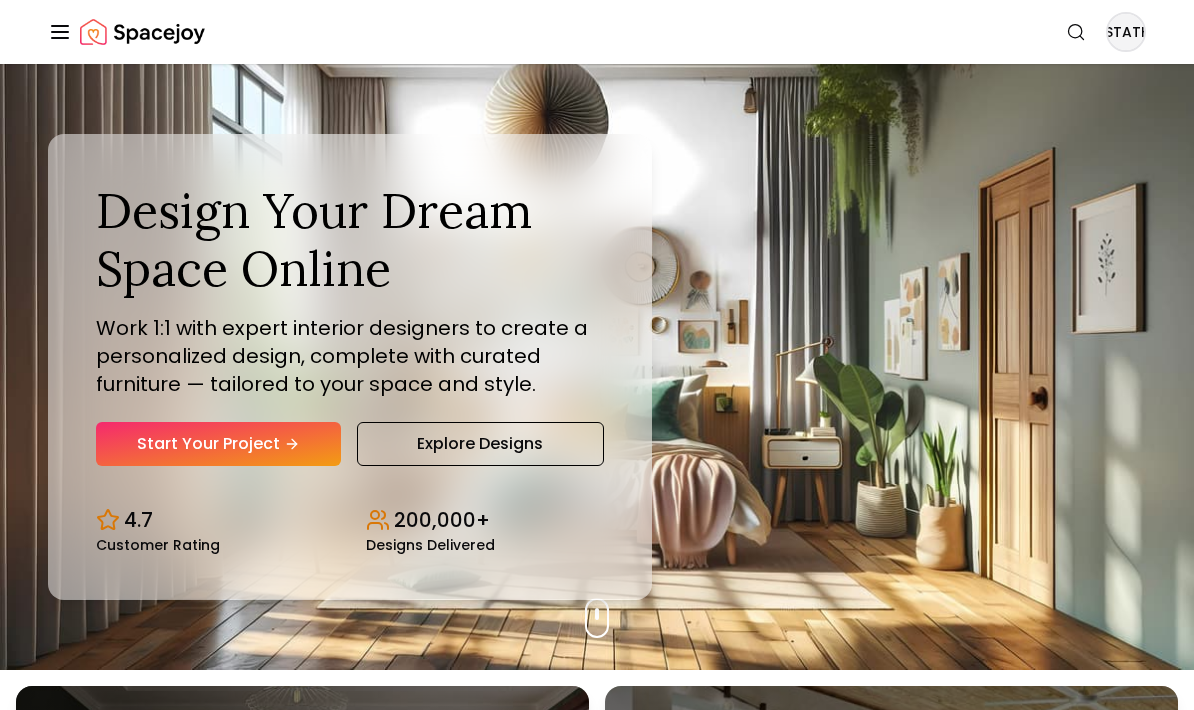 scroll, scrollTop: 0, scrollLeft: 0, axis: both 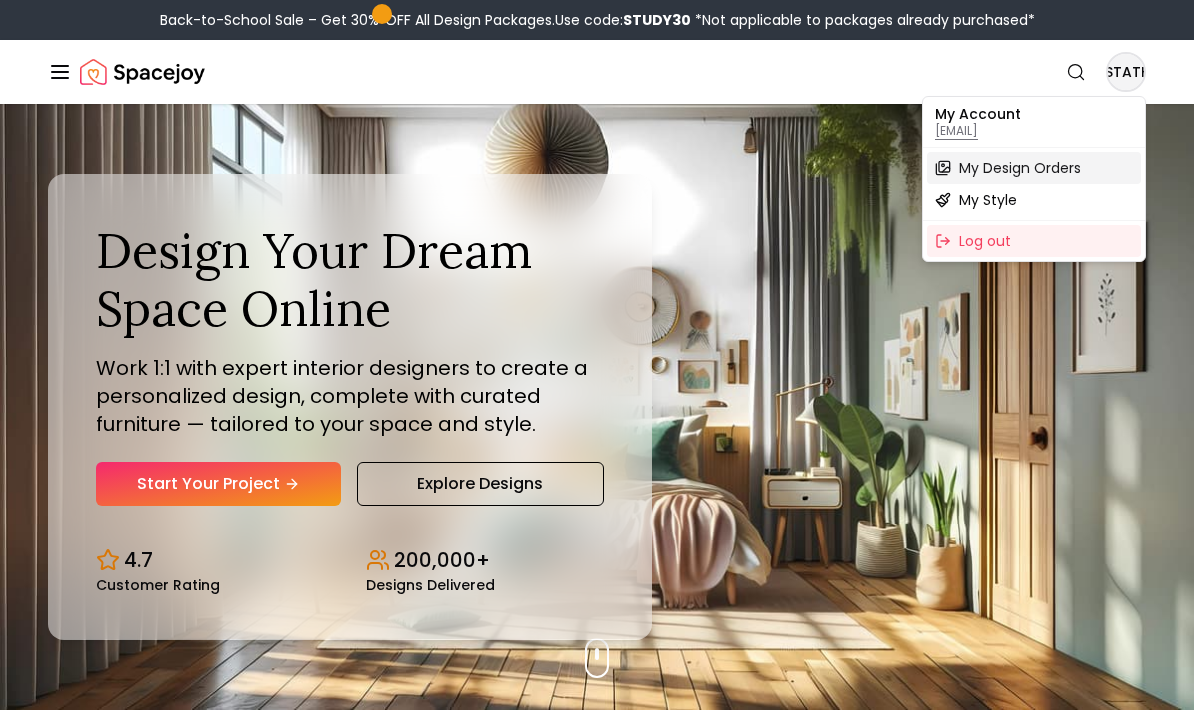 click on "My Design Orders" at bounding box center [1020, 168] 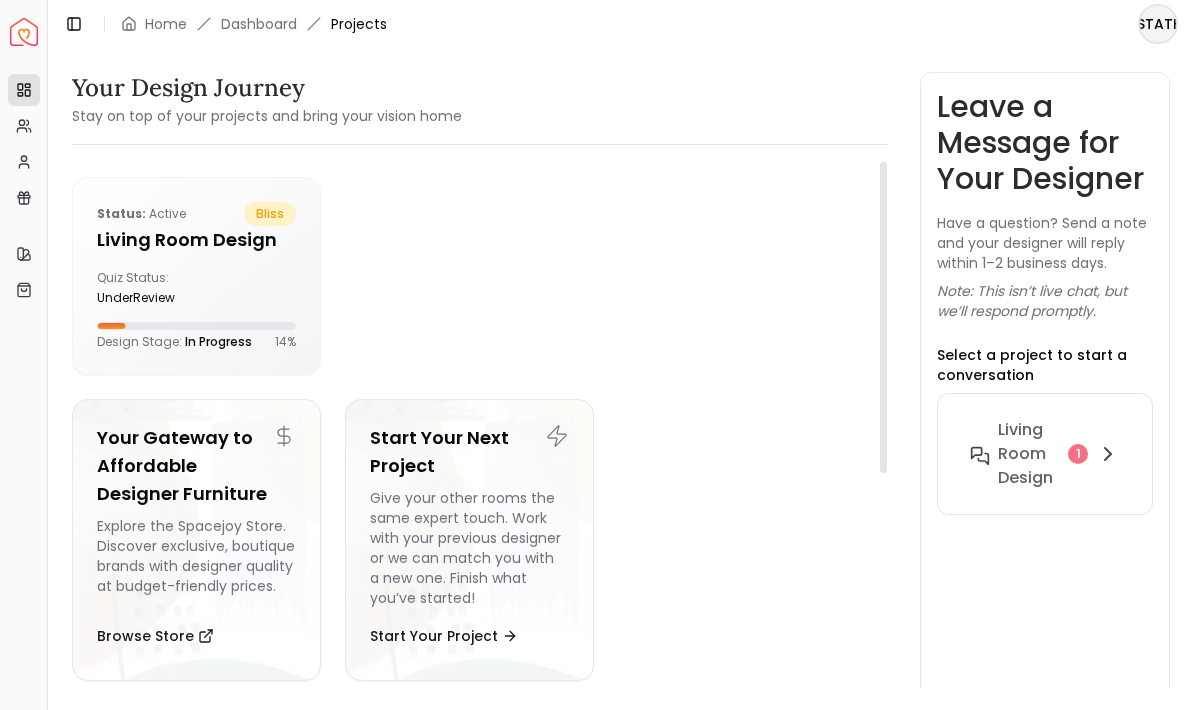 scroll, scrollTop: 0, scrollLeft: 0, axis: both 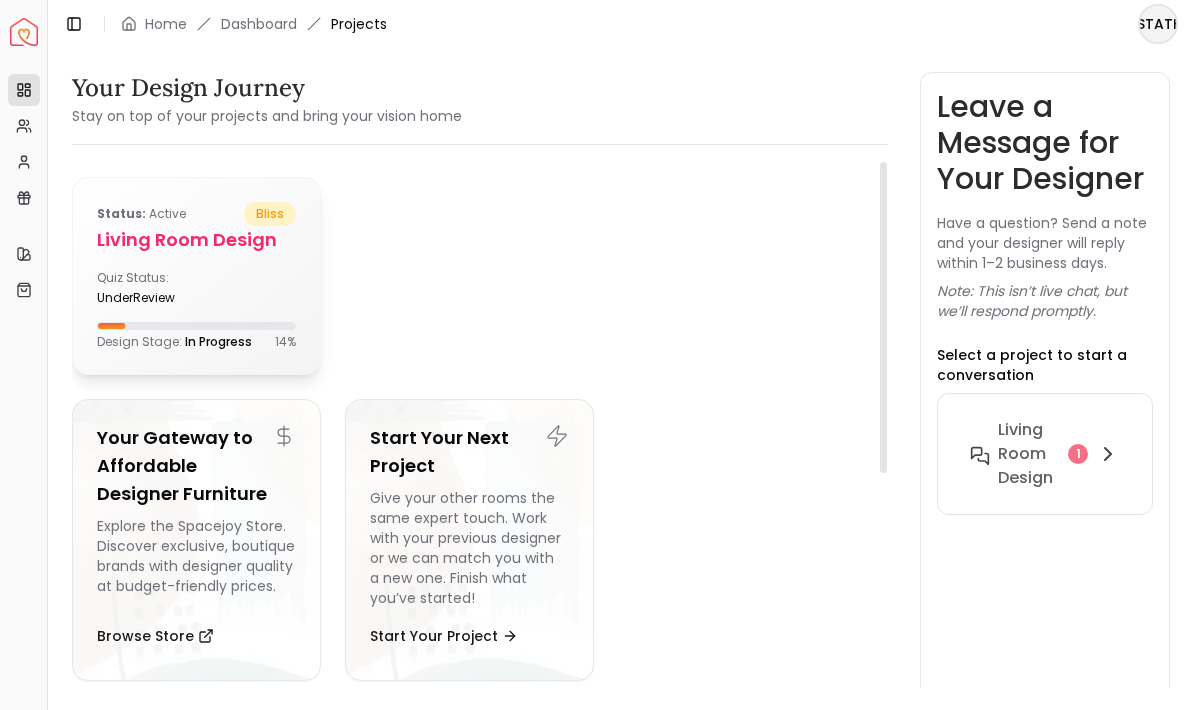 click on "Status:   active bliss Living Room design Quiz Status: underReview Design Stage:   In Progress 14 %" at bounding box center (196, 276) 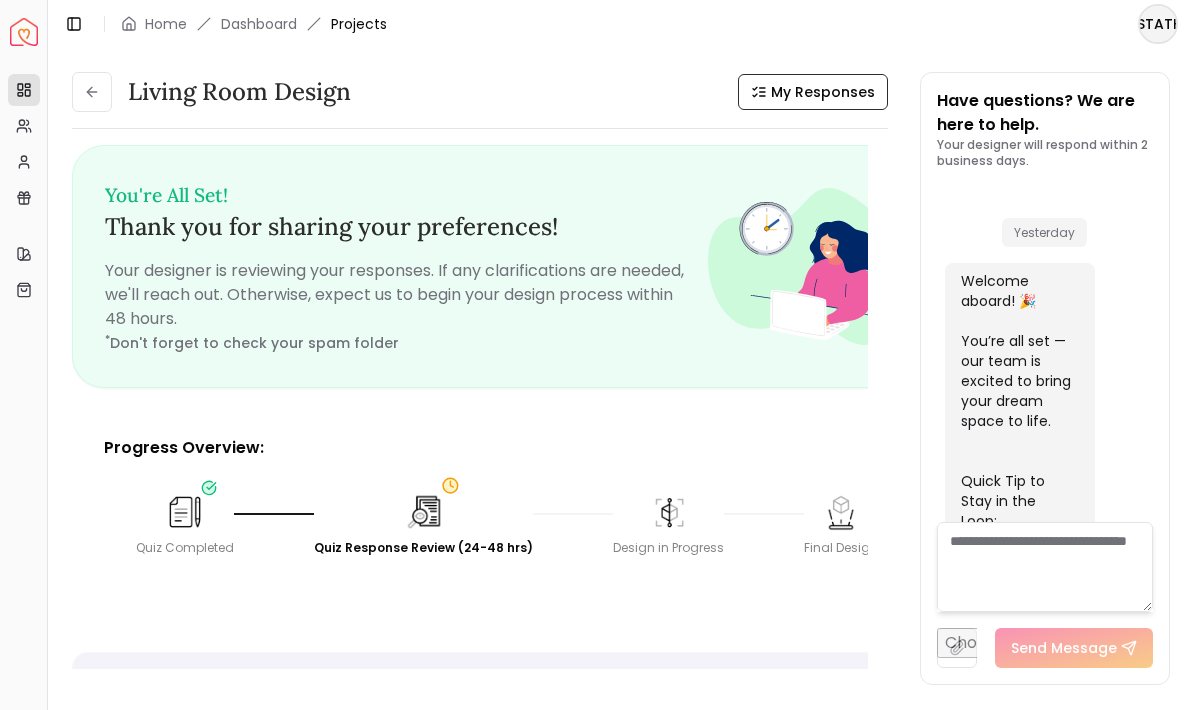 scroll, scrollTop: 1063, scrollLeft: 0, axis: vertical 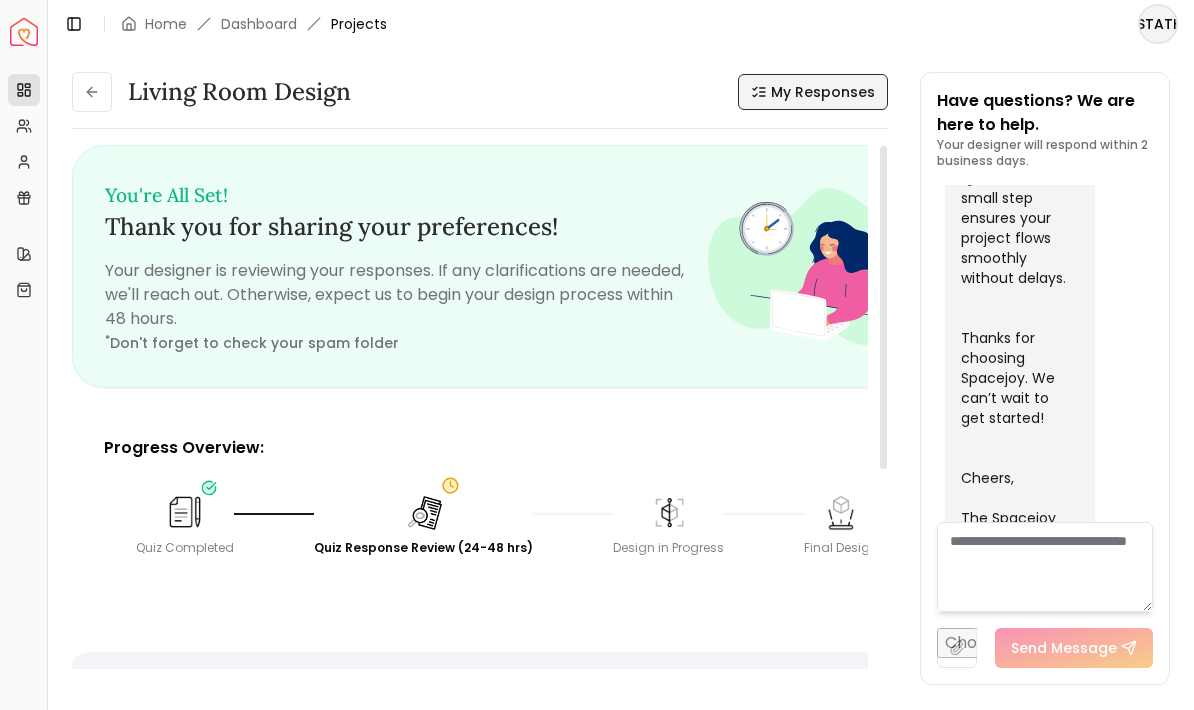 click on "My Responses" at bounding box center [823, 92] 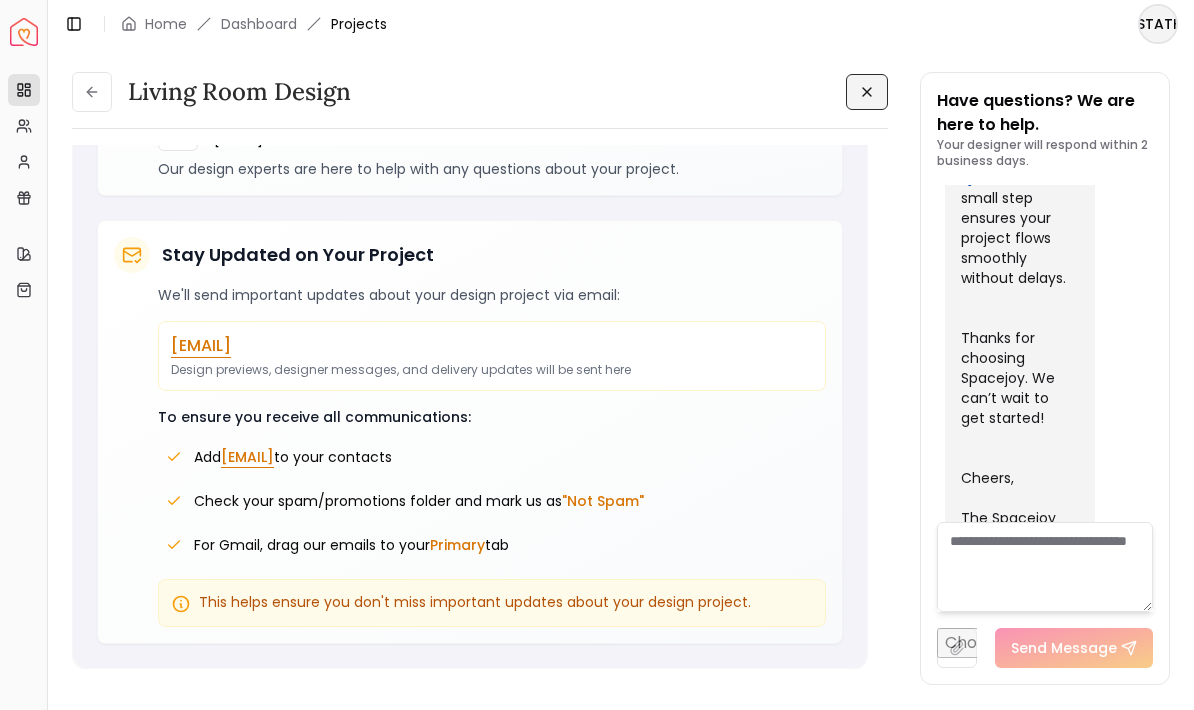 scroll, scrollTop: 11821, scrollLeft: 0, axis: vertical 